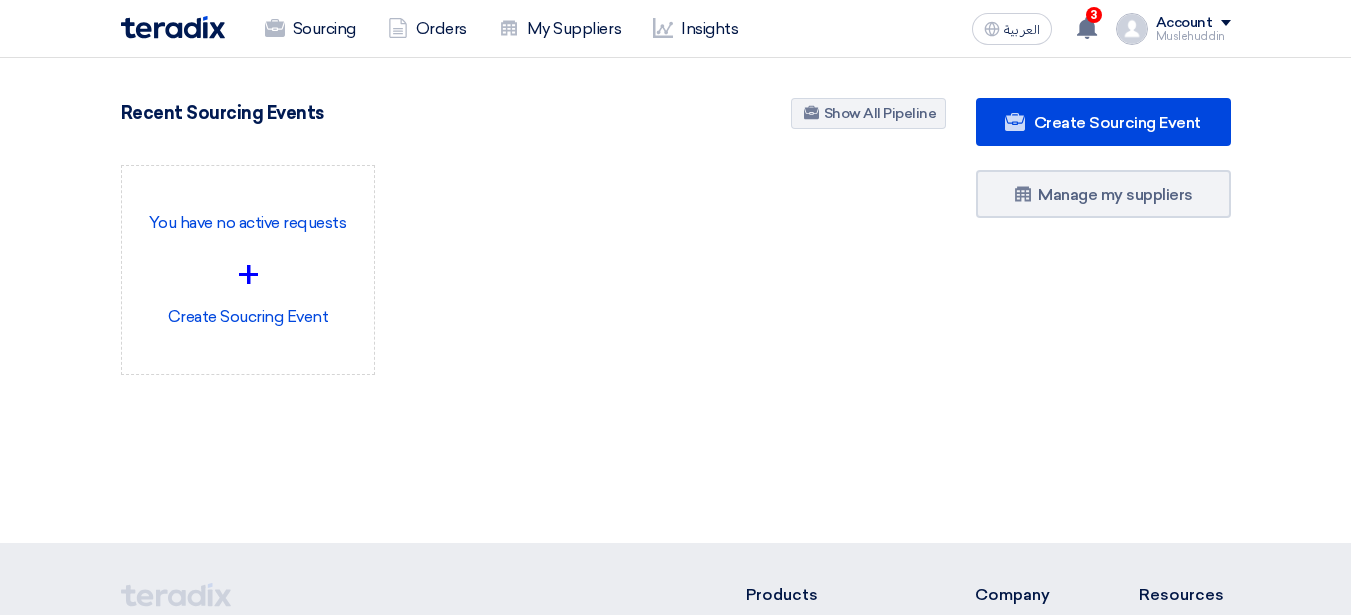 scroll, scrollTop: 0, scrollLeft: 0, axis: both 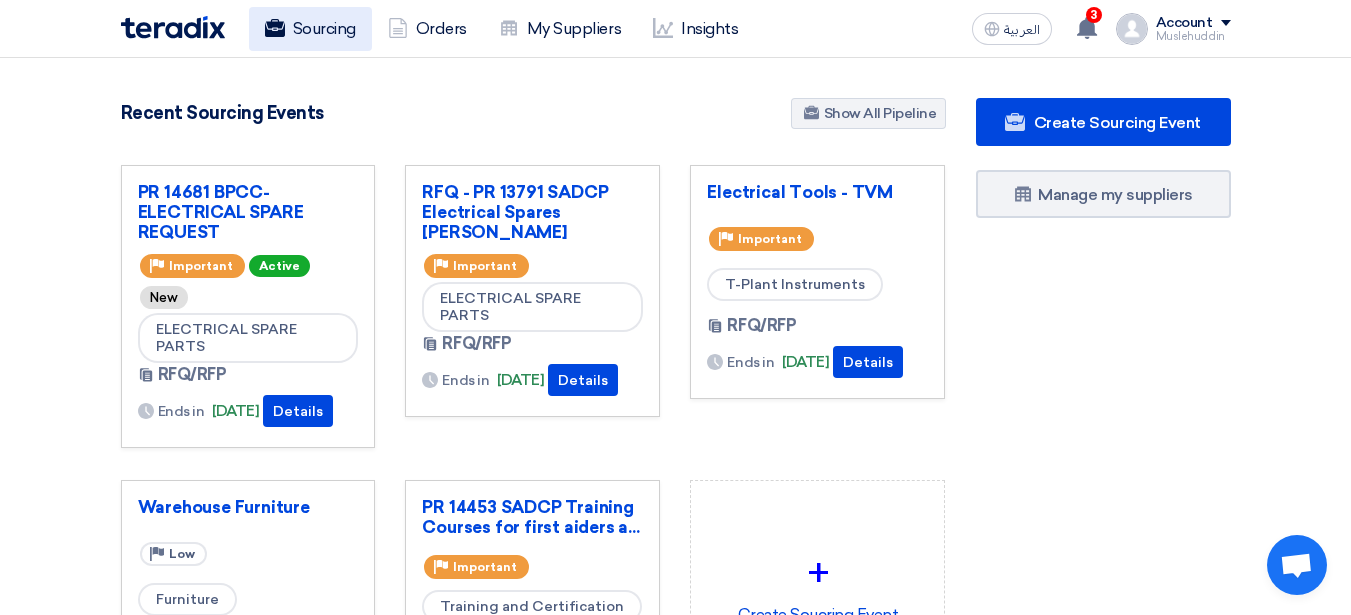 click 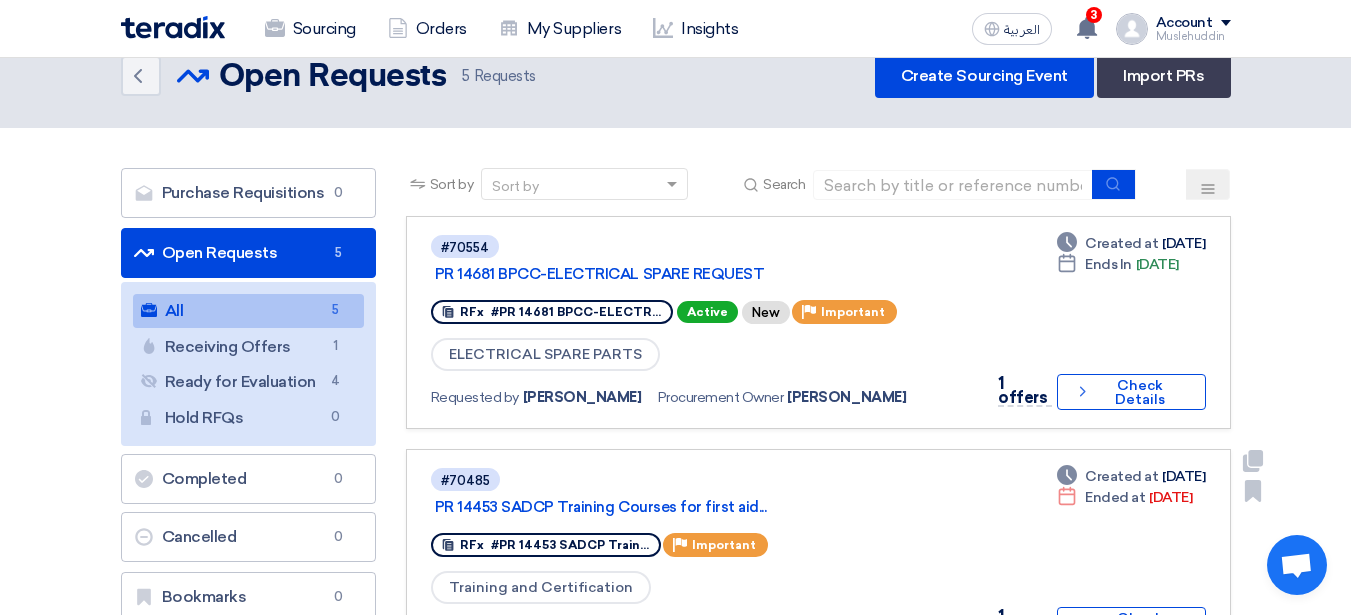 scroll, scrollTop: 31, scrollLeft: 0, axis: vertical 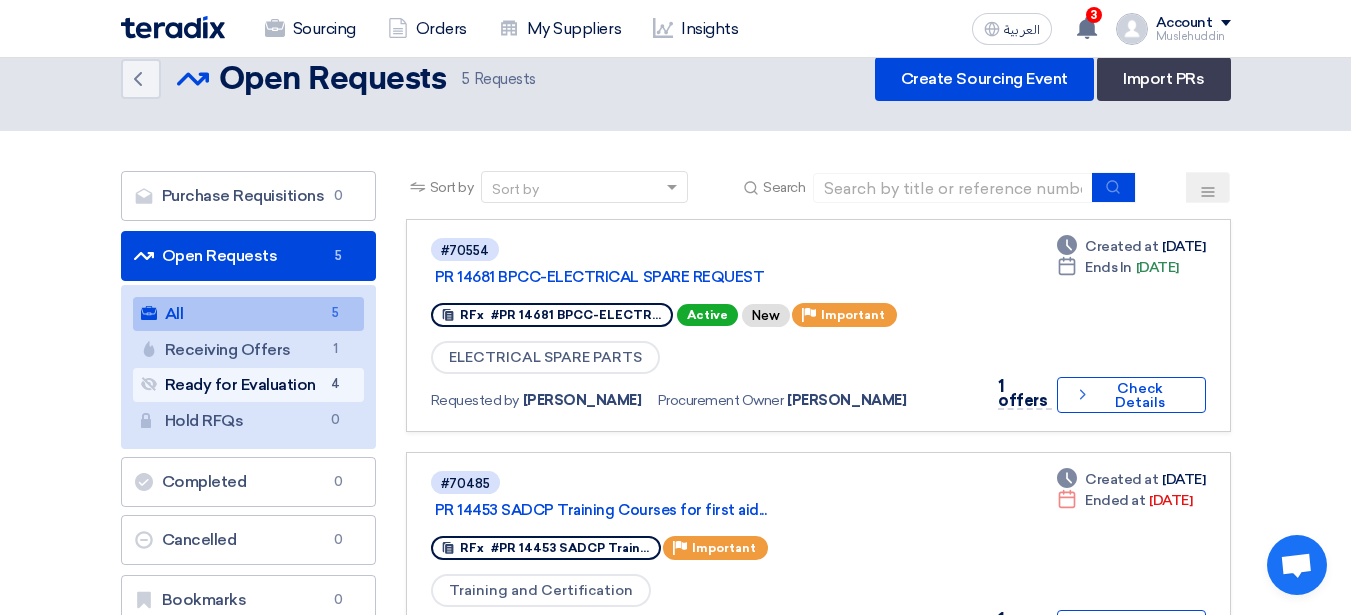 click on "Ready for Evaluation
Ready for Evaluation
4" 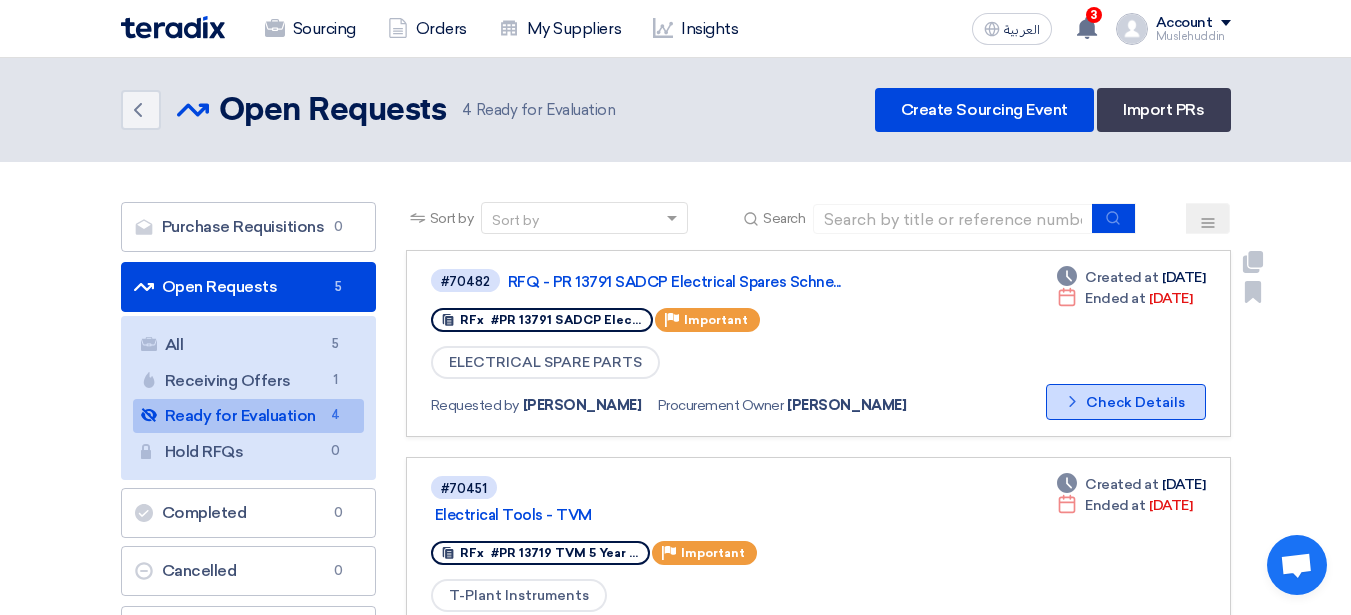 click on "Check details
Check Details" 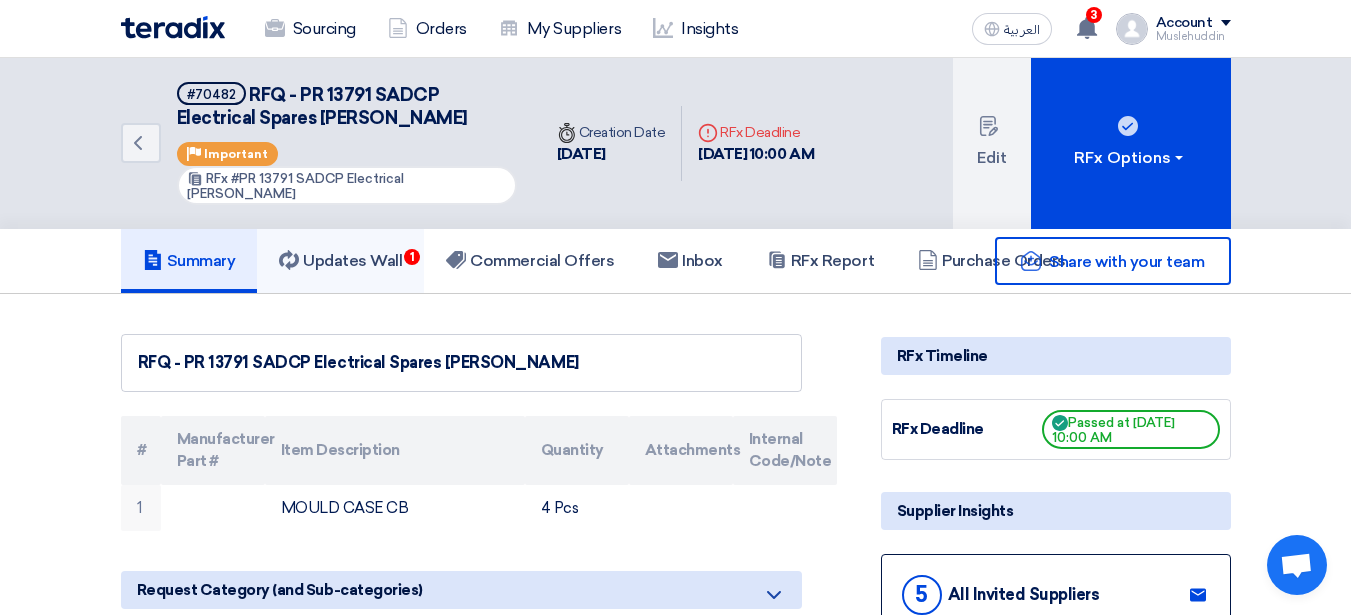 click on "Updates Wall
1" 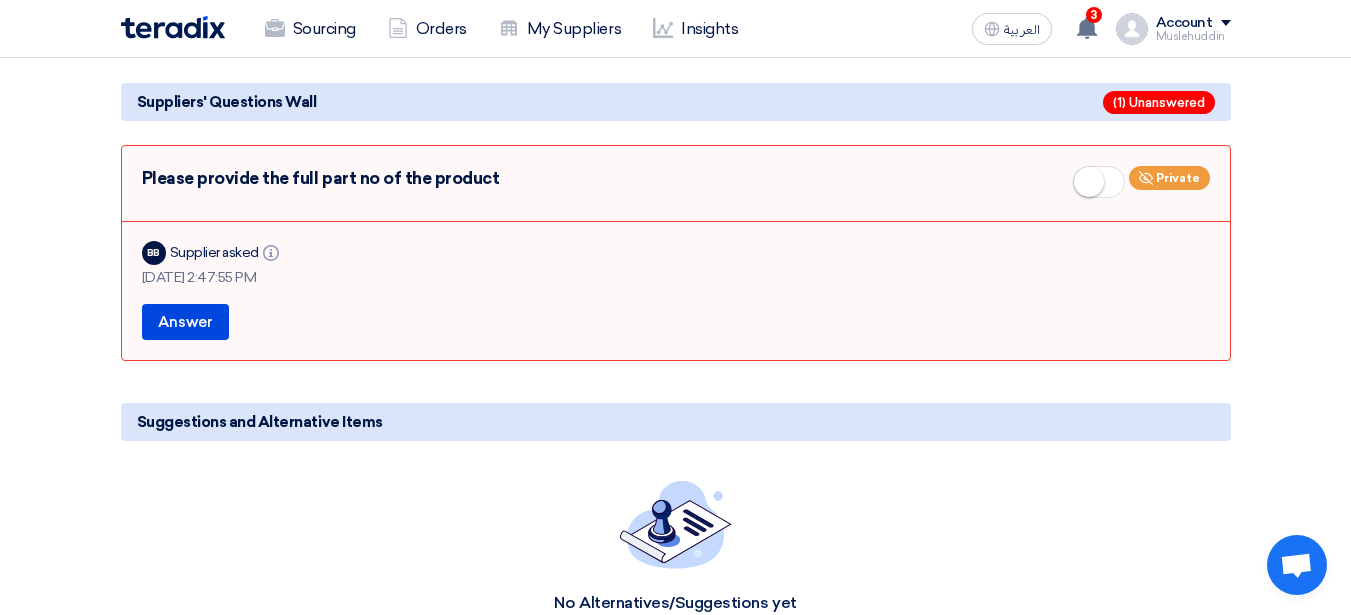 scroll, scrollTop: 0, scrollLeft: 0, axis: both 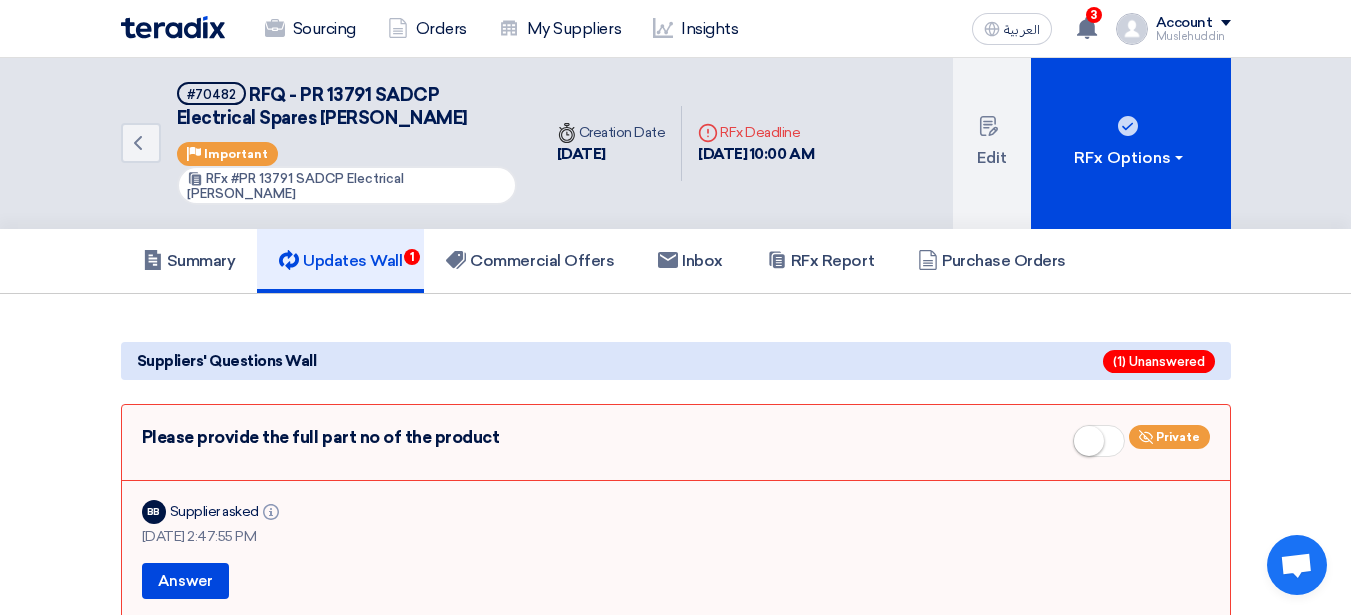 click 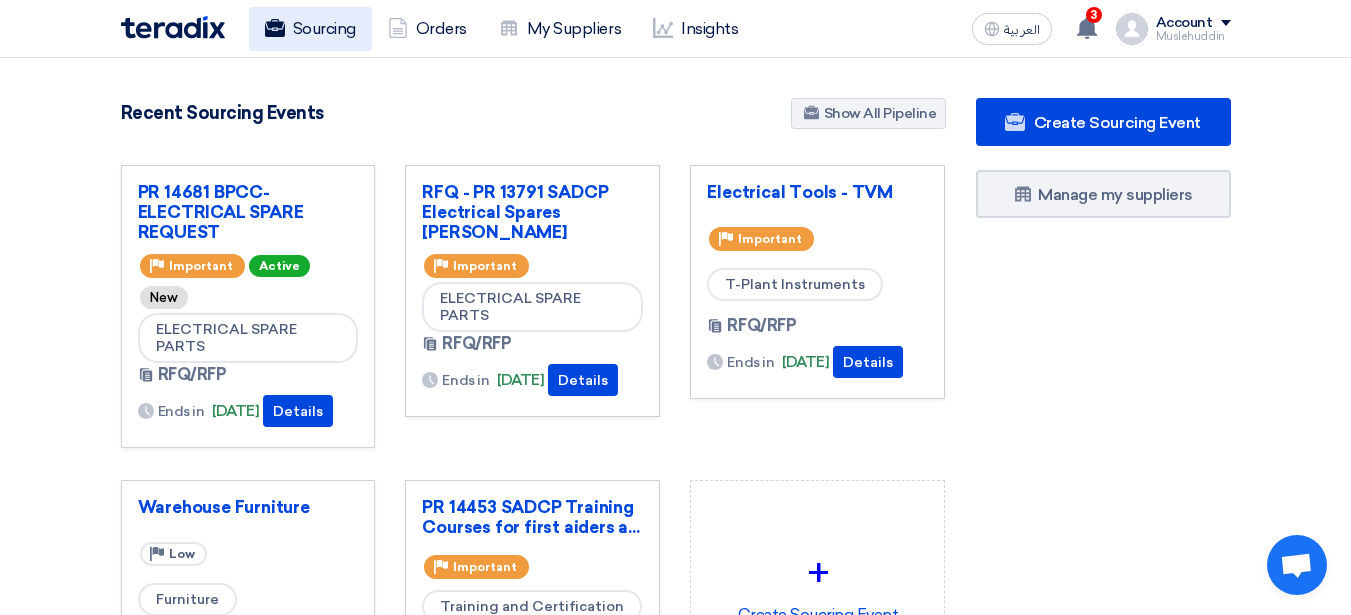 click on "Sourcing" 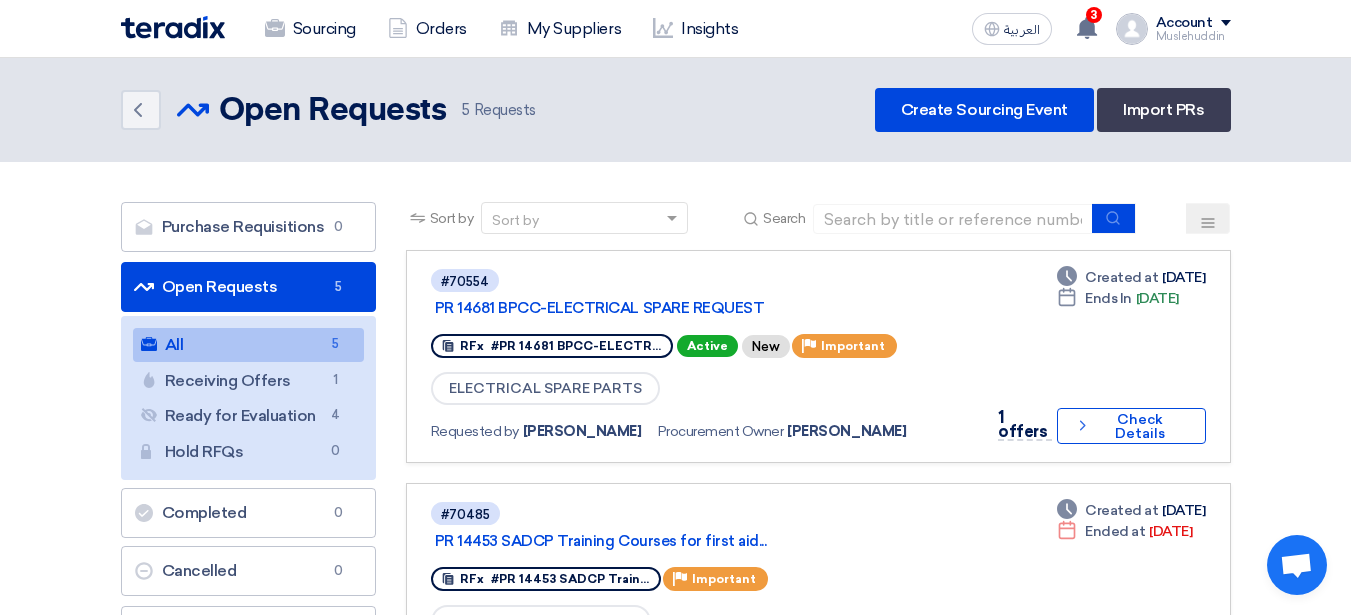 drag, startPoint x: 179, startPoint y: 13, endPoint x: 171, endPoint y: 20, distance: 10.630146 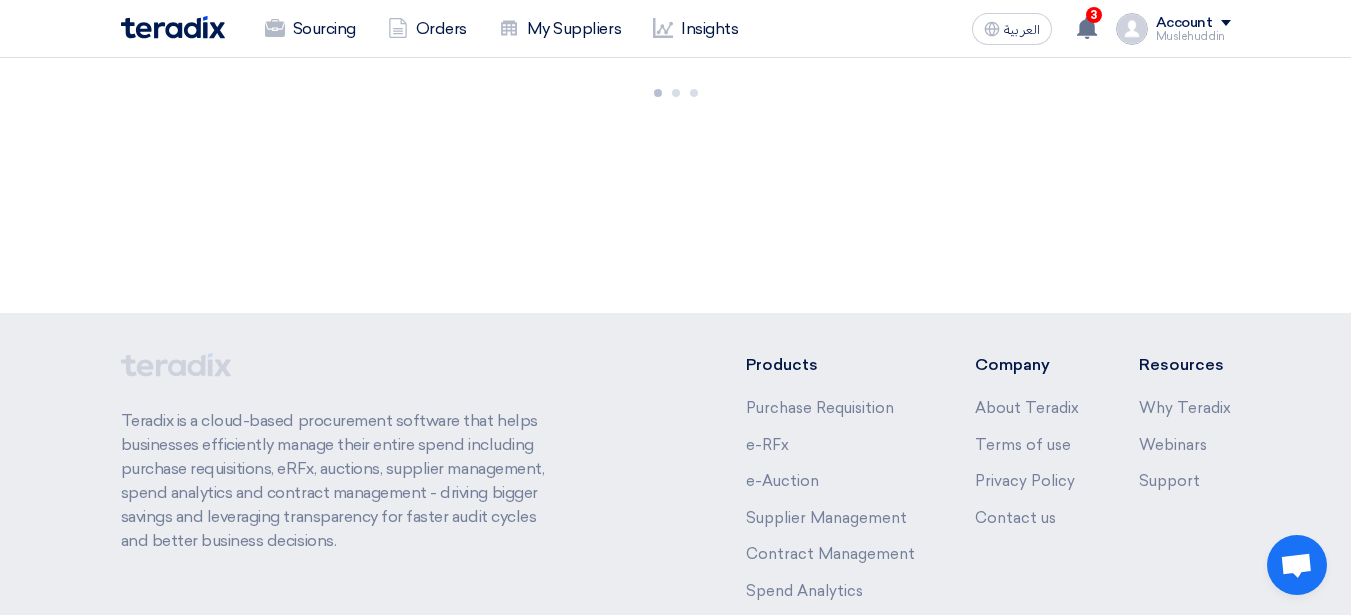 click 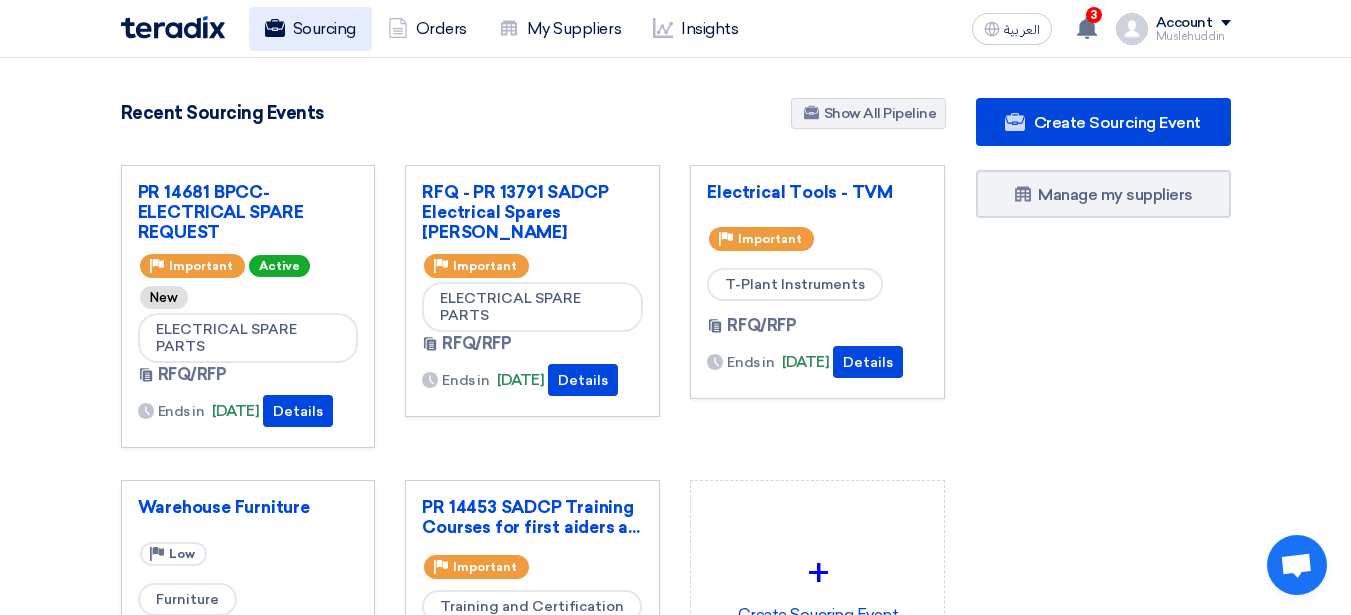 click on "Sourcing" 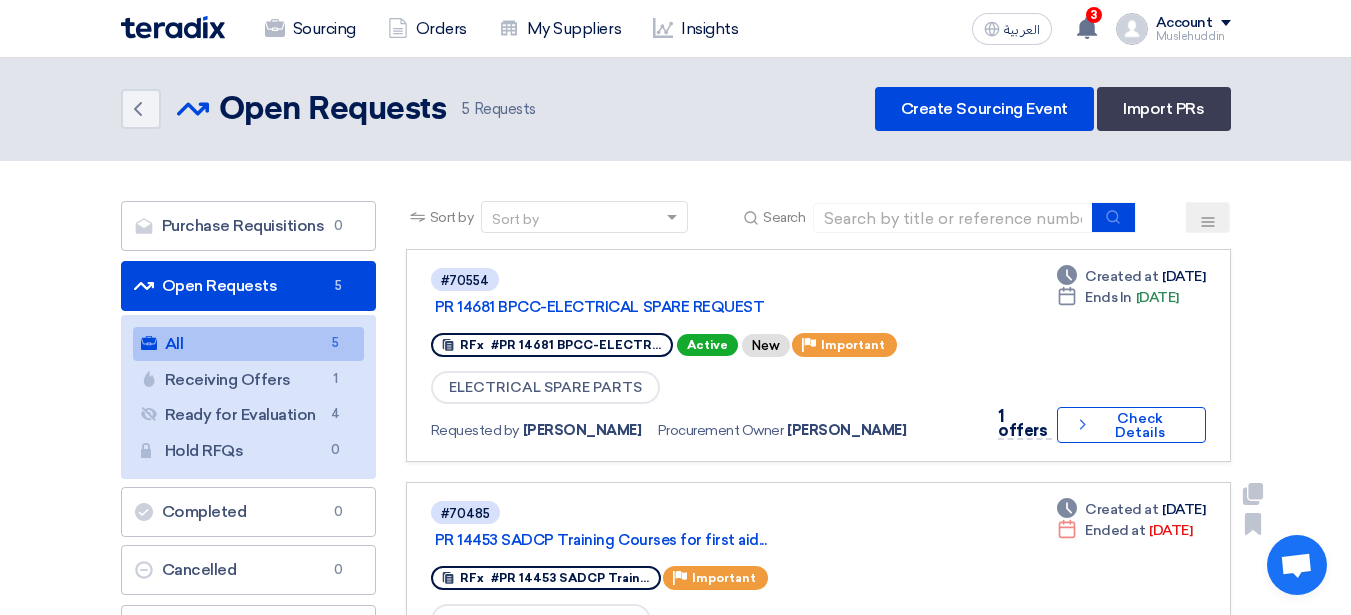 scroll, scrollTop: 0, scrollLeft: 0, axis: both 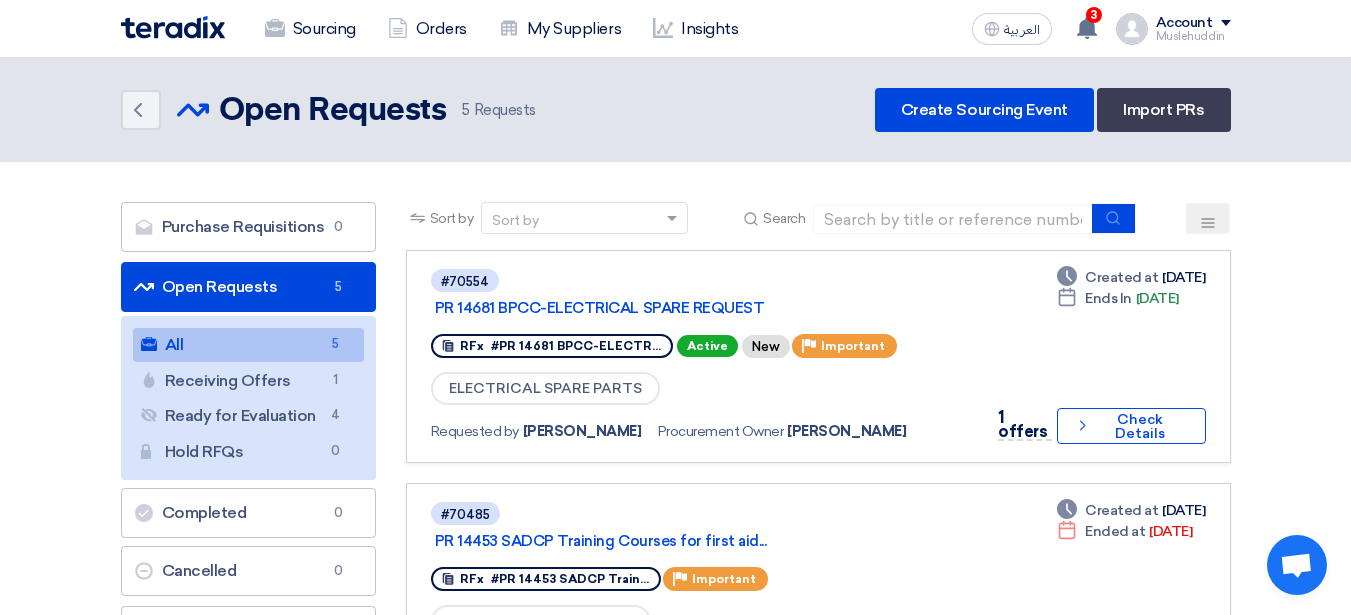 click on "Account" 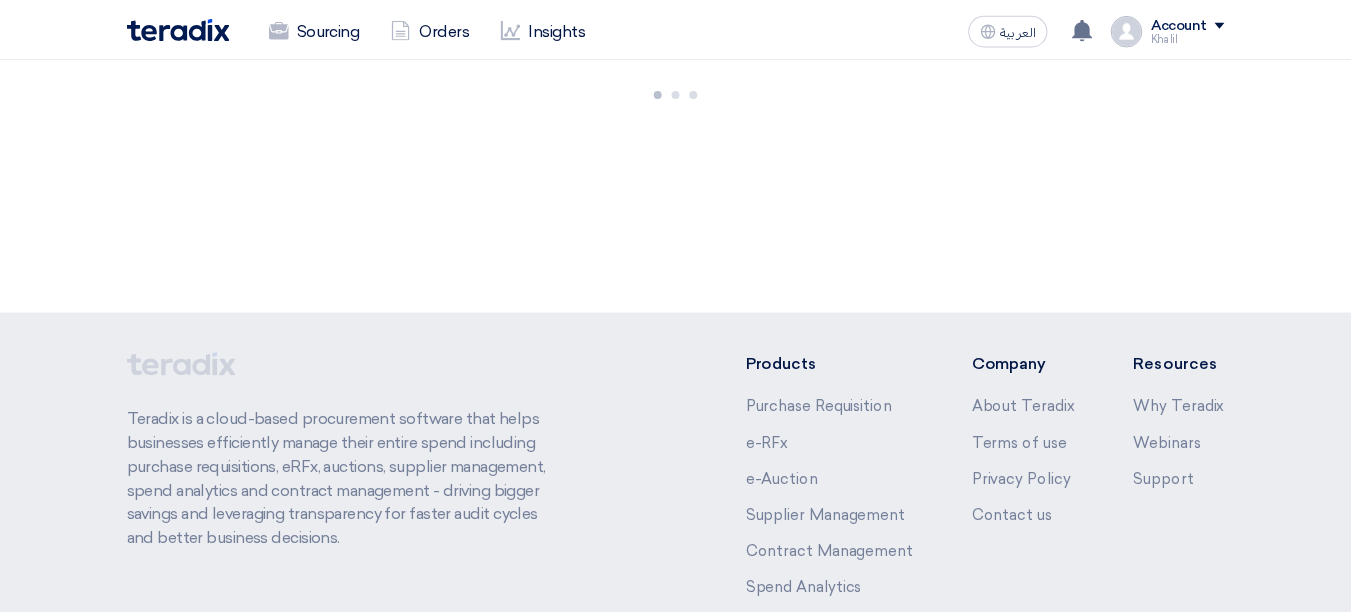 scroll, scrollTop: 0, scrollLeft: 0, axis: both 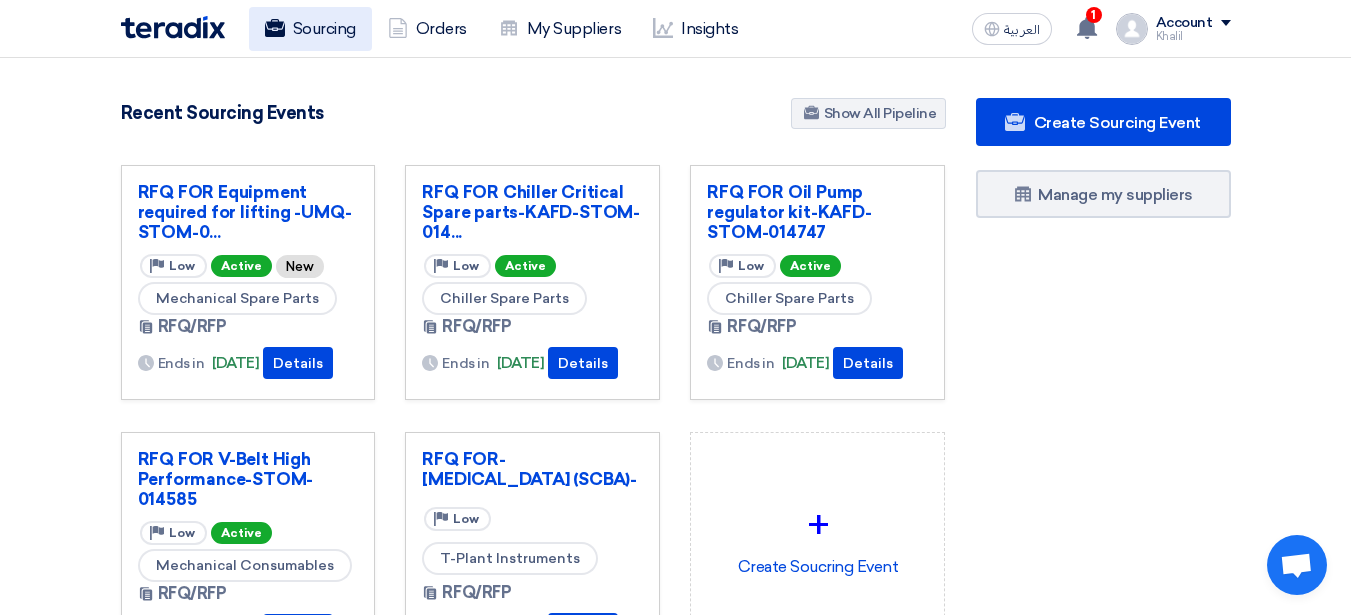 click on "Sourcing" 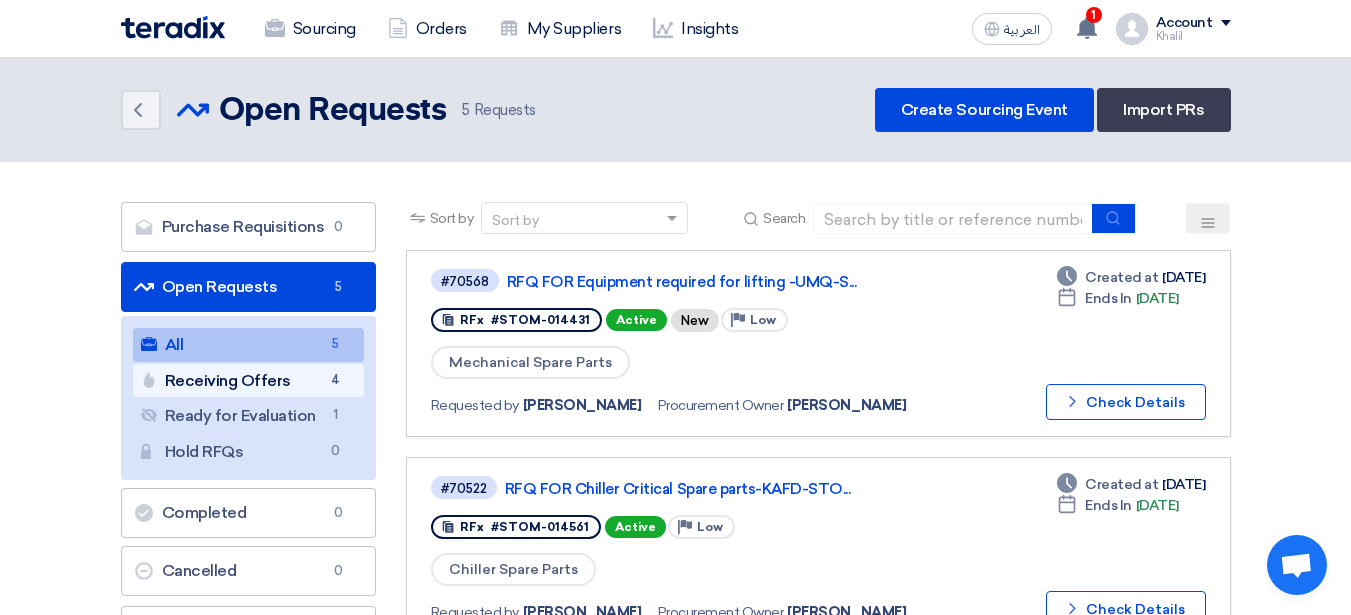 click on "Receiving Offers
Receiving Offers
4" 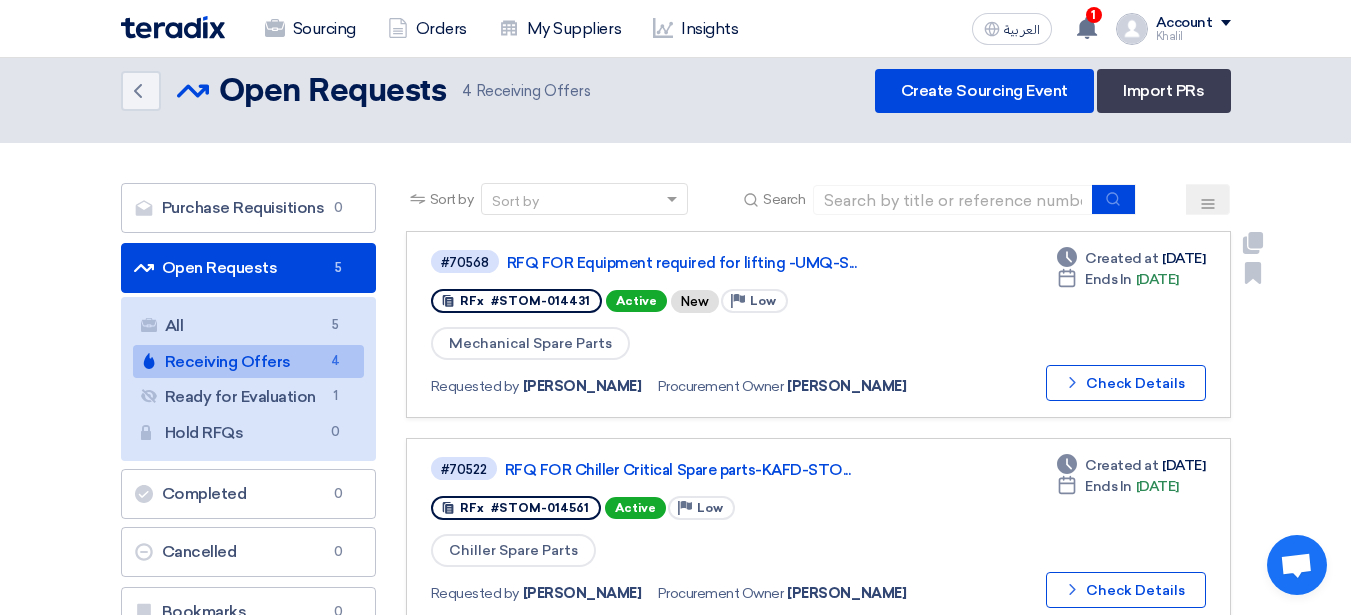 scroll, scrollTop: 20, scrollLeft: 0, axis: vertical 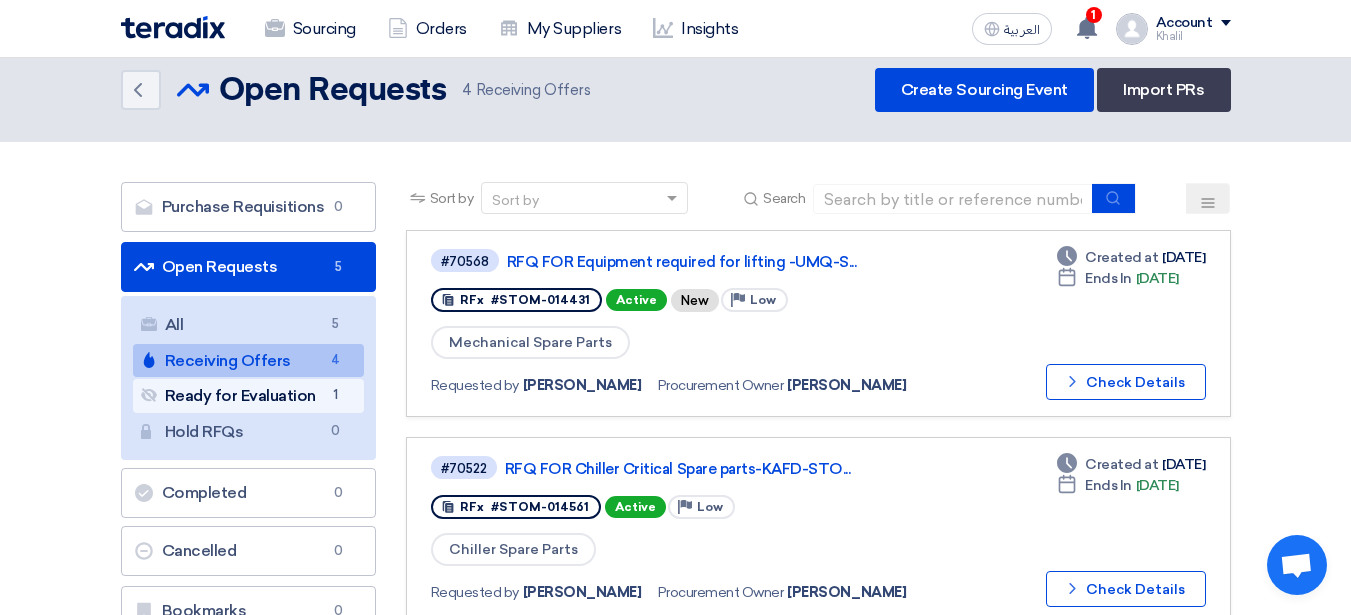 click on "Ready for Evaluation
Ready for Evaluation
1" 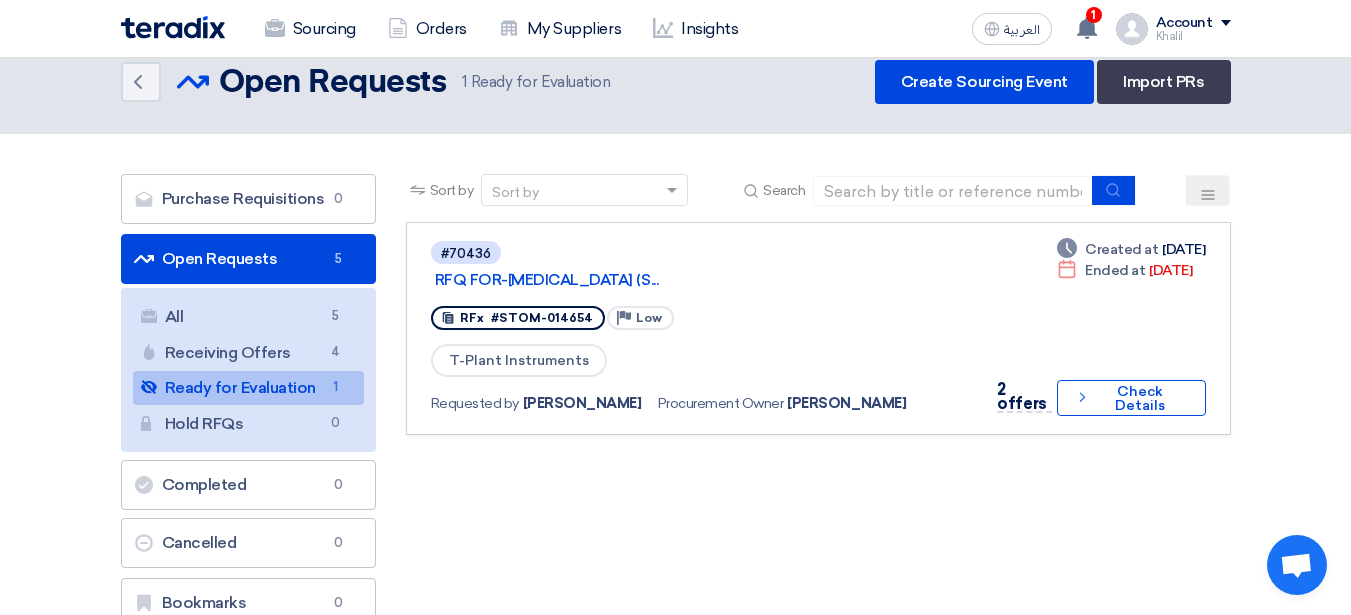scroll, scrollTop: 0, scrollLeft: 0, axis: both 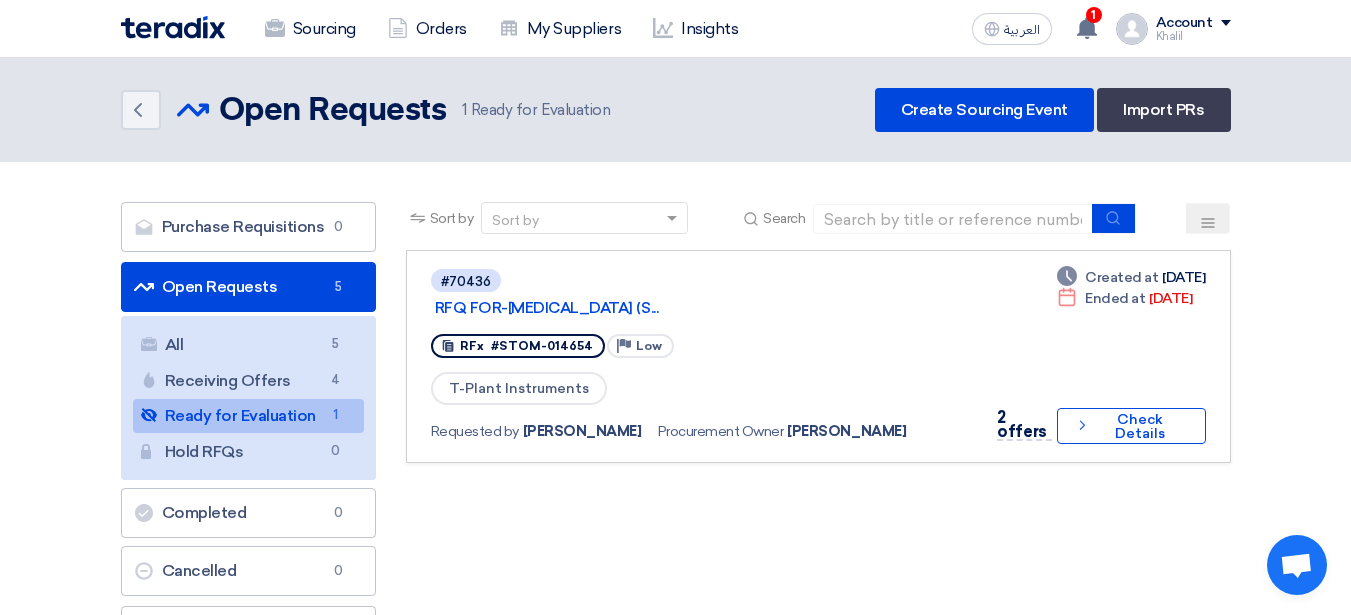 click on "Sourcing
Orders
My Suppliers
Insights
العربية
ع
1
You have a new offer for 'RFQ FOR Oil Pump regulator kit-KAFD-STOM-014747' request with total price '10208.55'" 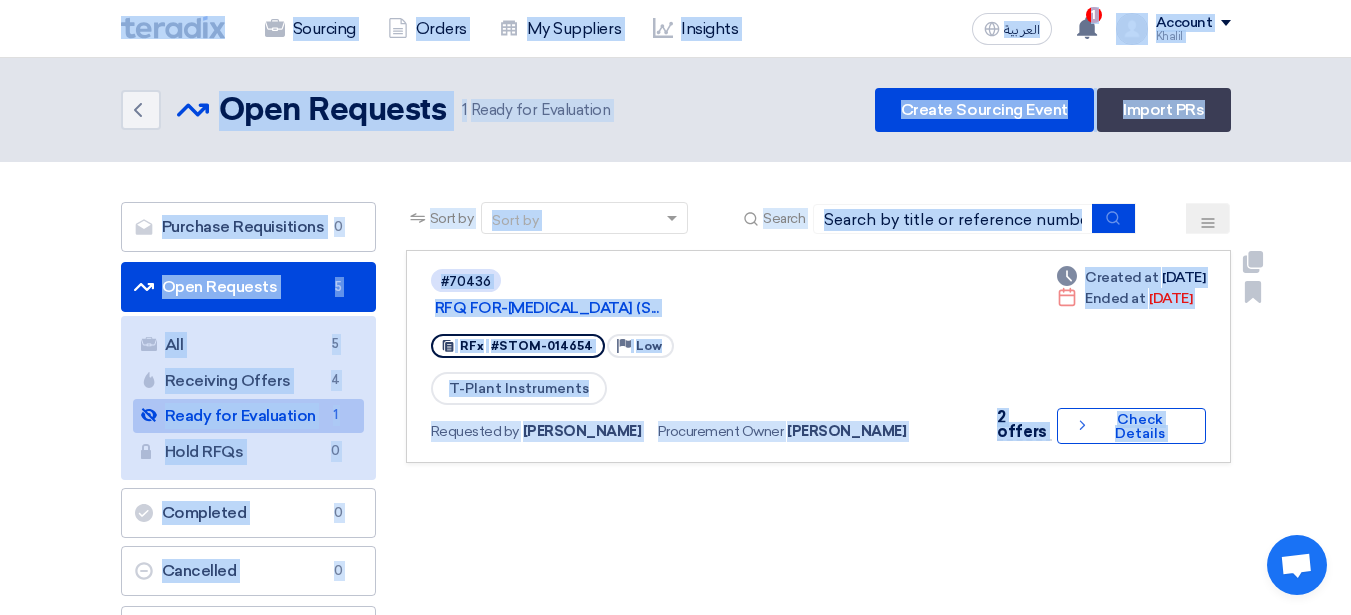 drag, startPoint x: 65, startPoint y: 17, endPoint x: 1216, endPoint y: 453, distance: 1230.8115 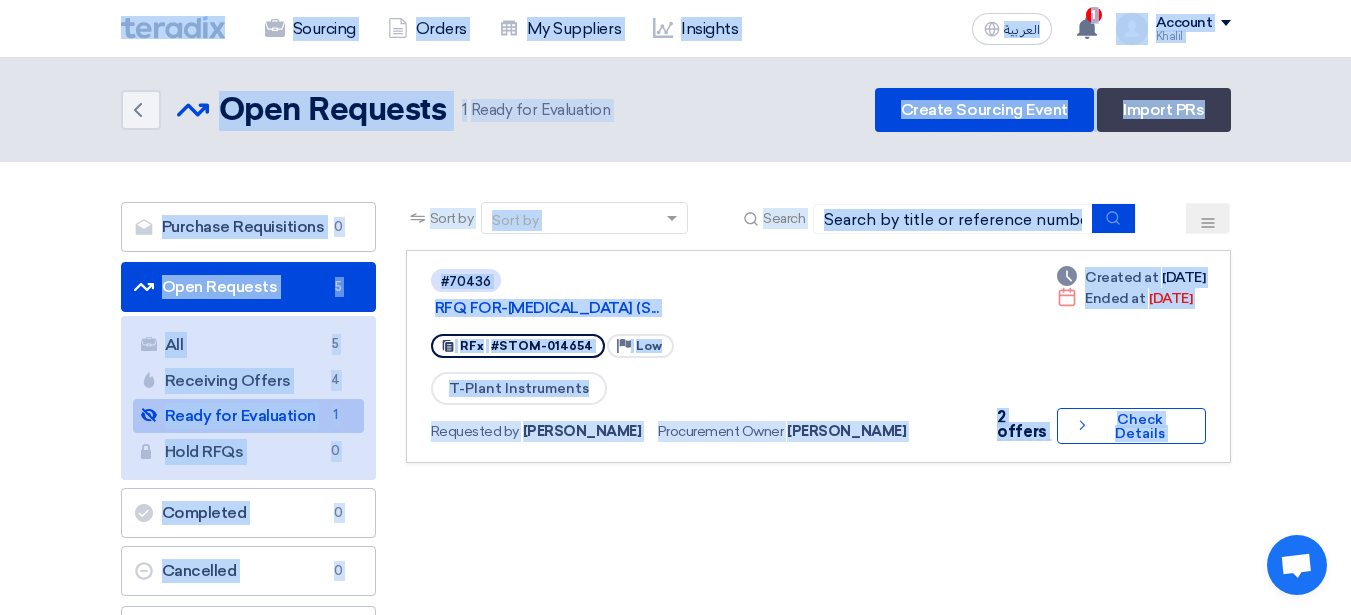 click on "Sort by
Sort by
Search
Category
Owner
Type" 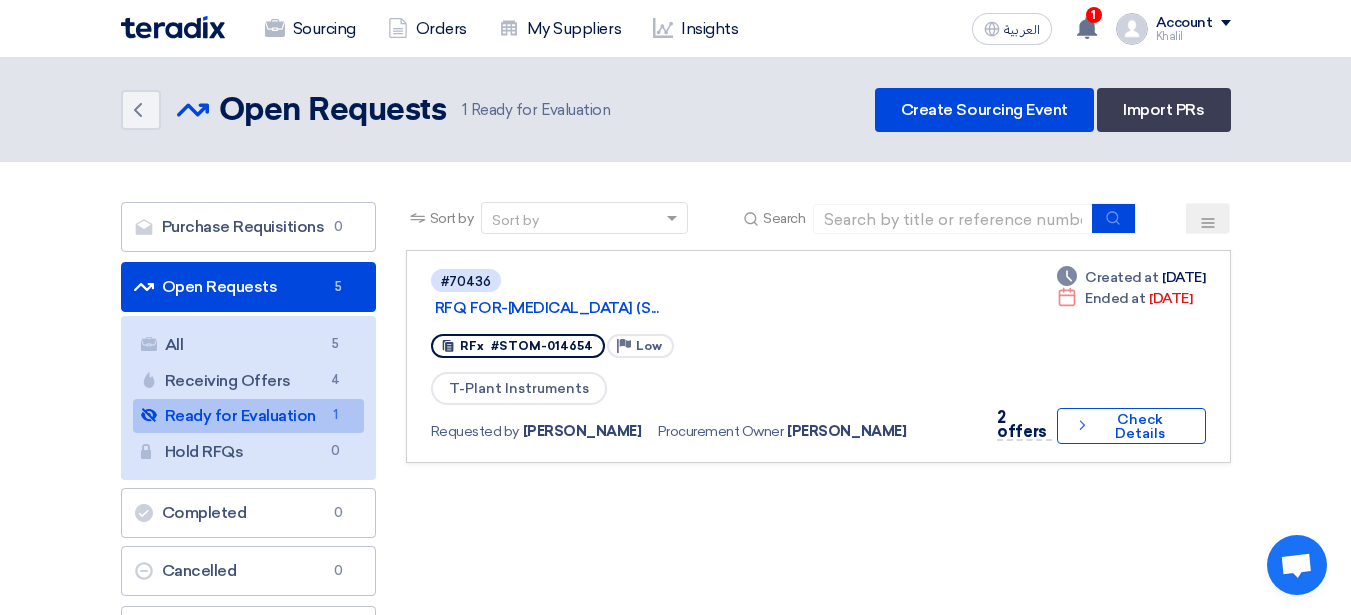 click on "Open Requests" 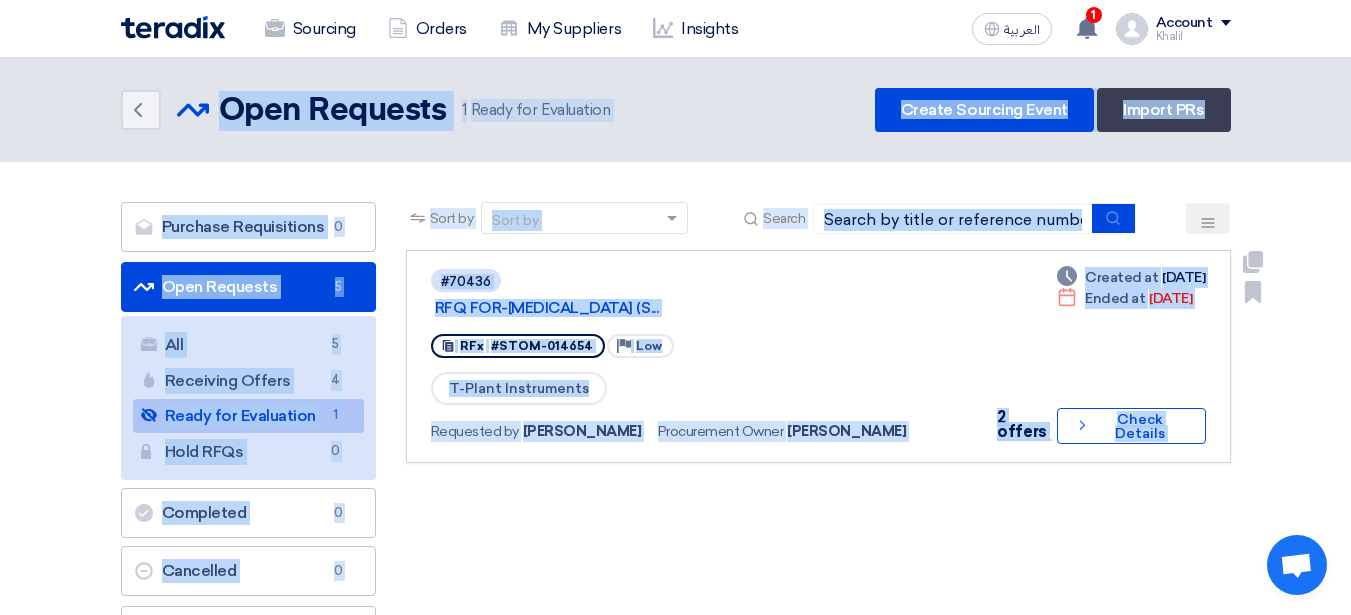 drag, startPoint x: 239, startPoint y: 121, endPoint x: 1165, endPoint y: 453, distance: 983.71747 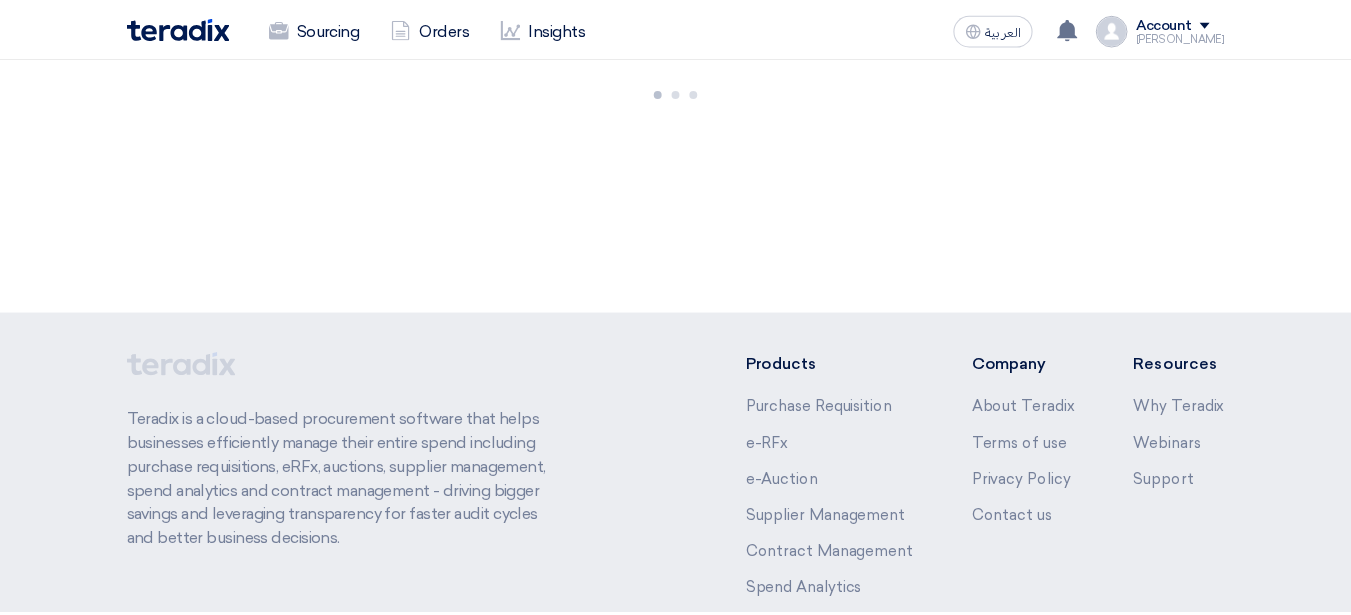 scroll, scrollTop: 0, scrollLeft: 0, axis: both 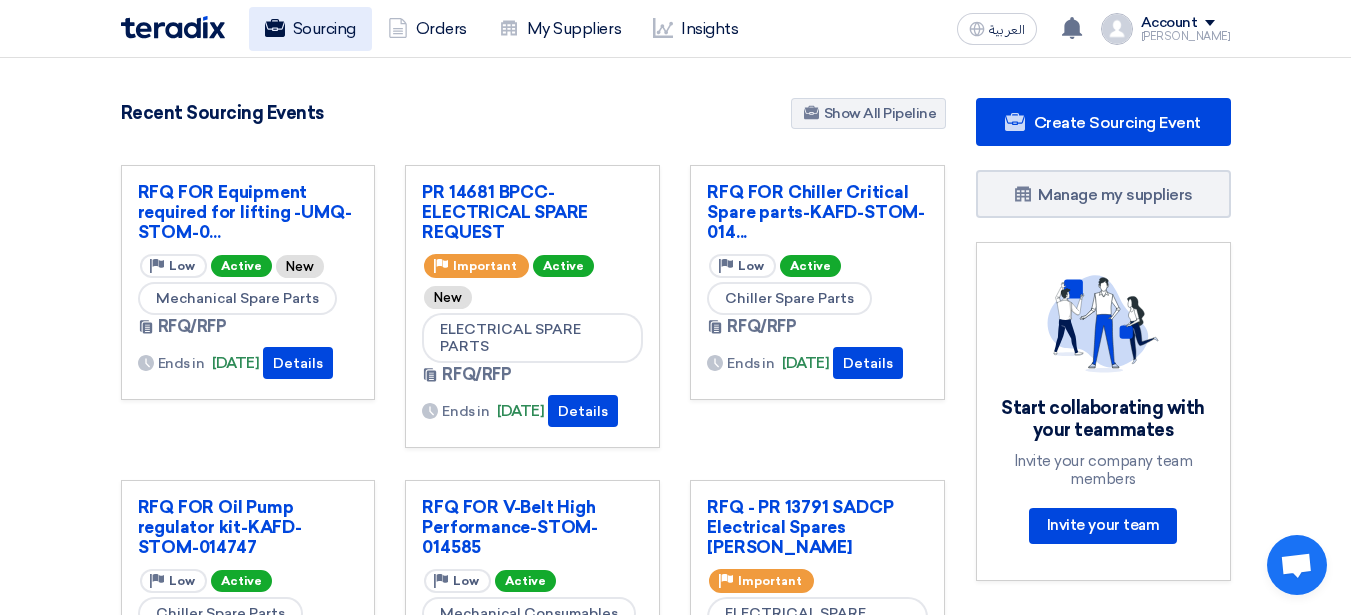 click on "Sourcing" 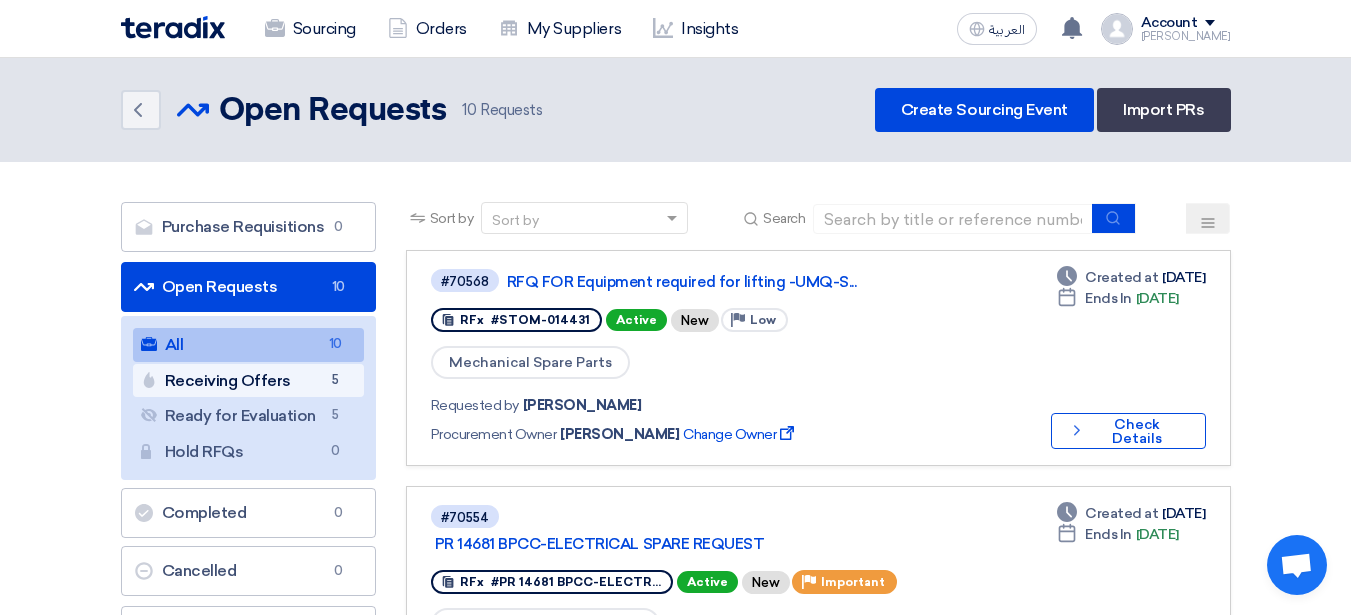 click on "Receiving Offers
Receiving Offers
5" 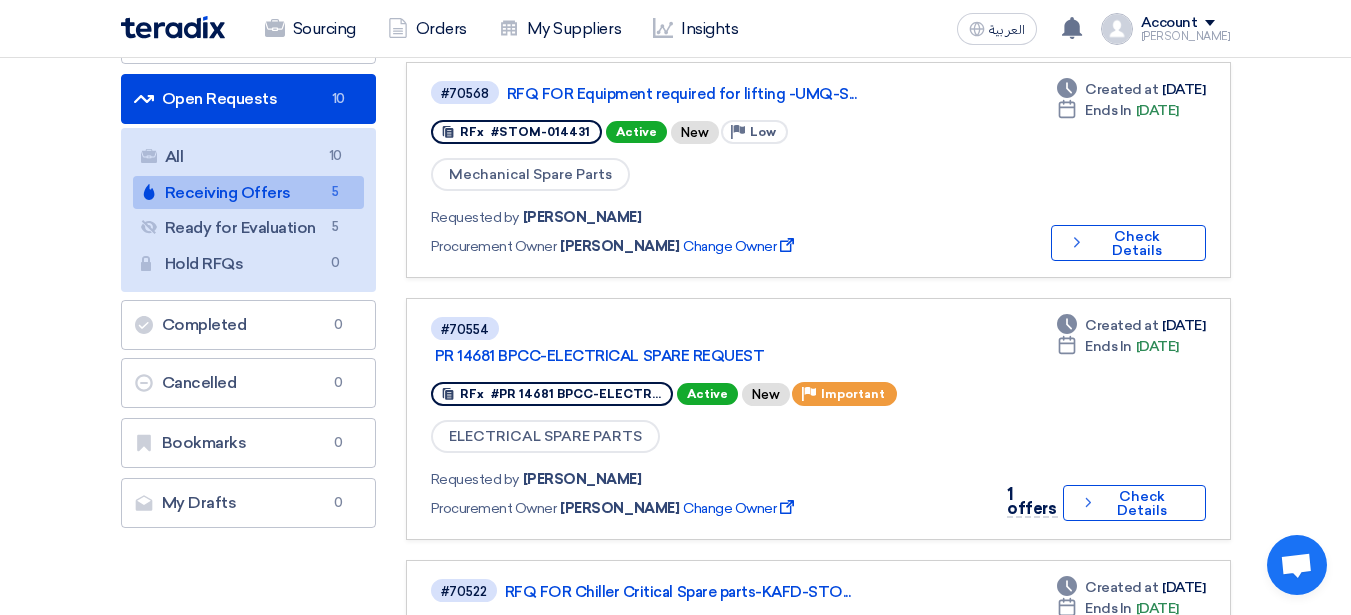 scroll, scrollTop: 185, scrollLeft: 0, axis: vertical 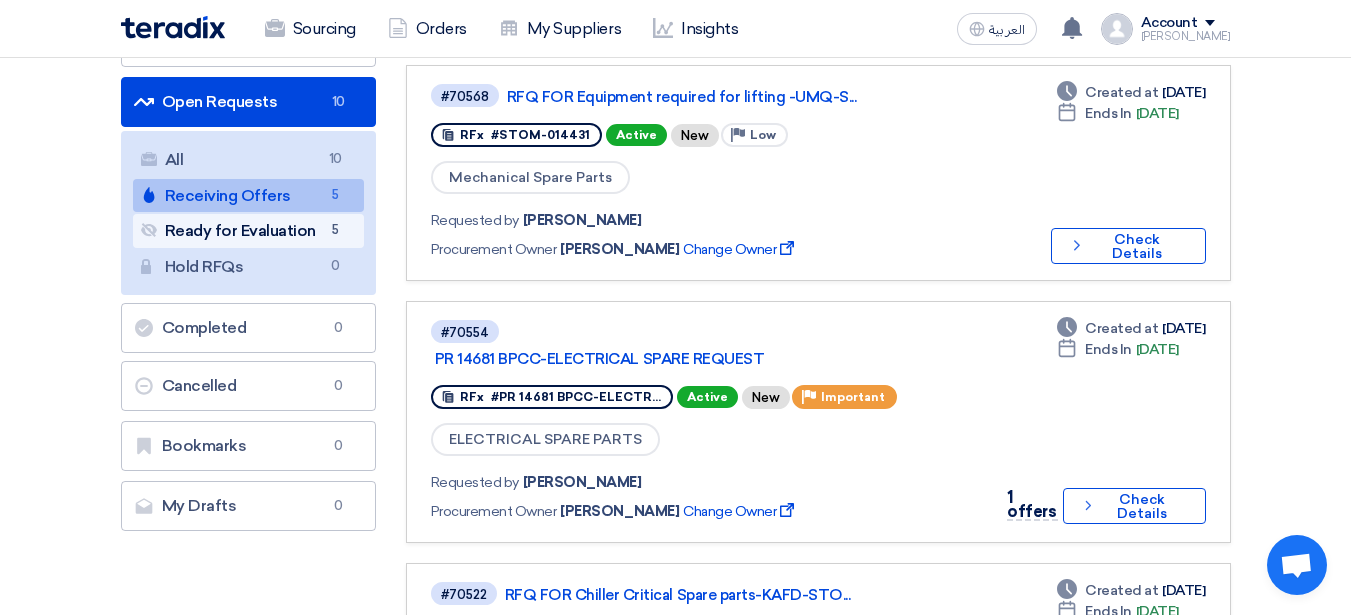 click on "Ready for Evaluation
Ready for Evaluation
5" 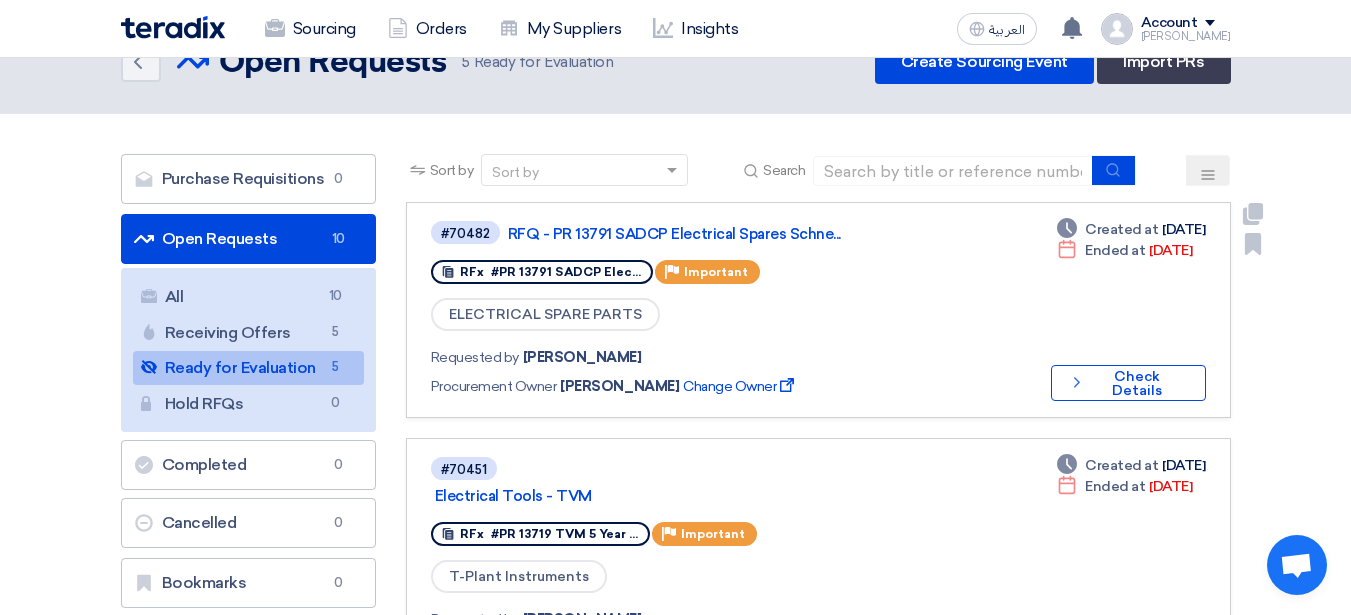 scroll, scrollTop: 72, scrollLeft: 0, axis: vertical 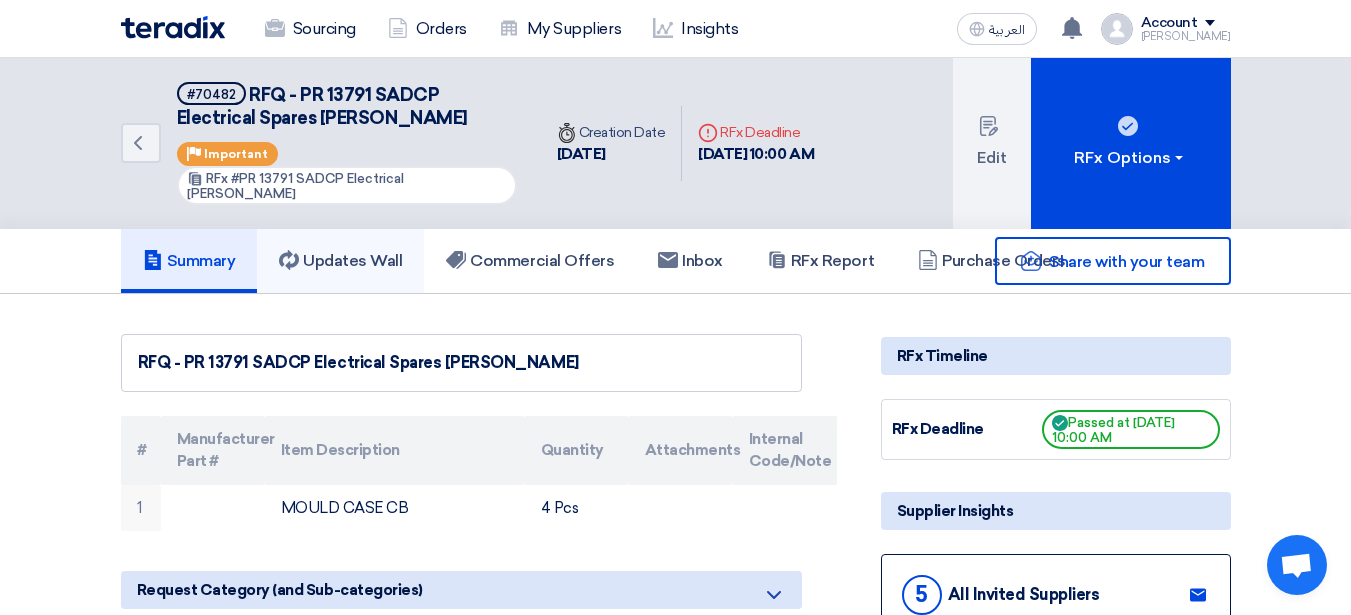click on "Updates Wall" 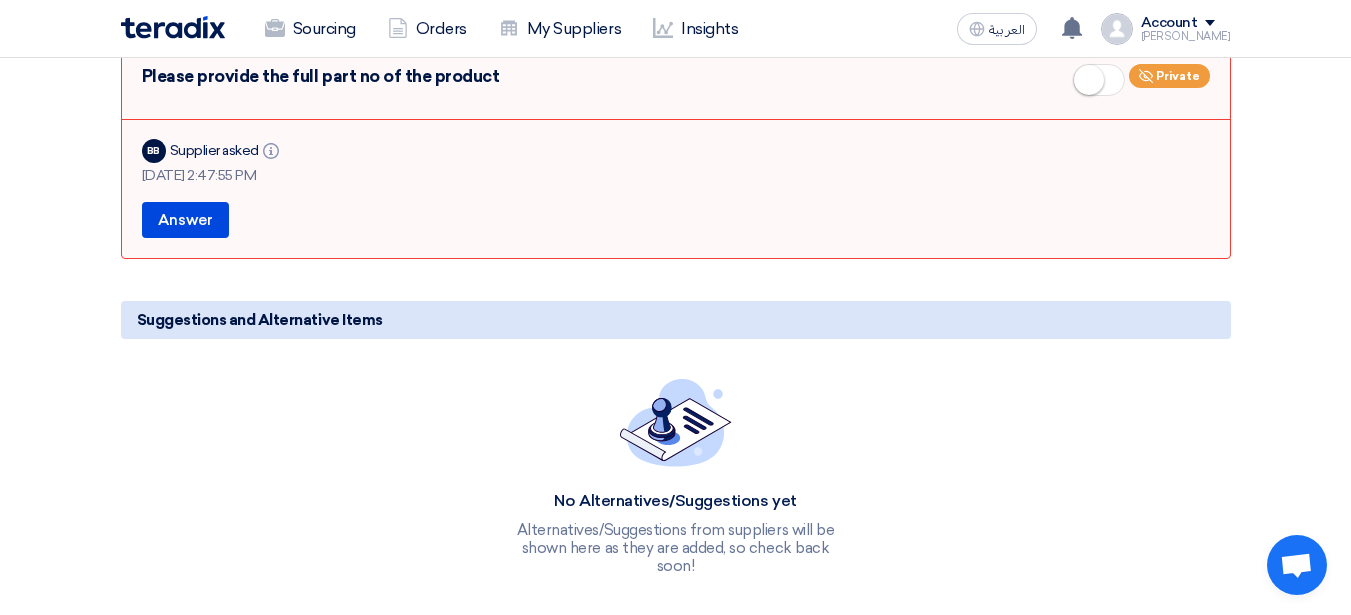 scroll, scrollTop: 0, scrollLeft: 0, axis: both 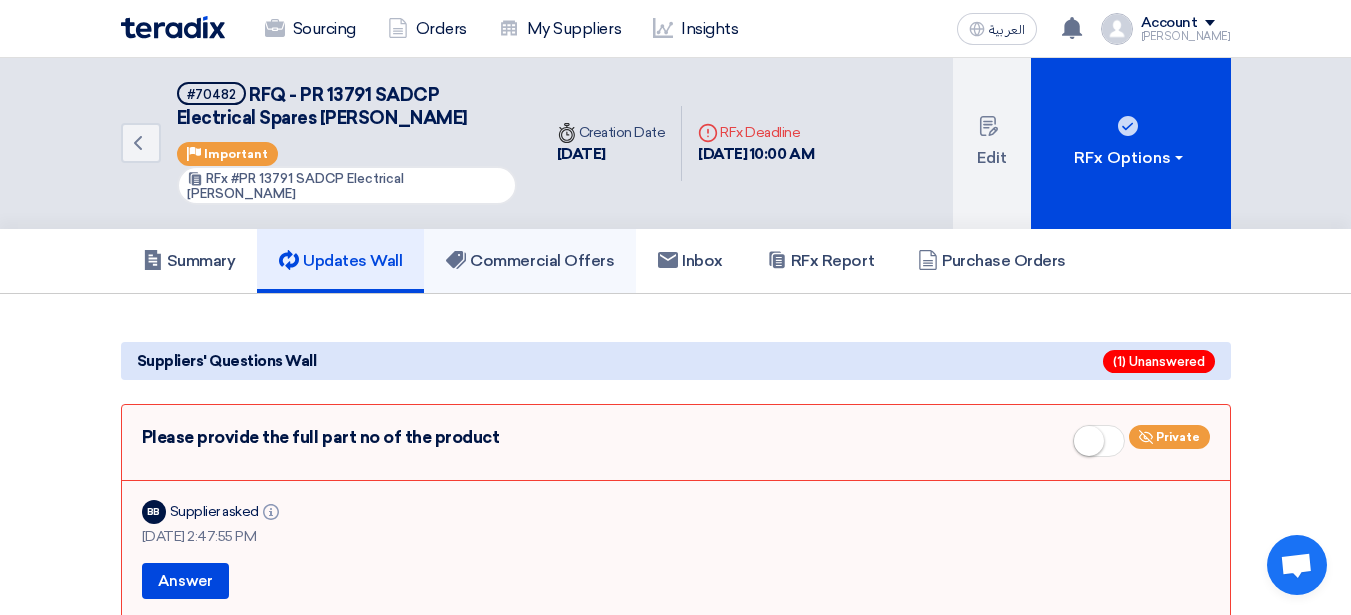 click on "Commercial Offers" 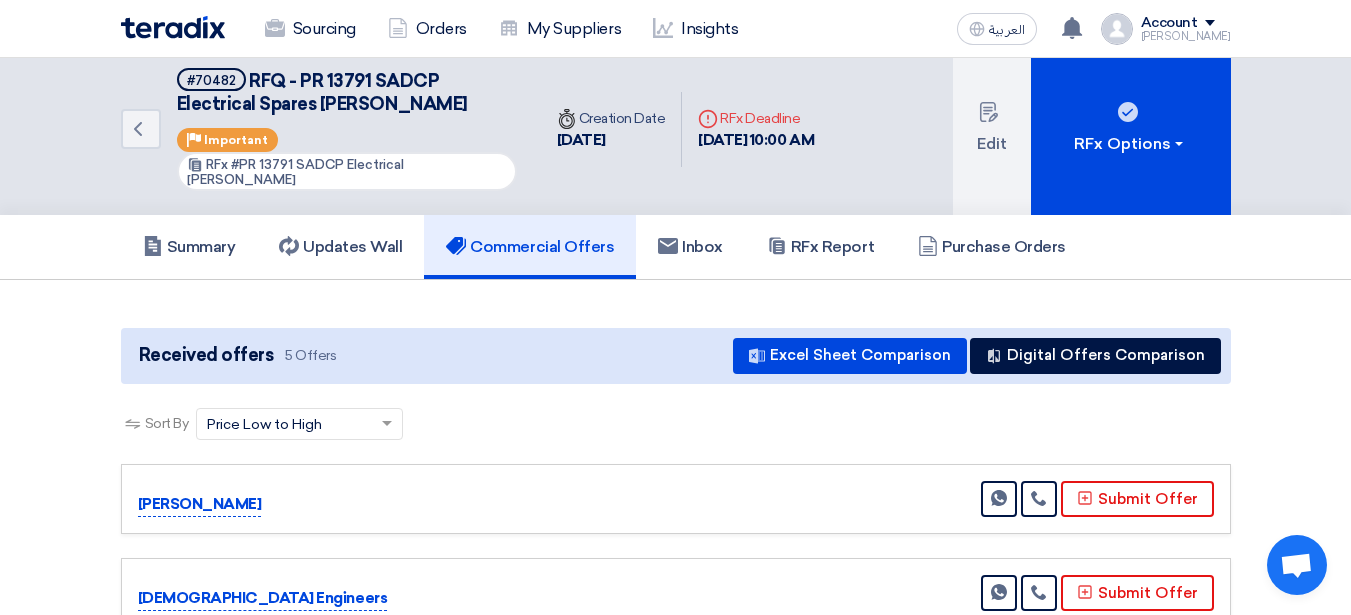 scroll, scrollTop: 0, scrollLeft: 0, axis: both 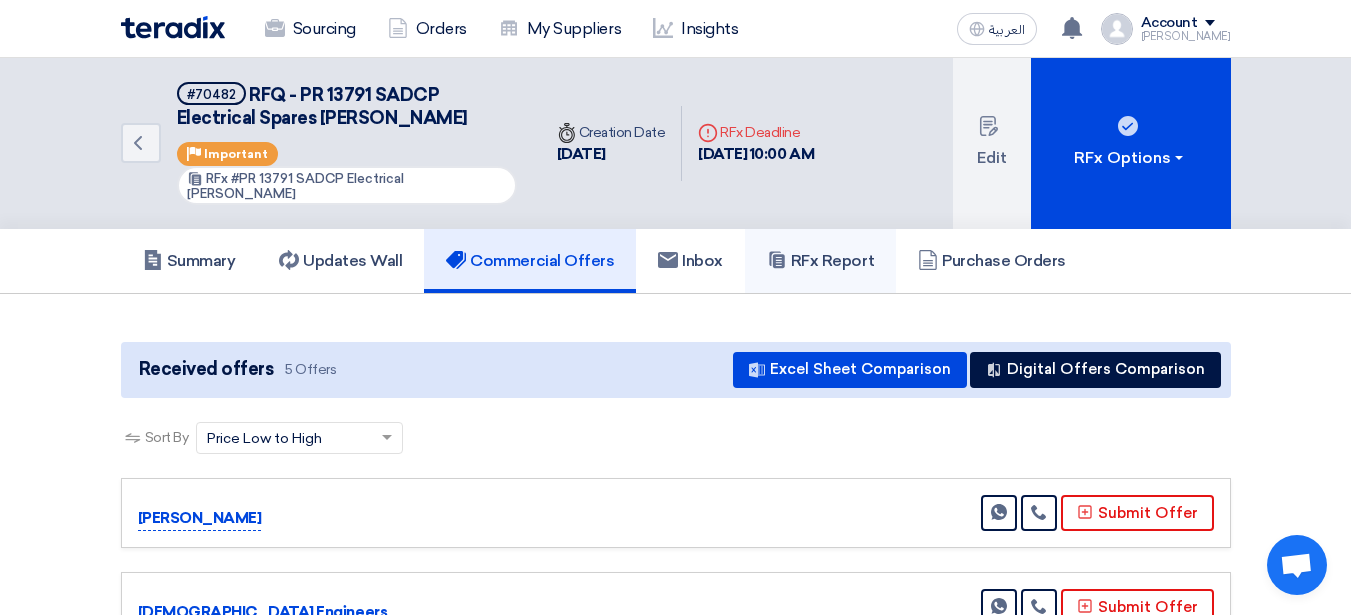 click on "RFx Report" 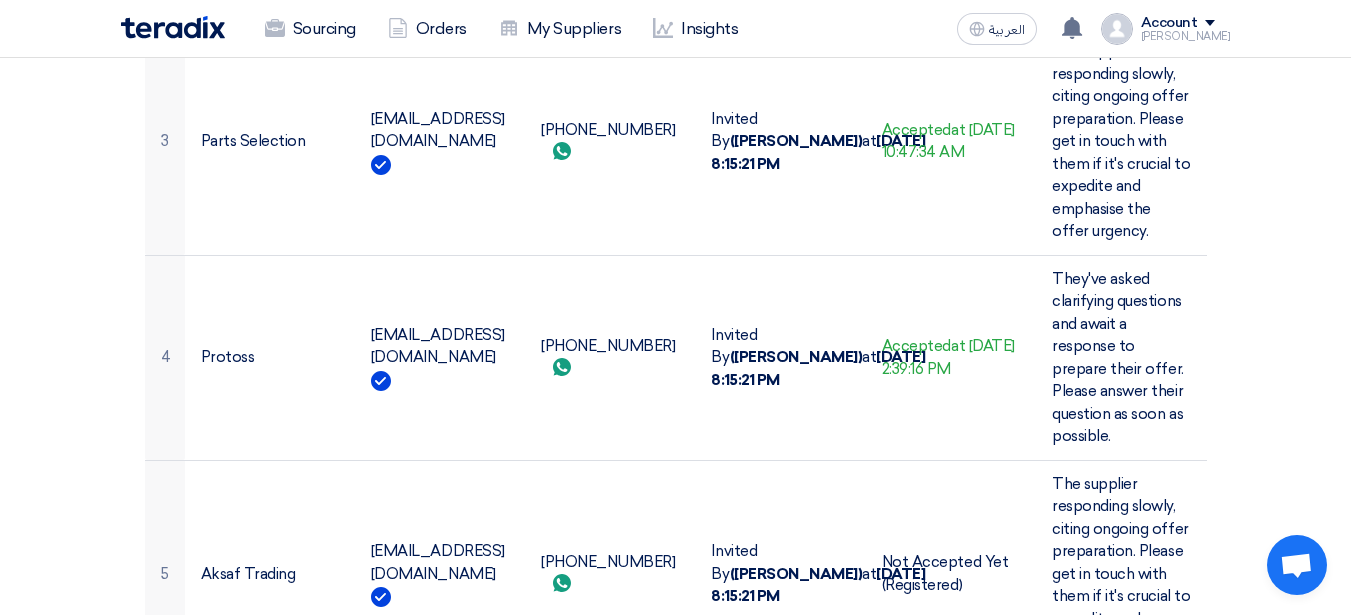 scroll, scrollTop: 1235, scrollLeft: 0, axis: vertical 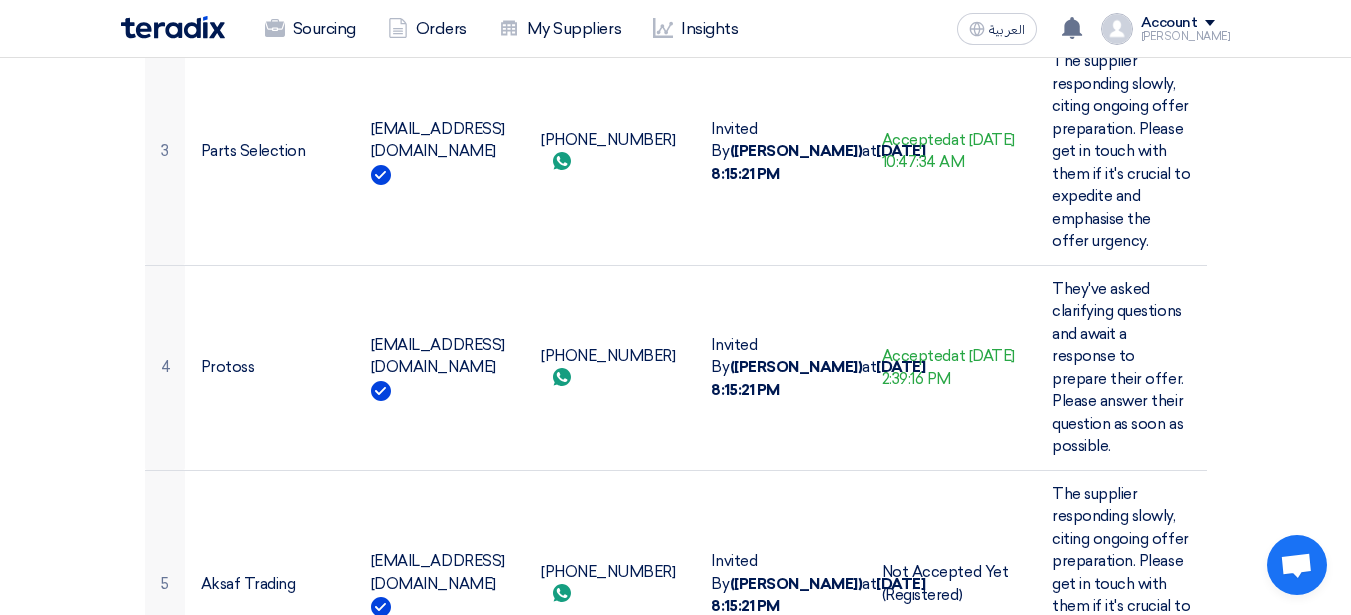 click on "+971564330955
Send whatsApp message" 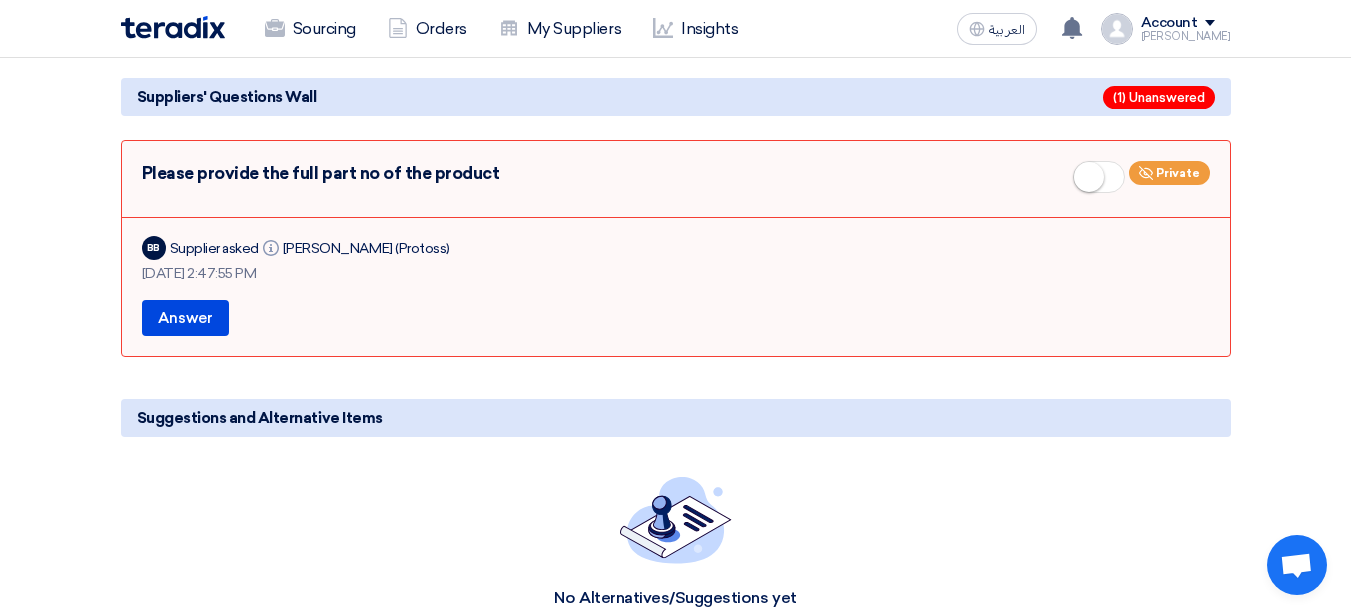 scroll, scrollTop: 1883, scrollLeft: 0, axis: vertical 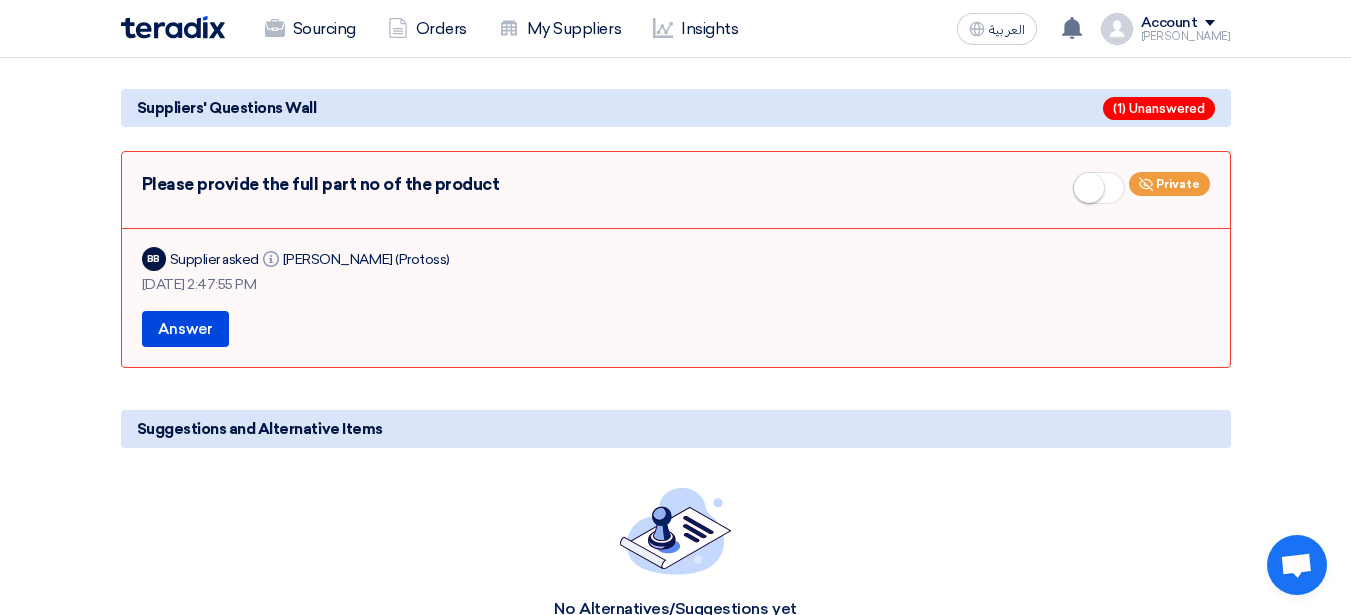 click on "Biju Bahuleyan (Protoss)" 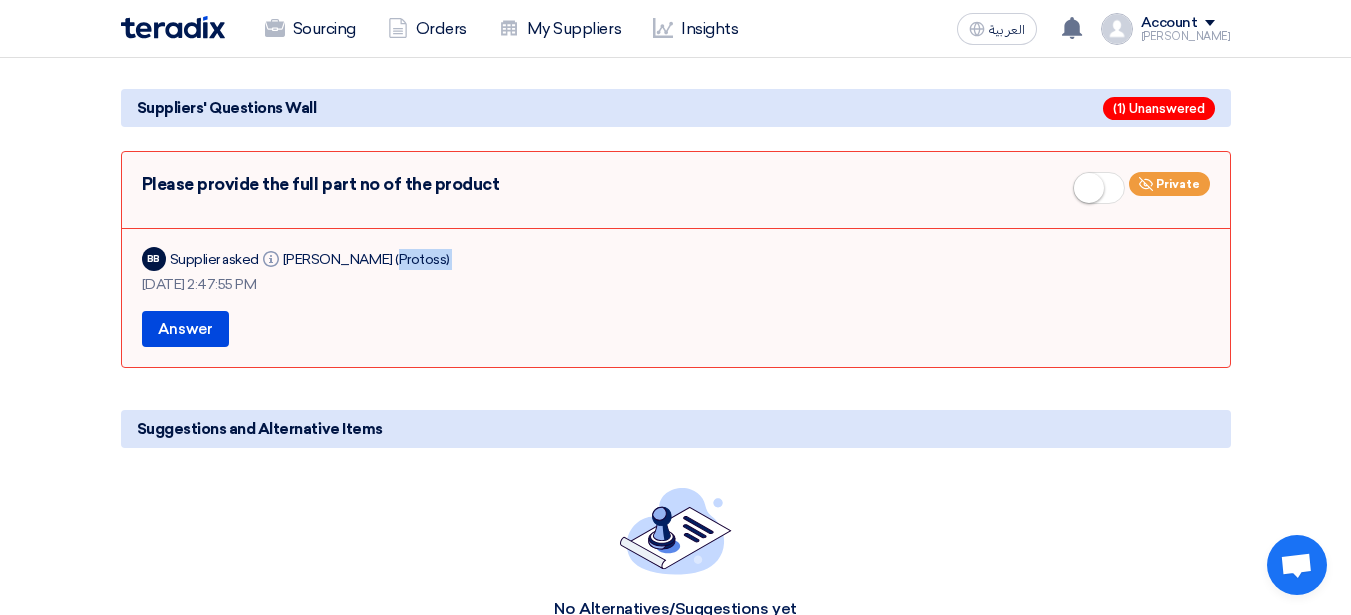 click on "Biju Bahuleyan (Protoss)" 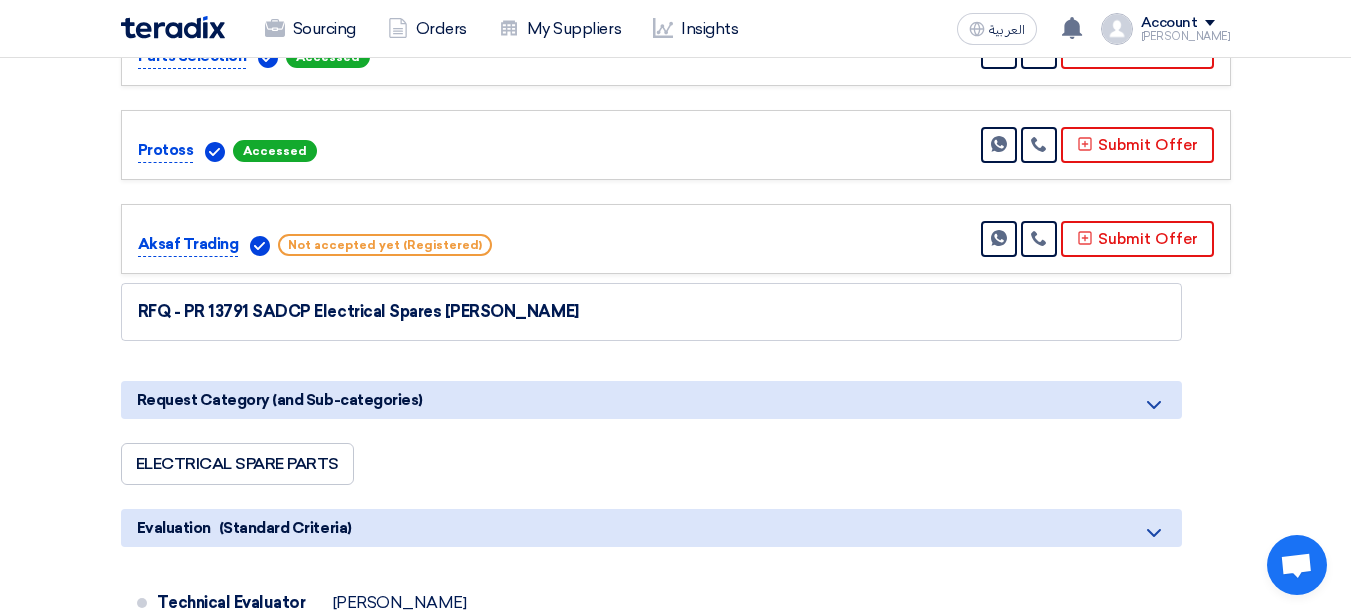 scroll, scrollTop: 2906, scrollLeft: 0, axis: vertical 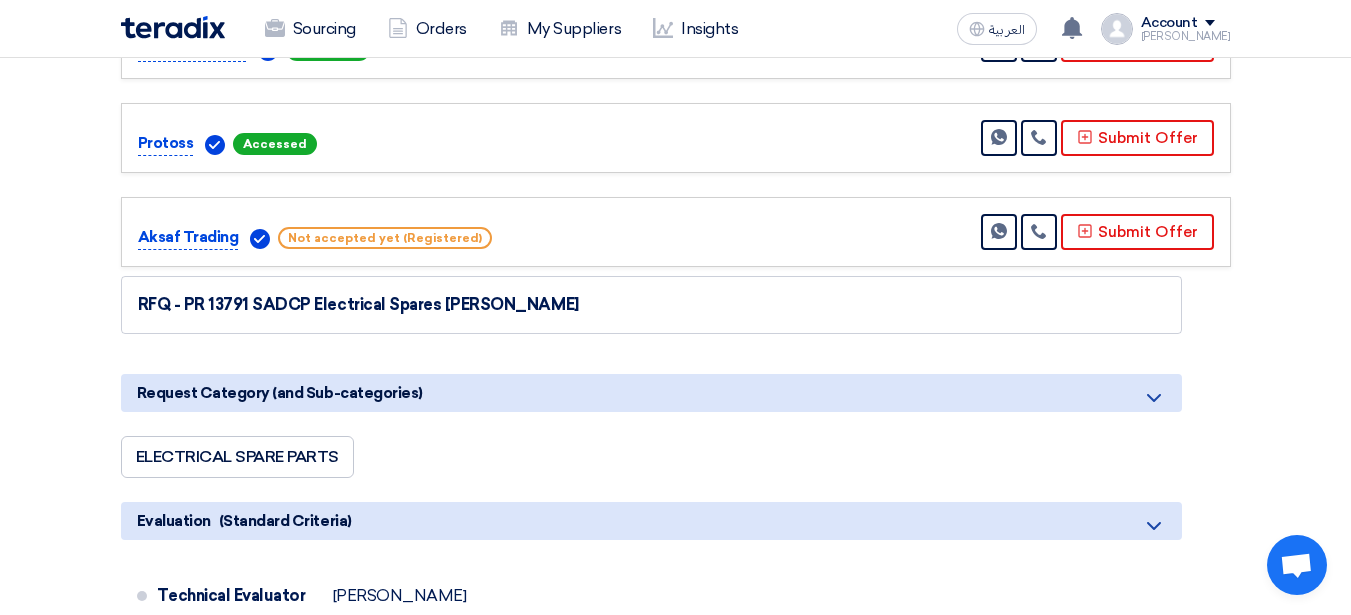 click on "RFQ - PR 13791 SADCP  Electrical Spares Schneider" 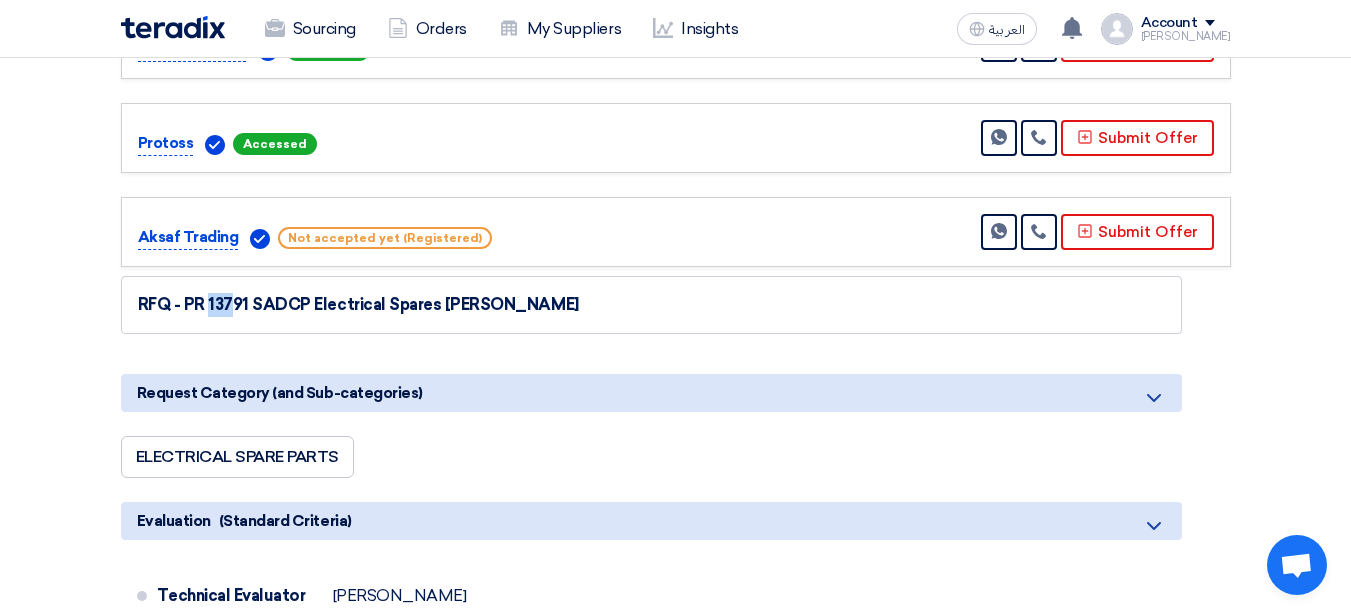 click on "RFQ - PR 13791 SADCP  Electrical Spares Schneider" 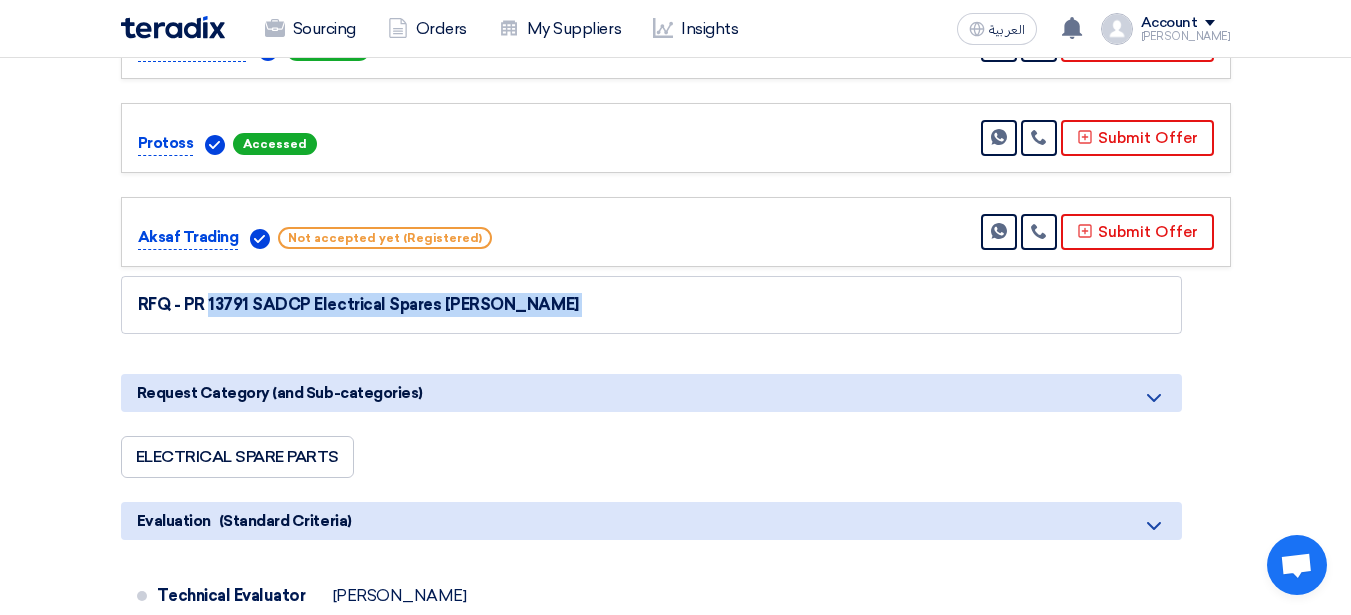 click on "RFQ - PR 13791 SADCP  Electrical Spares Schneider" 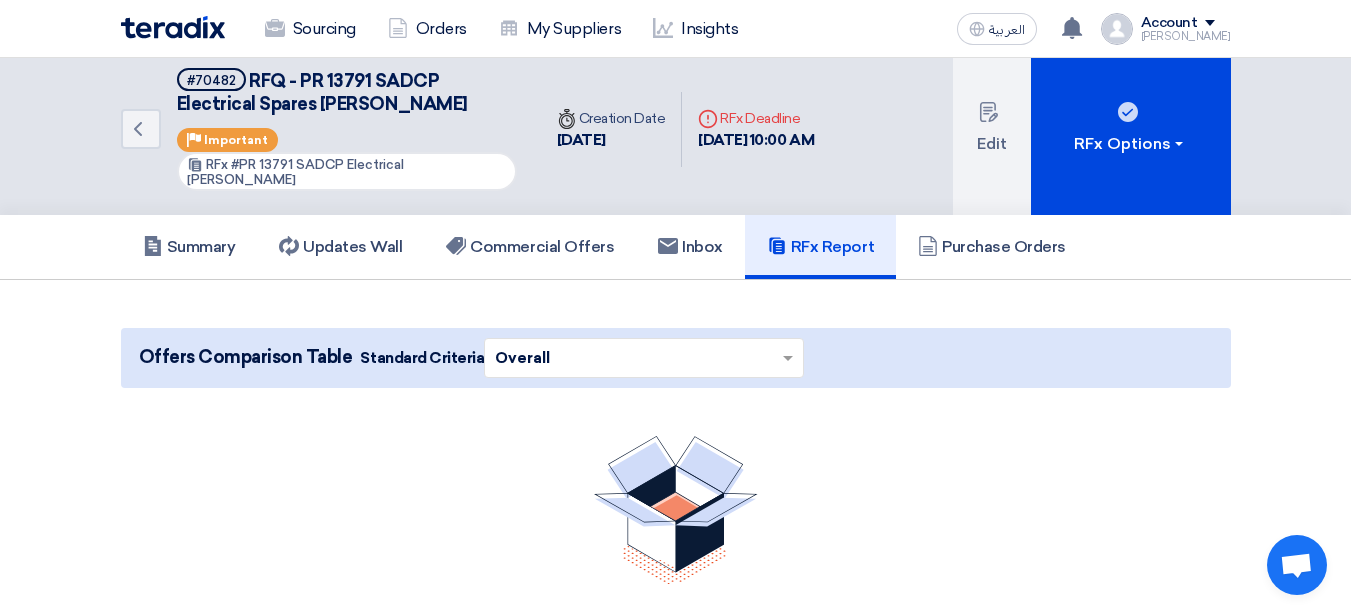scroll, scrollTop: 0, scrollLeft: 0, axis: both 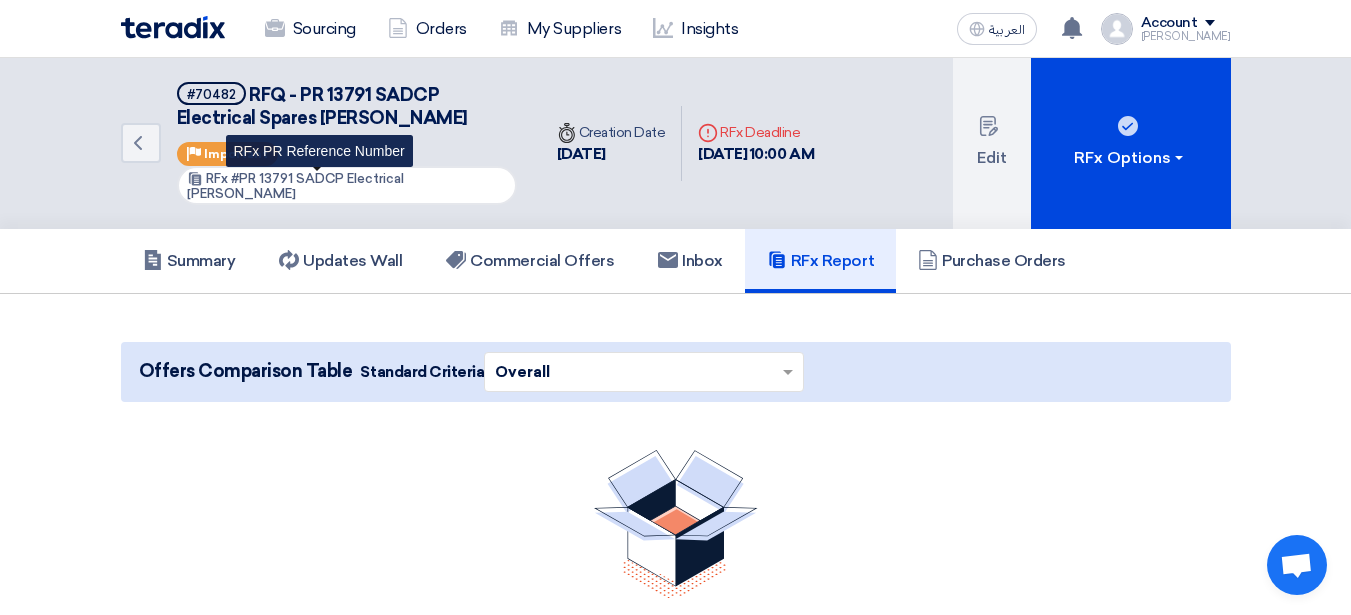 click on "#PR 13791 SADCP  Electrical Spares Schneider" 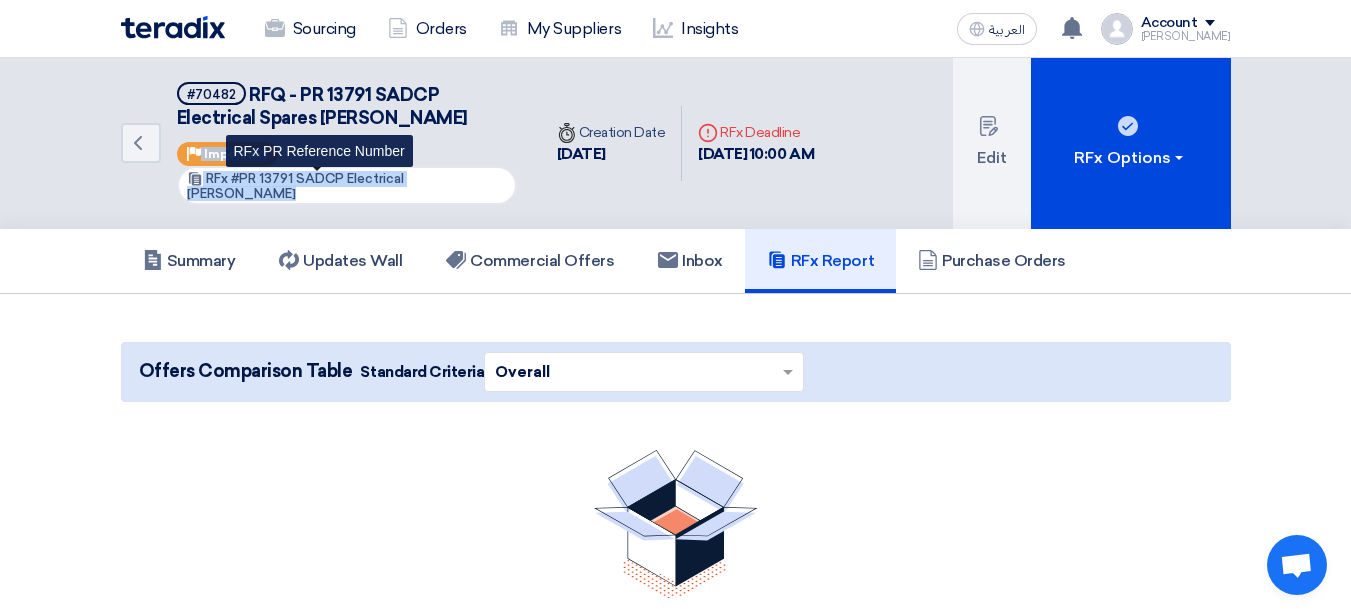 click on "#PR 13791 SADCP  Electrical Spares Schneider" 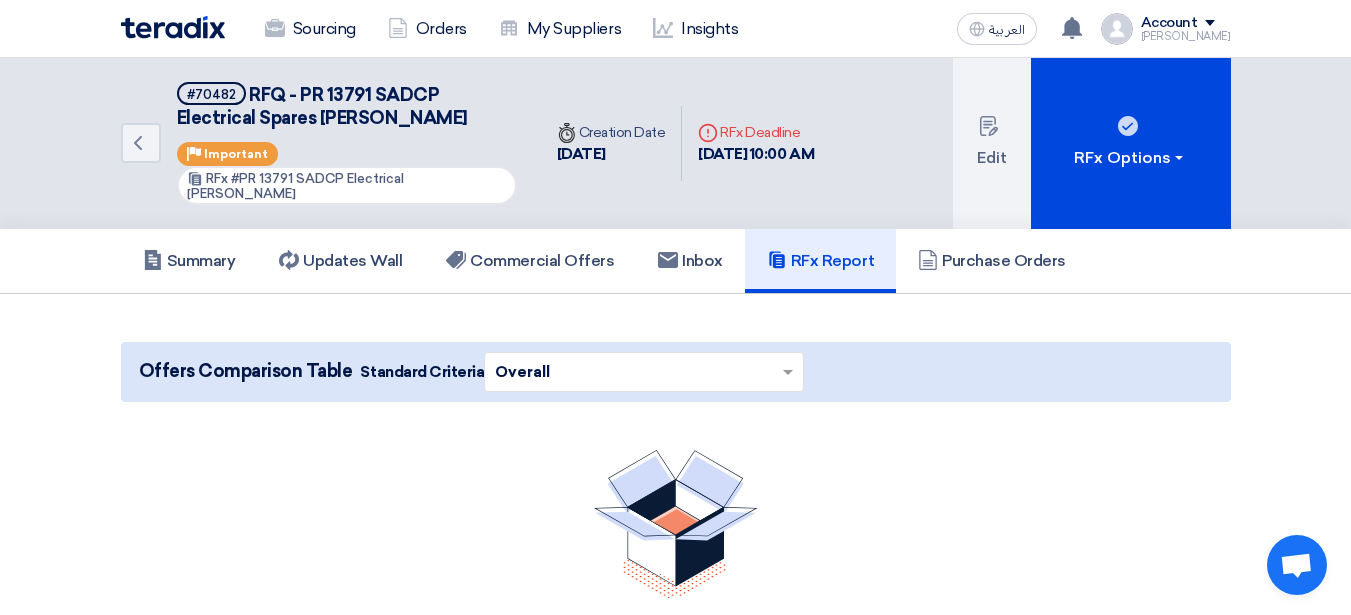 click on "Offers Comparison Table" 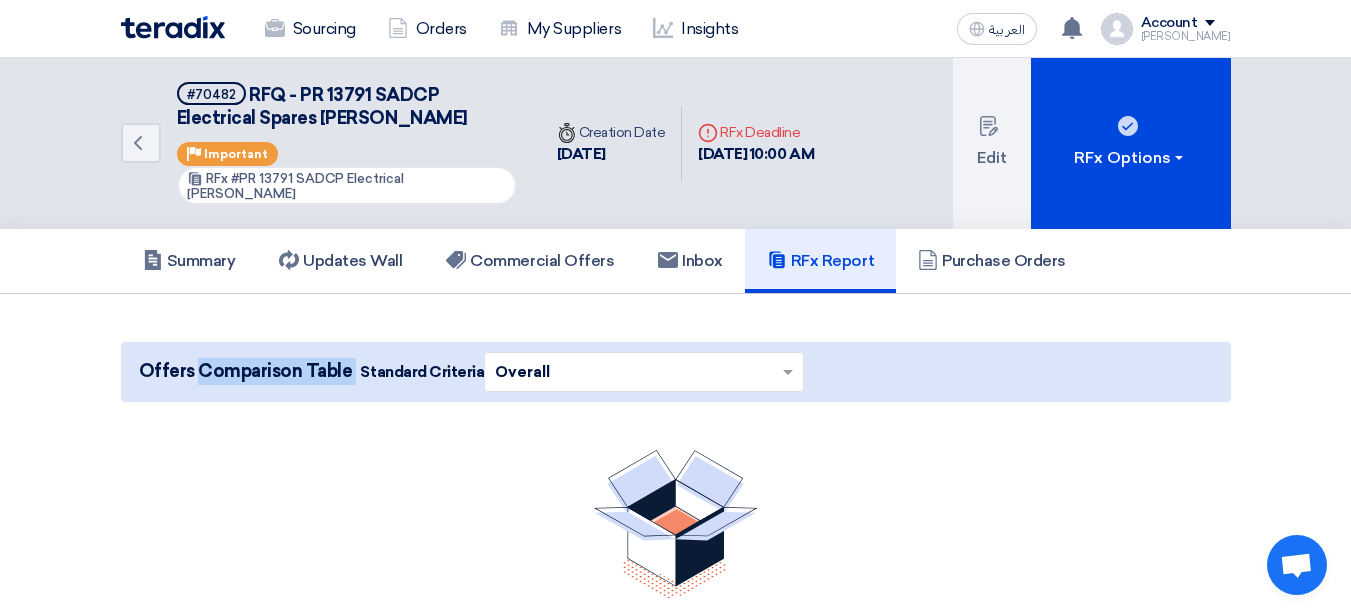click on "Offers Comparison Table" 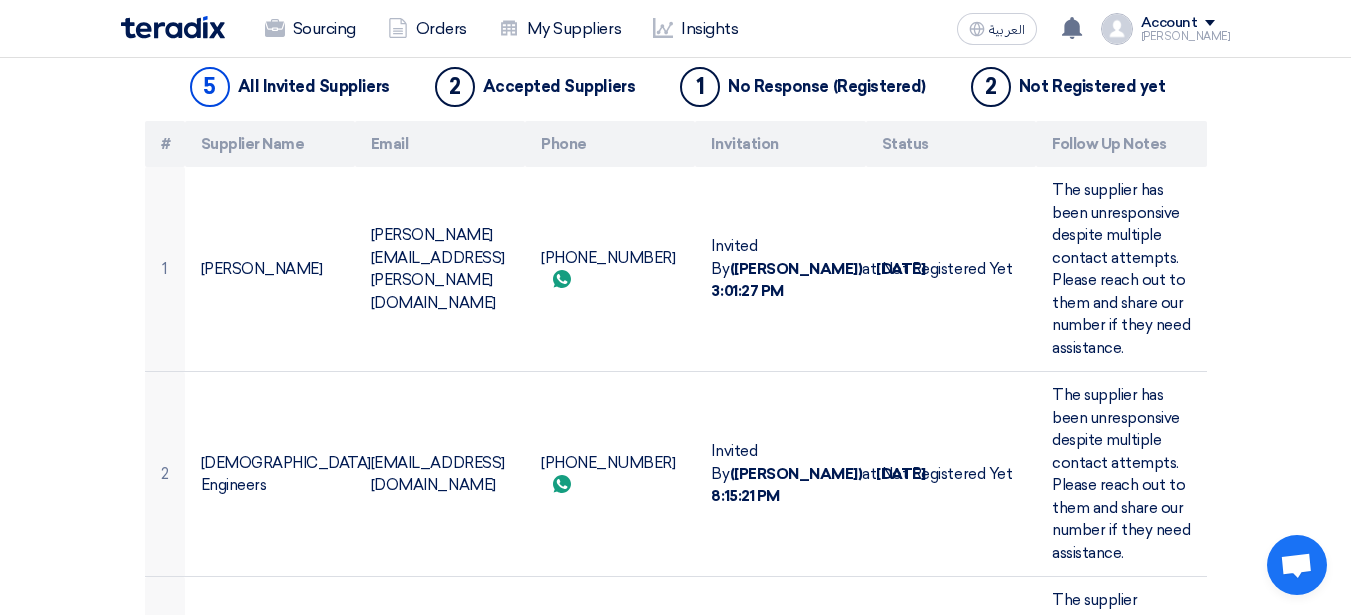 scroll, scrollTop: 0, scrollLeft: 0, axis: both 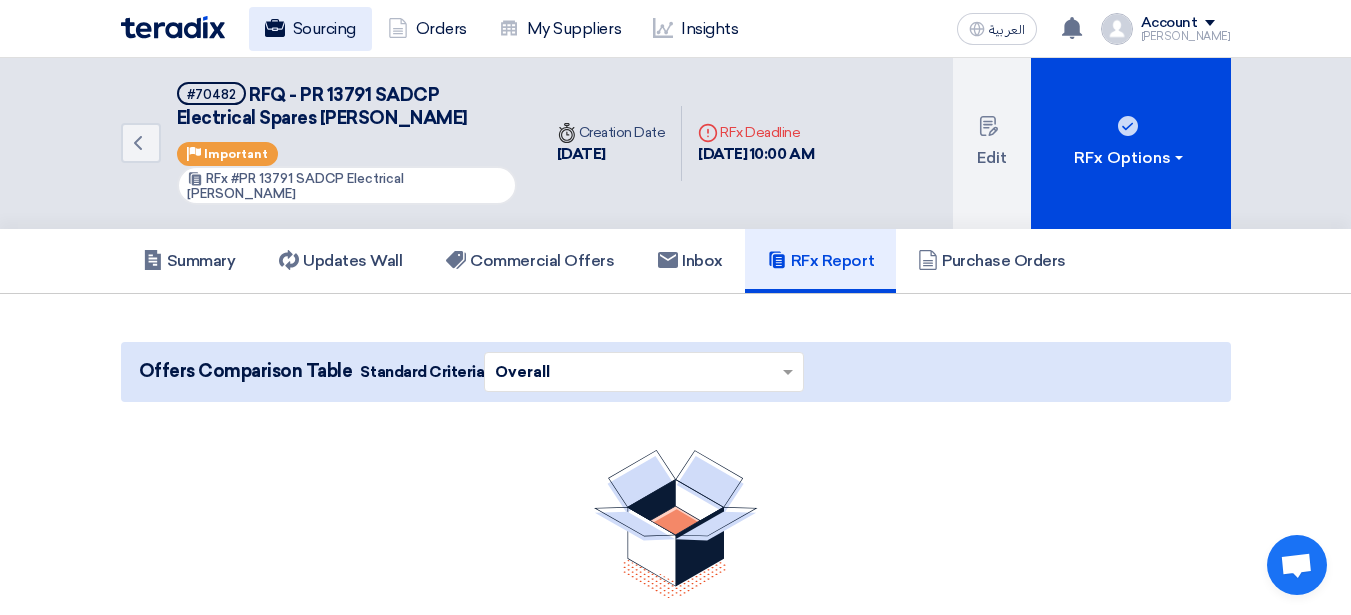 click on "Sourcing" 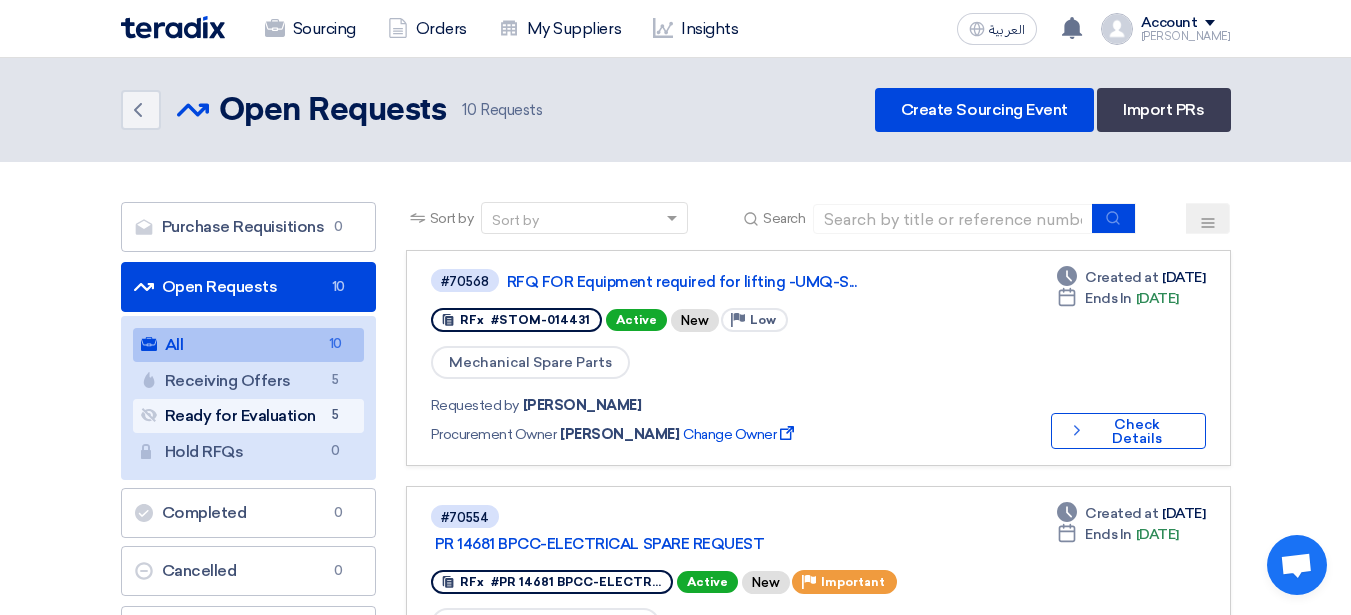 click on "Ready for Evaluation
Ready for Evaluation
5" 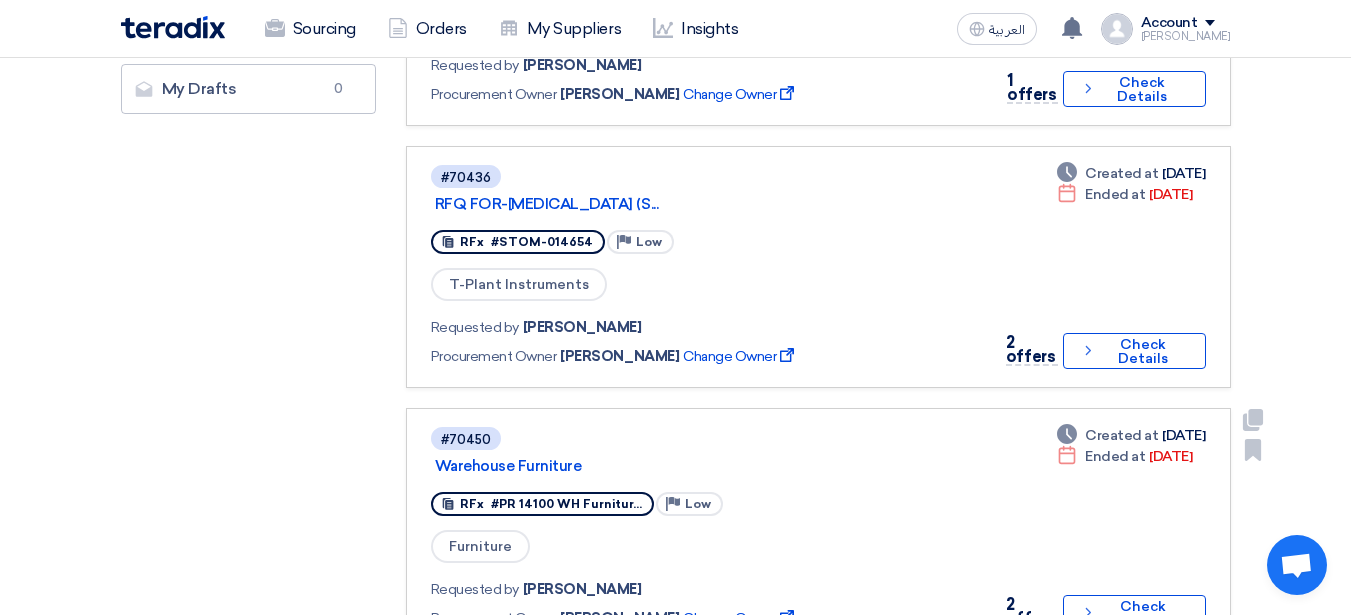 scroll, scrollTop: 578, scrollLeft: 0, axis: vertical 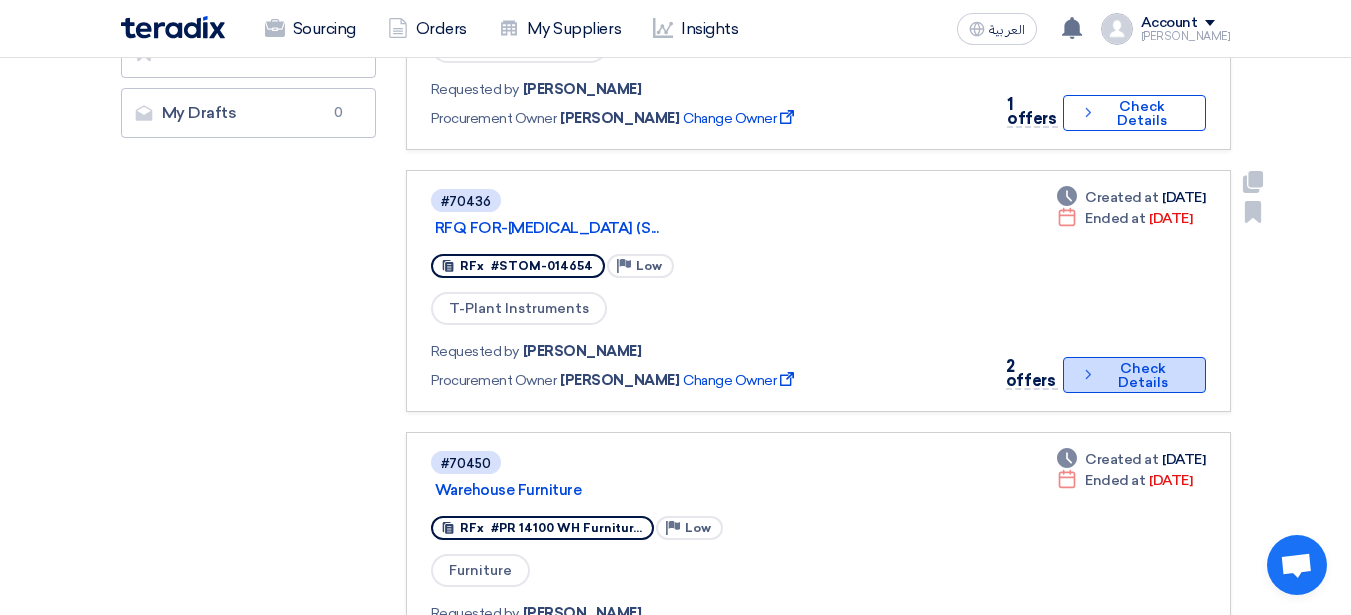 click on "Check details
Check Details" 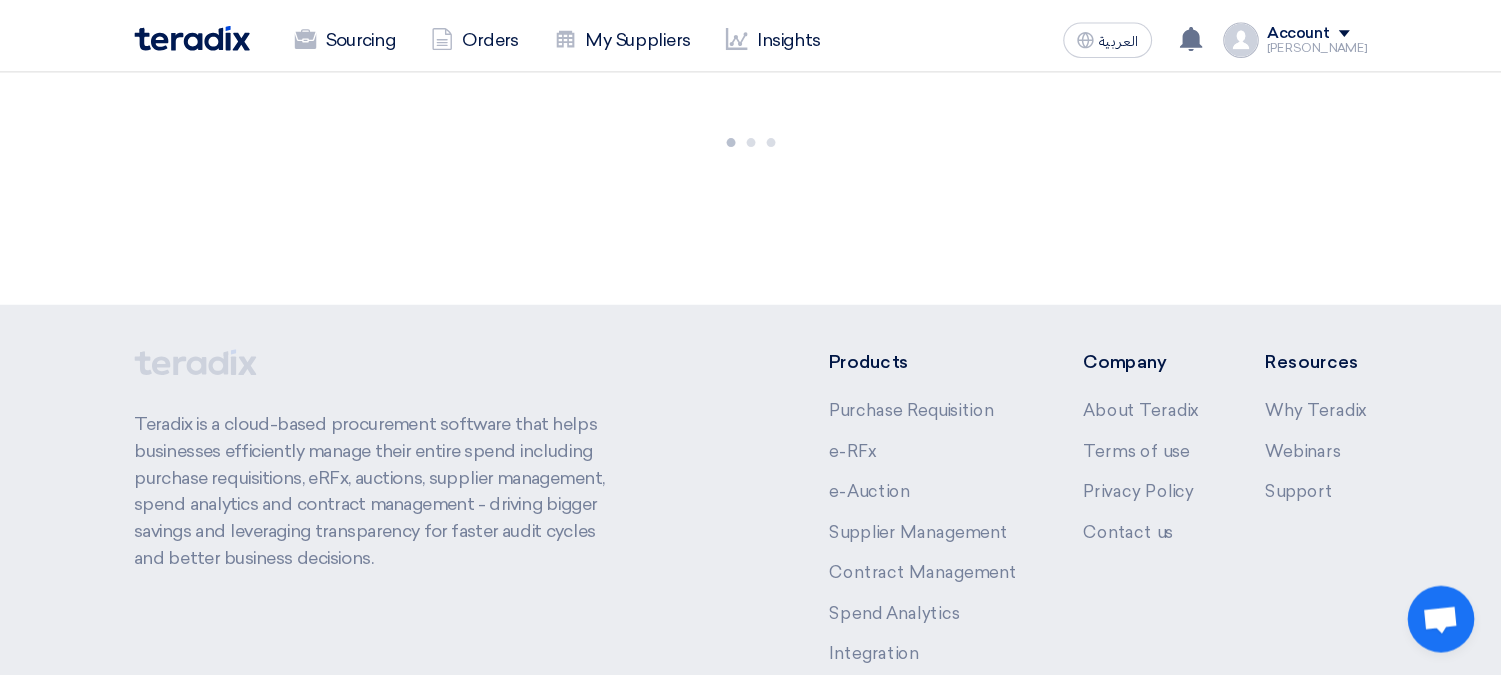 scroll, scrollTop: 0, scrollLeft: 0, axis: both 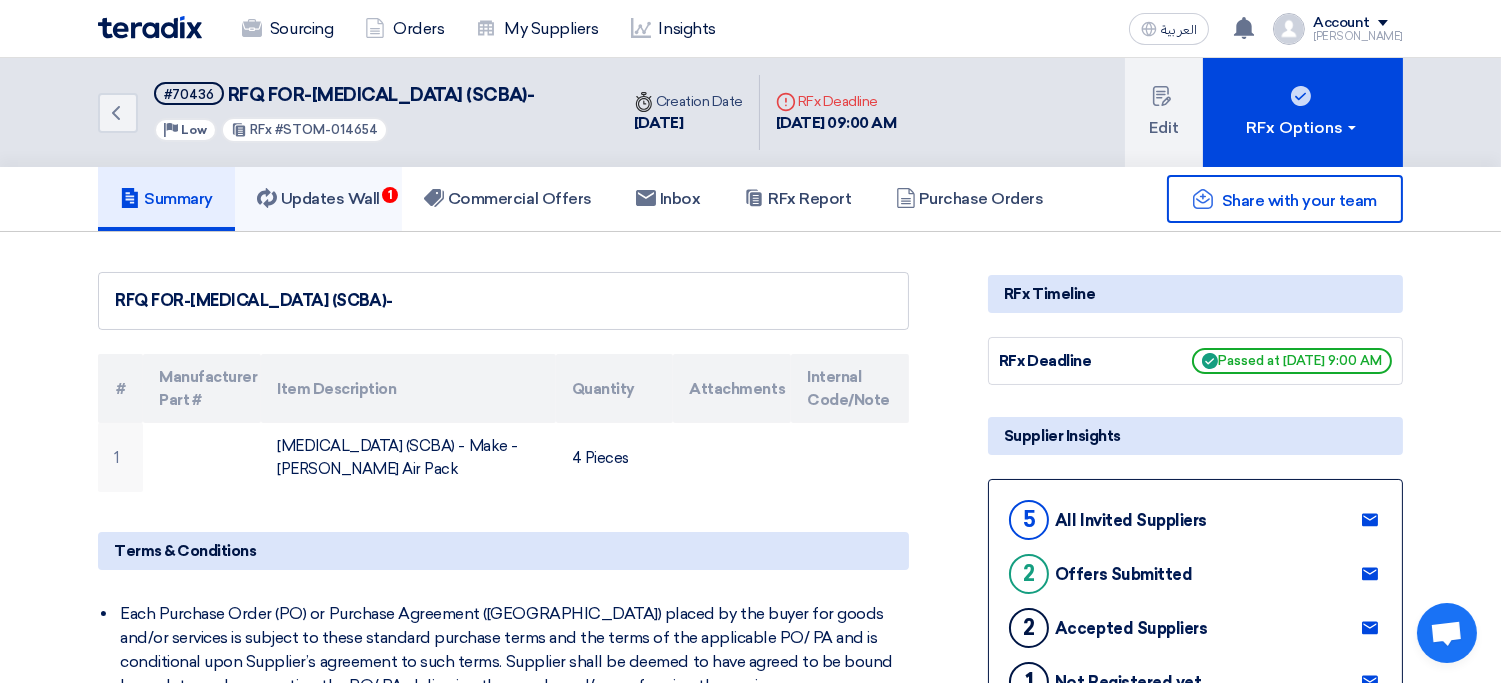 click on "Updates Wall
1" 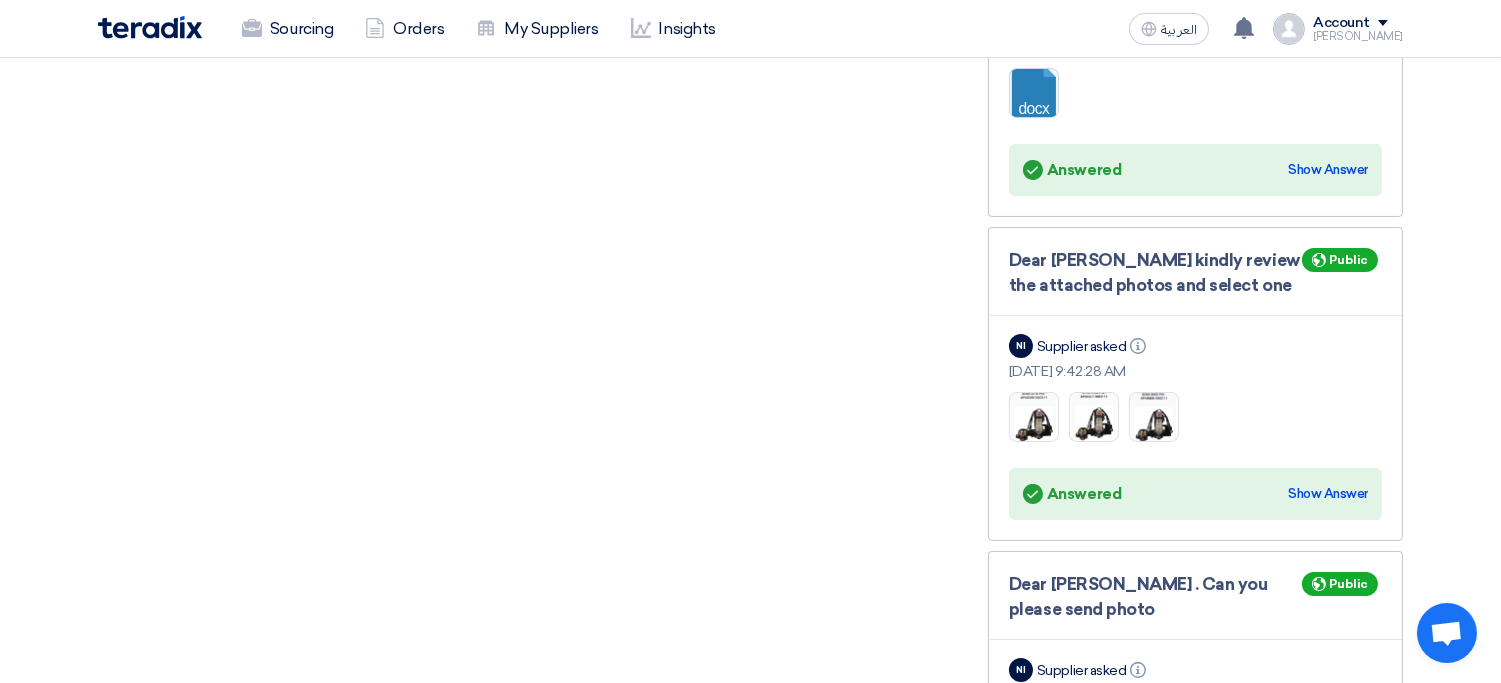 scroll, scrollTop: 788, scrollLeft: 0, axis: vertical 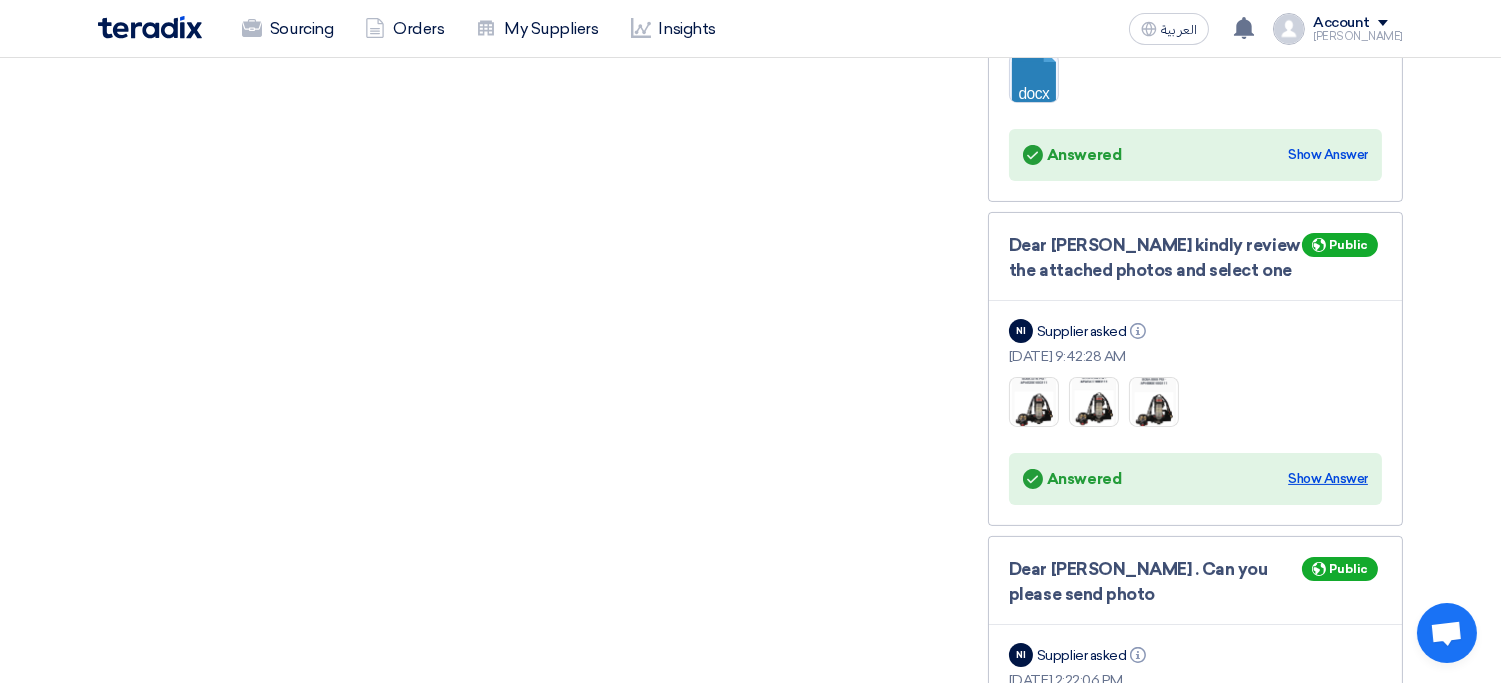 click on "Show Answer" 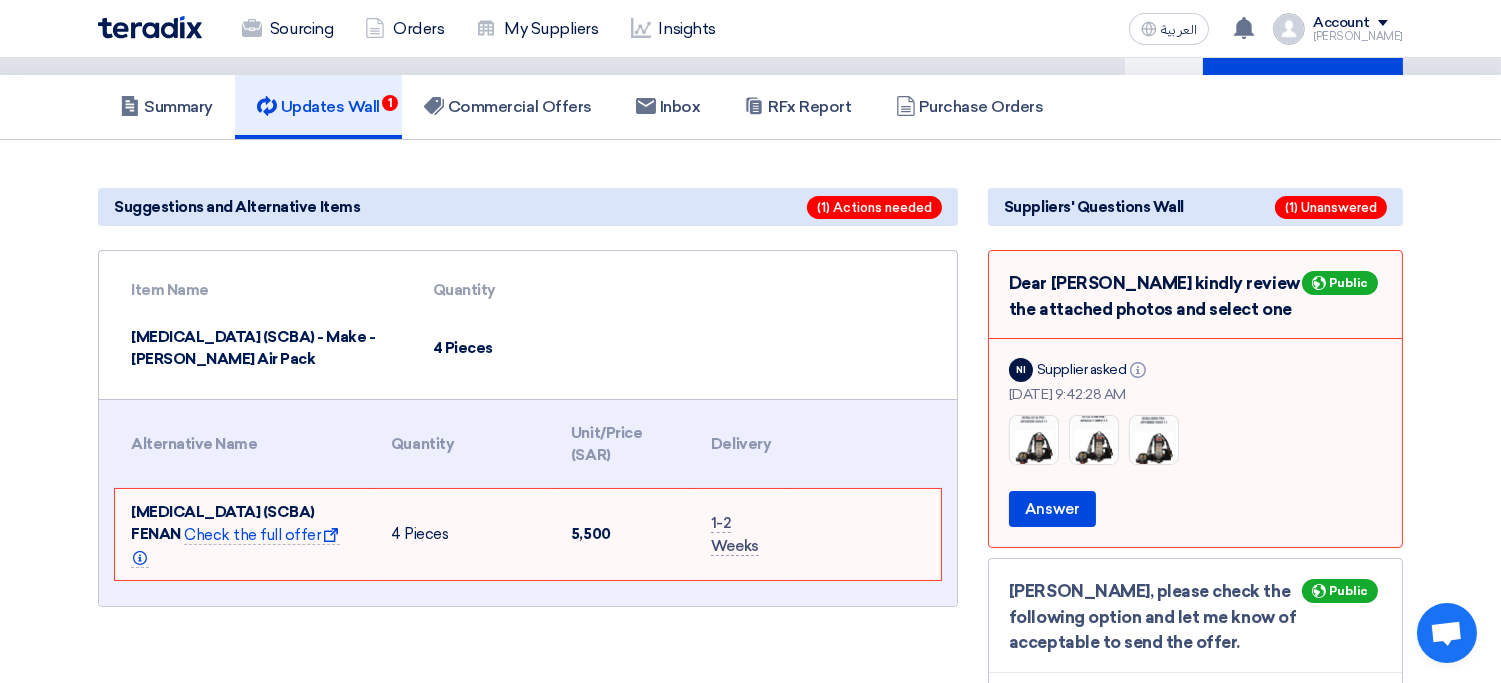 scroll, scrollTop: 91, scrollLeft: 0, axis: vertical 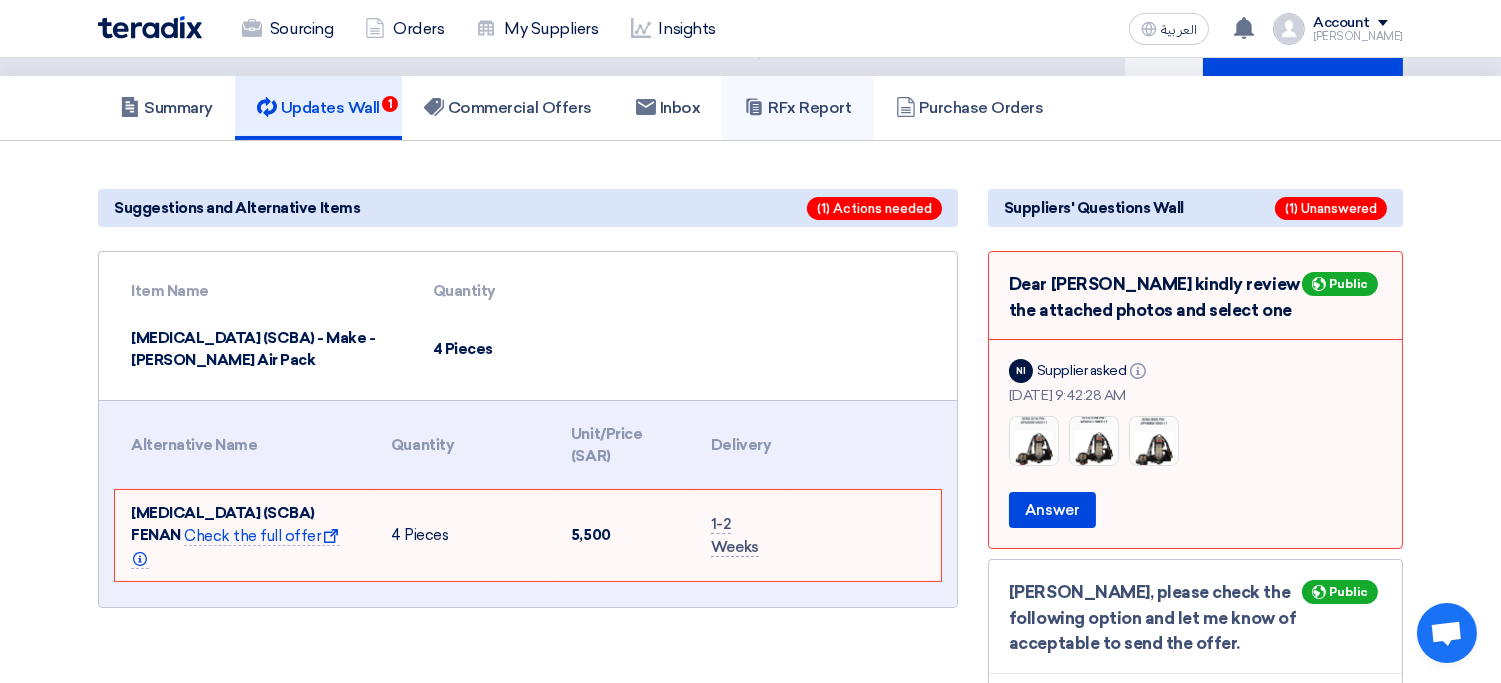 click on "RFx Report" 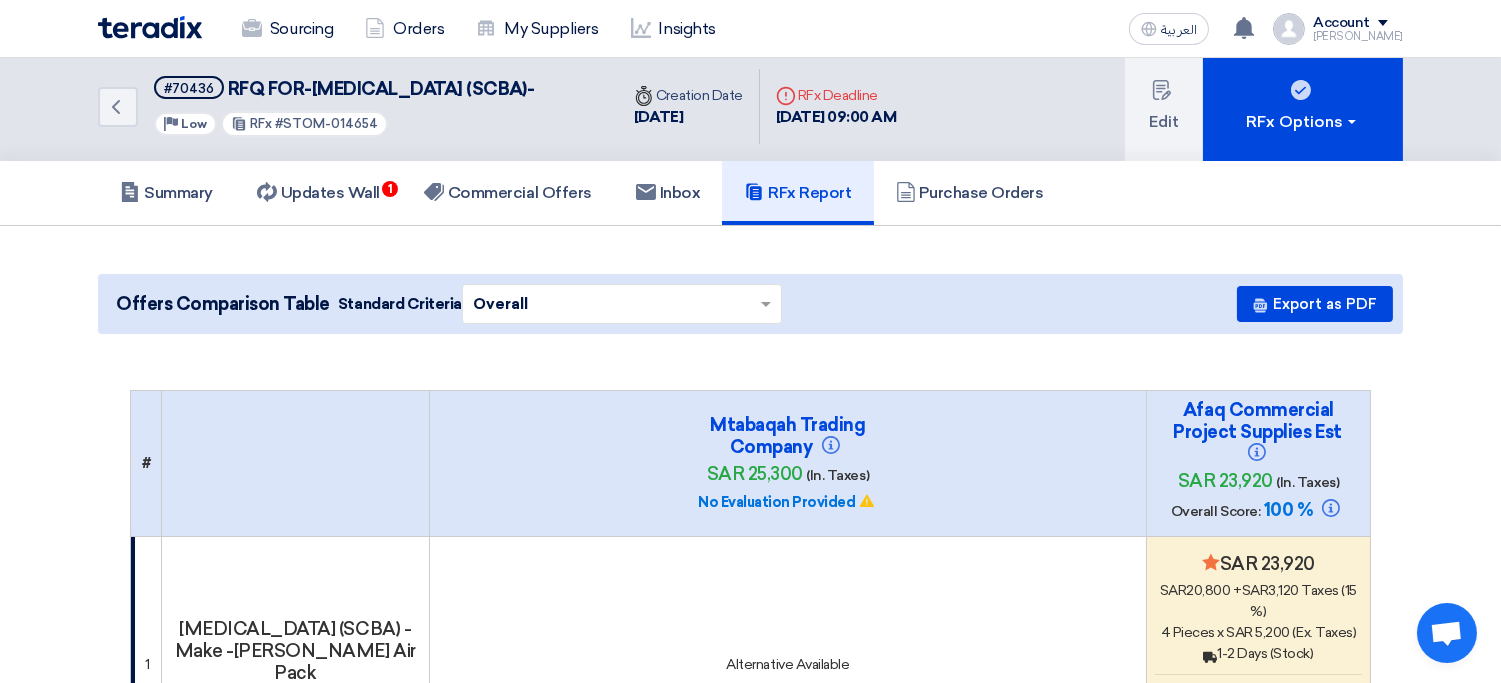 scroll, scrollTop: 7, scrollLeft: 0, axis: vertical 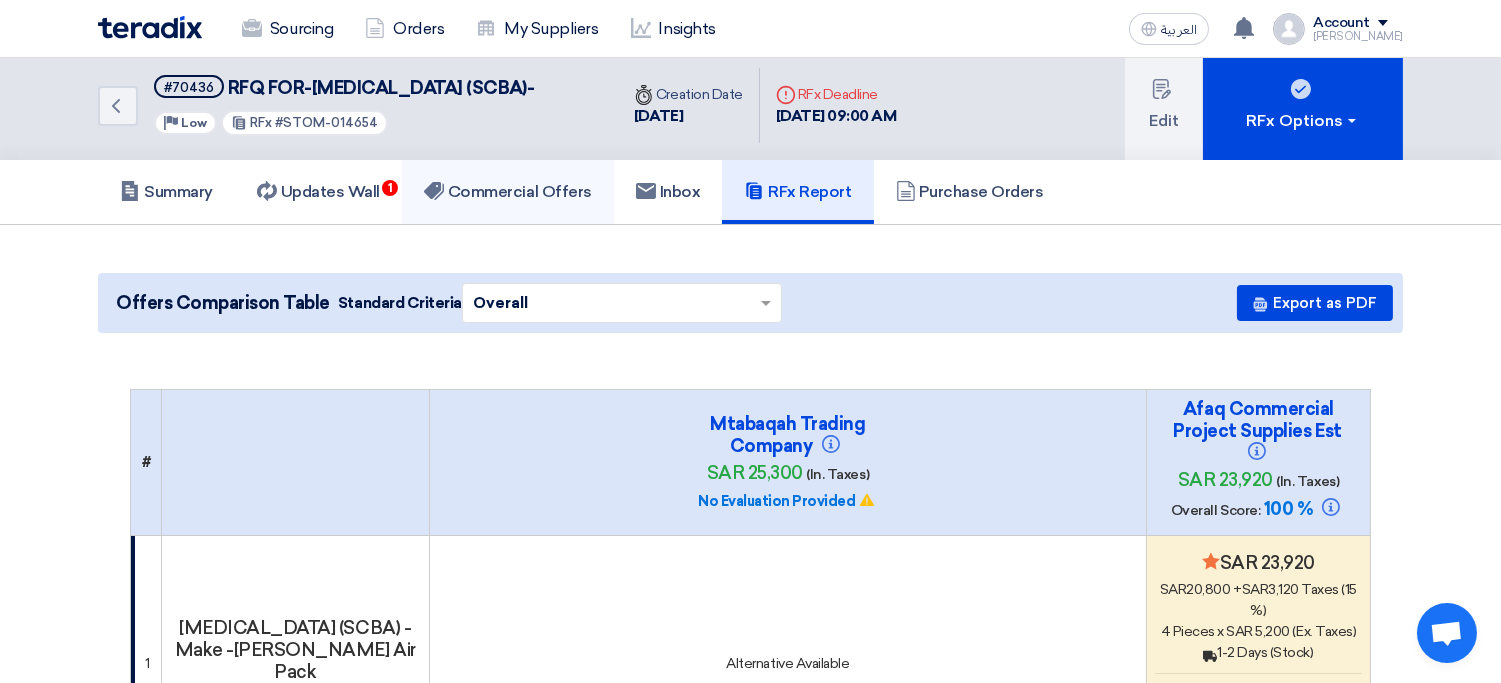 click on "Commercial Offers" 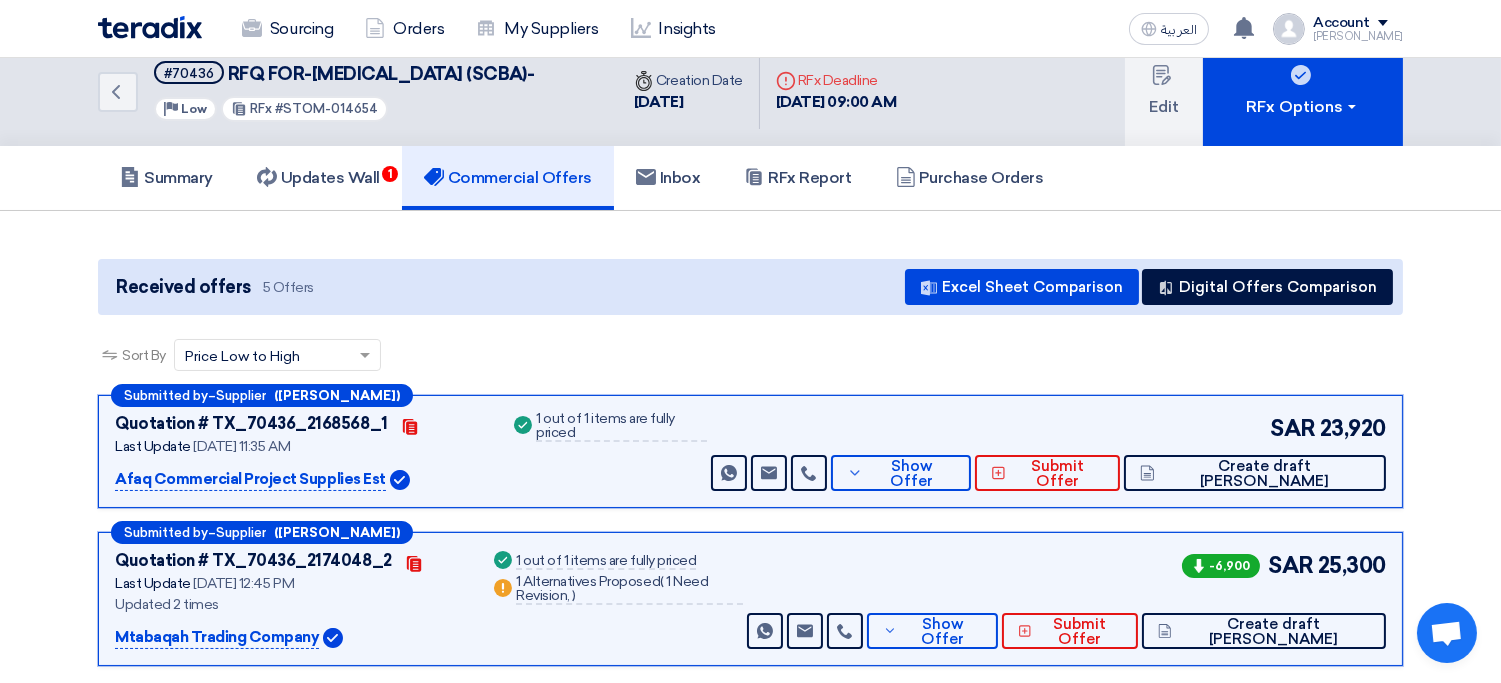 scroll, scrollTop: 0, scrollLeft: 0, axis: both 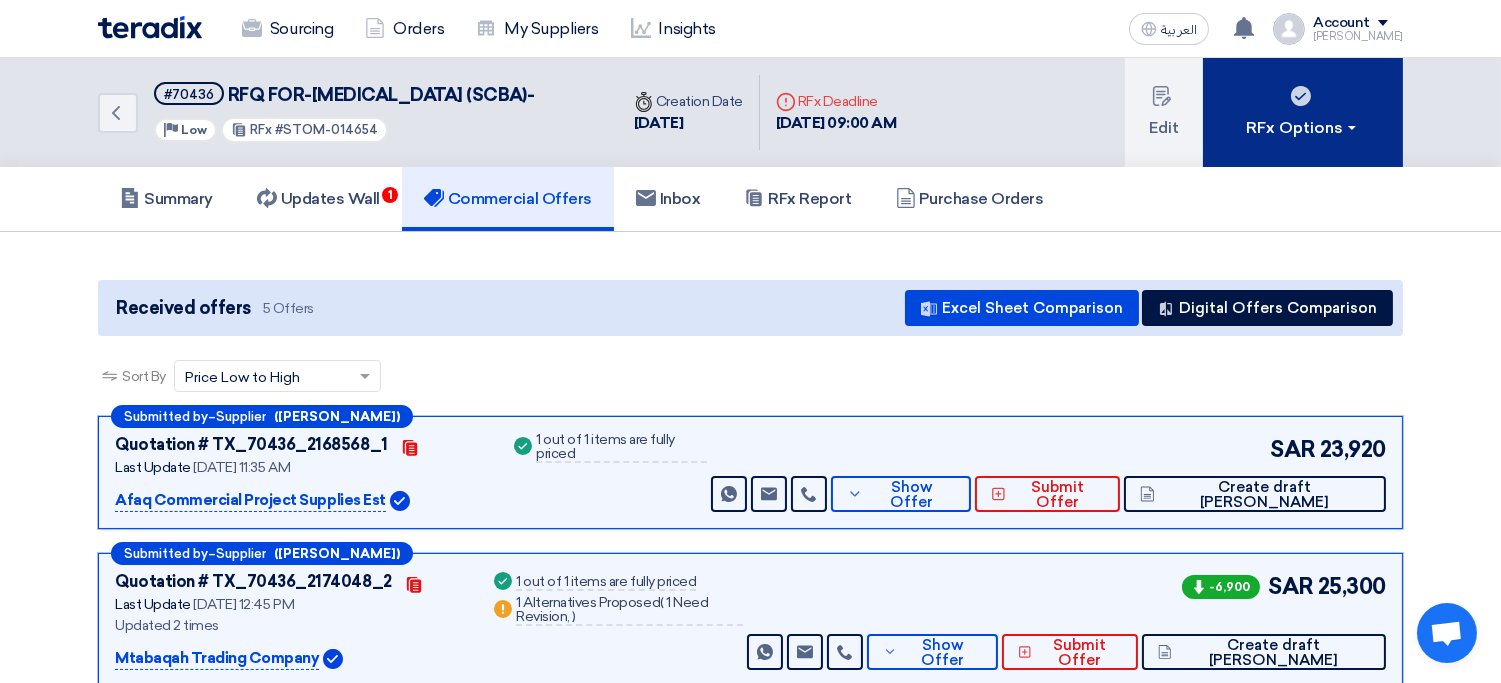 click on "RFx Options" at bounding box center (1303, 112) 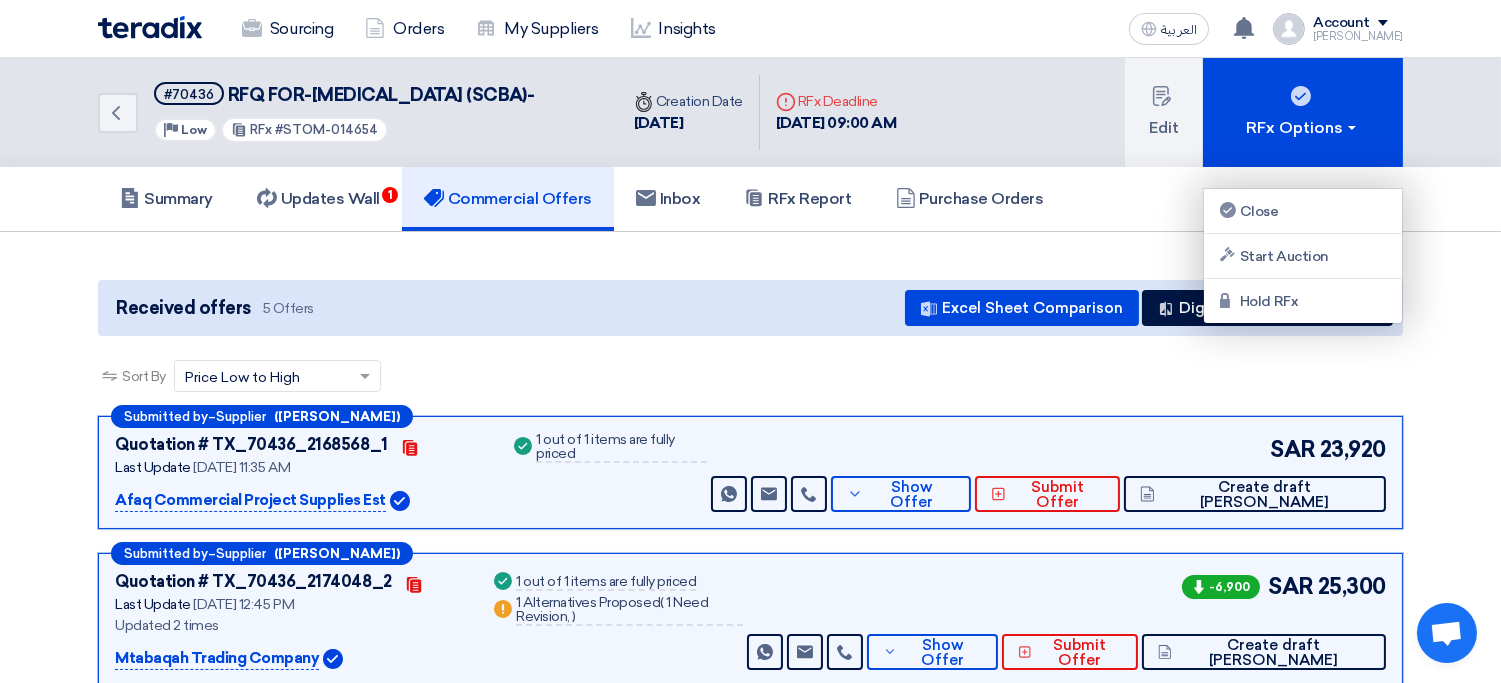 click on "Summary
Updates Wall
1
Commercial Offers
Inbox
RFx Report
Purchase Orders" 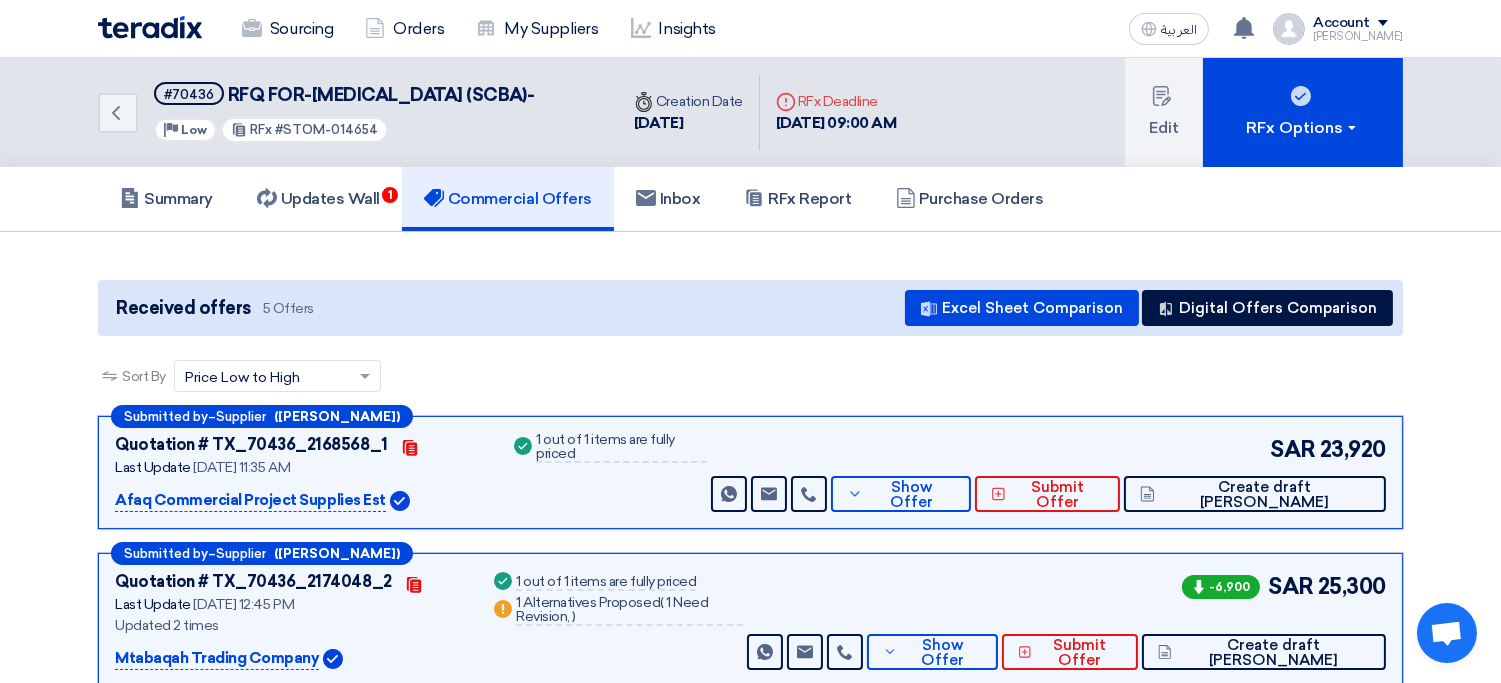 click on "Received offers
5 Offers
Excel Sheet Comparison
Digital Offers Comparison" 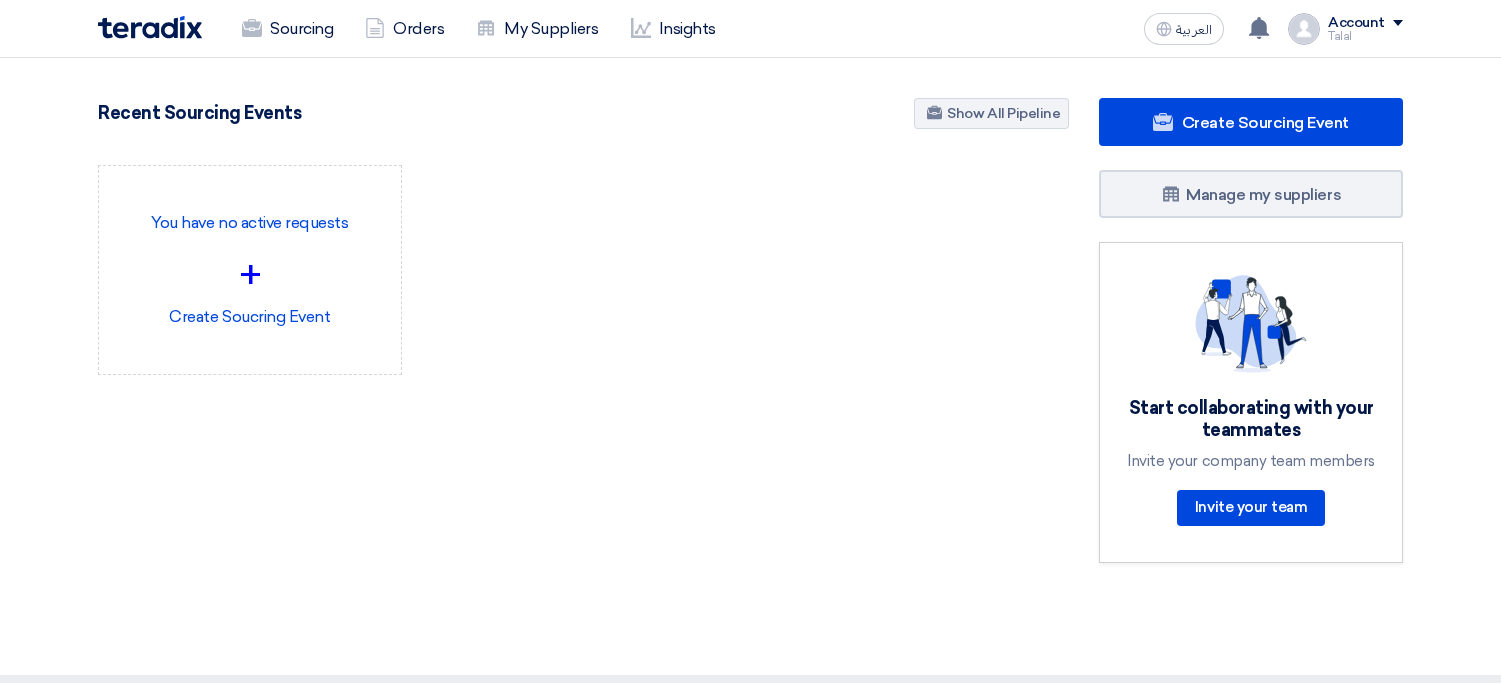 scroll, scrollTop: 0, scrollLeft: 0, axis: both 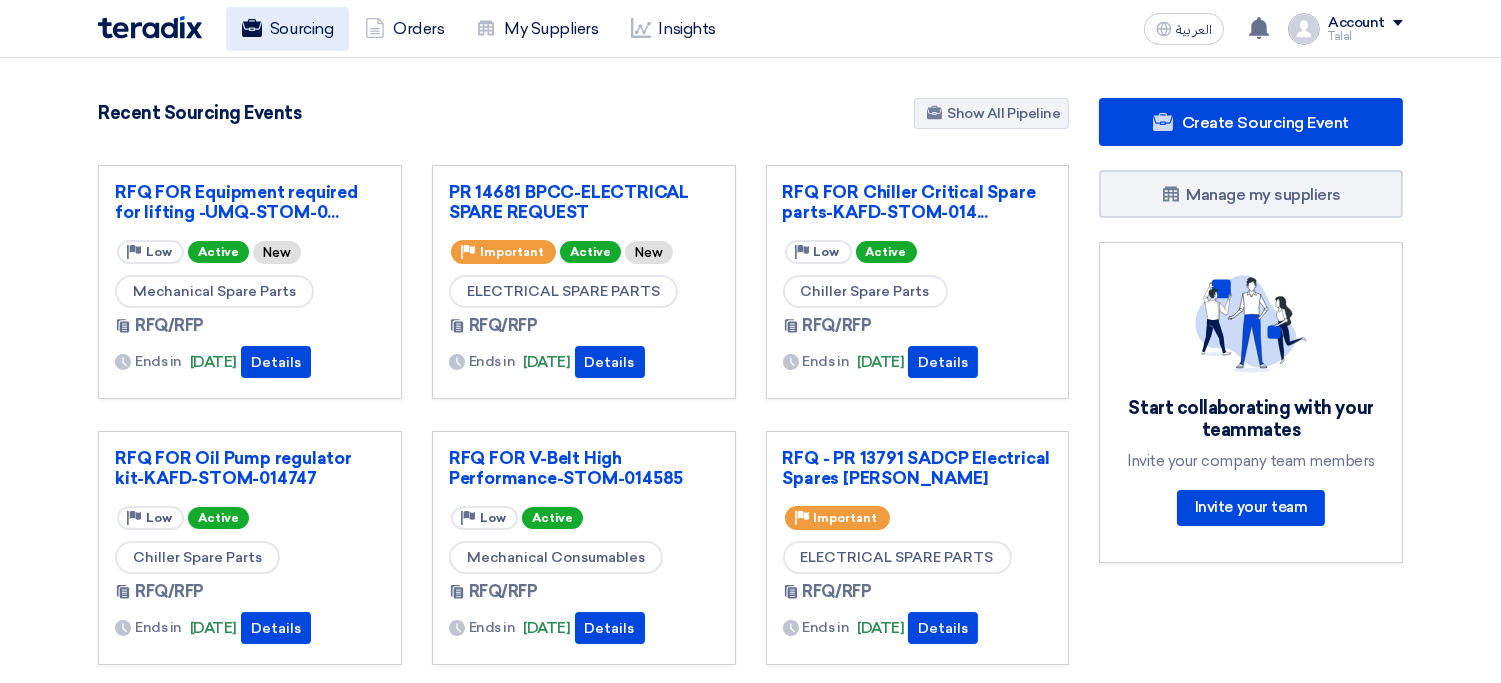 click on "Sourcing" 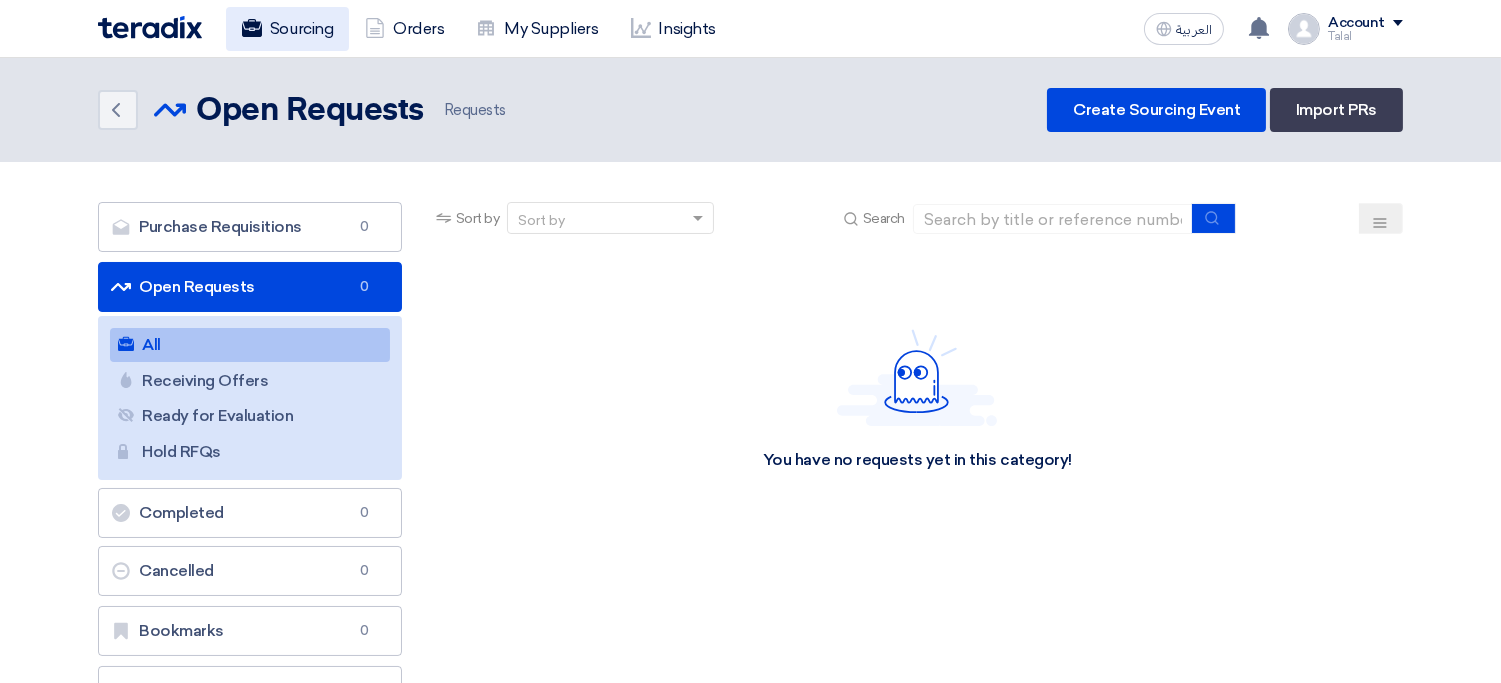 click on "Sourcing" 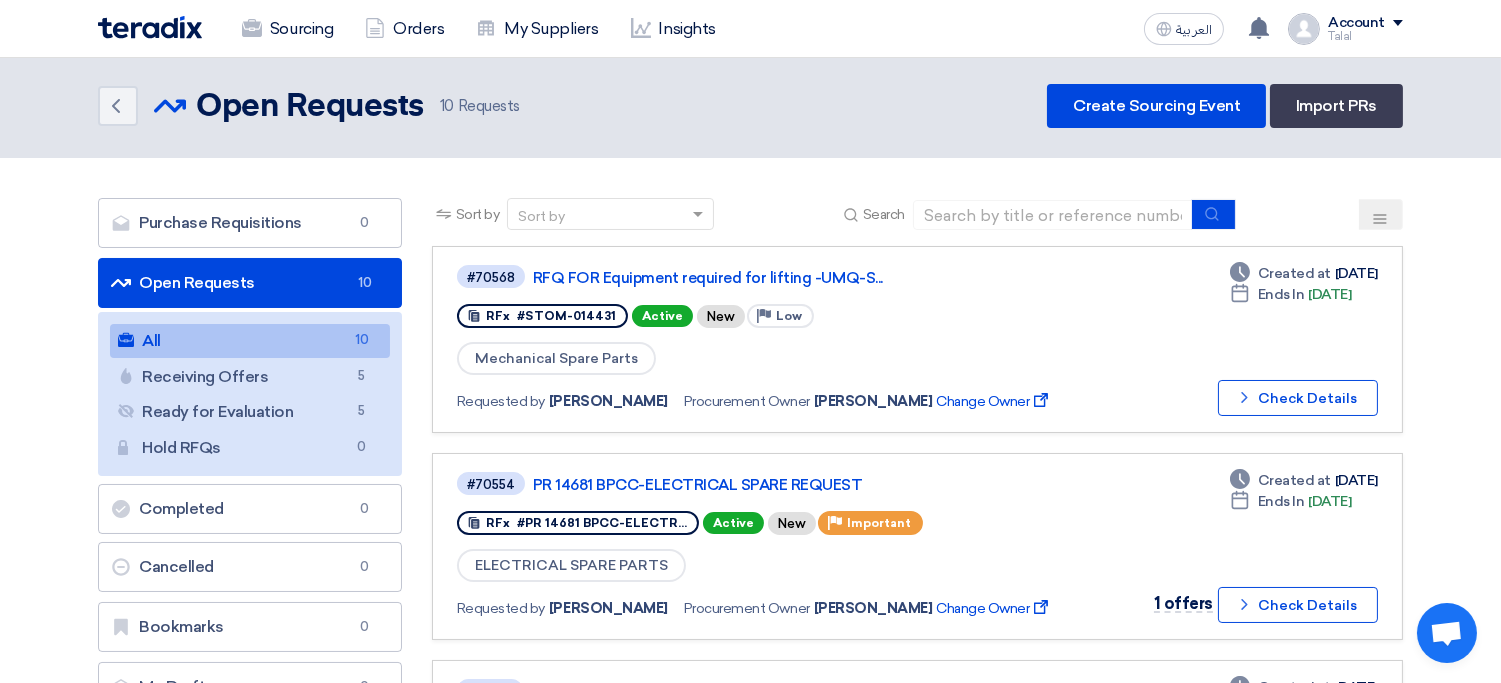 scroll, scrollTop: 0, scrollLeft: 0, axis: both 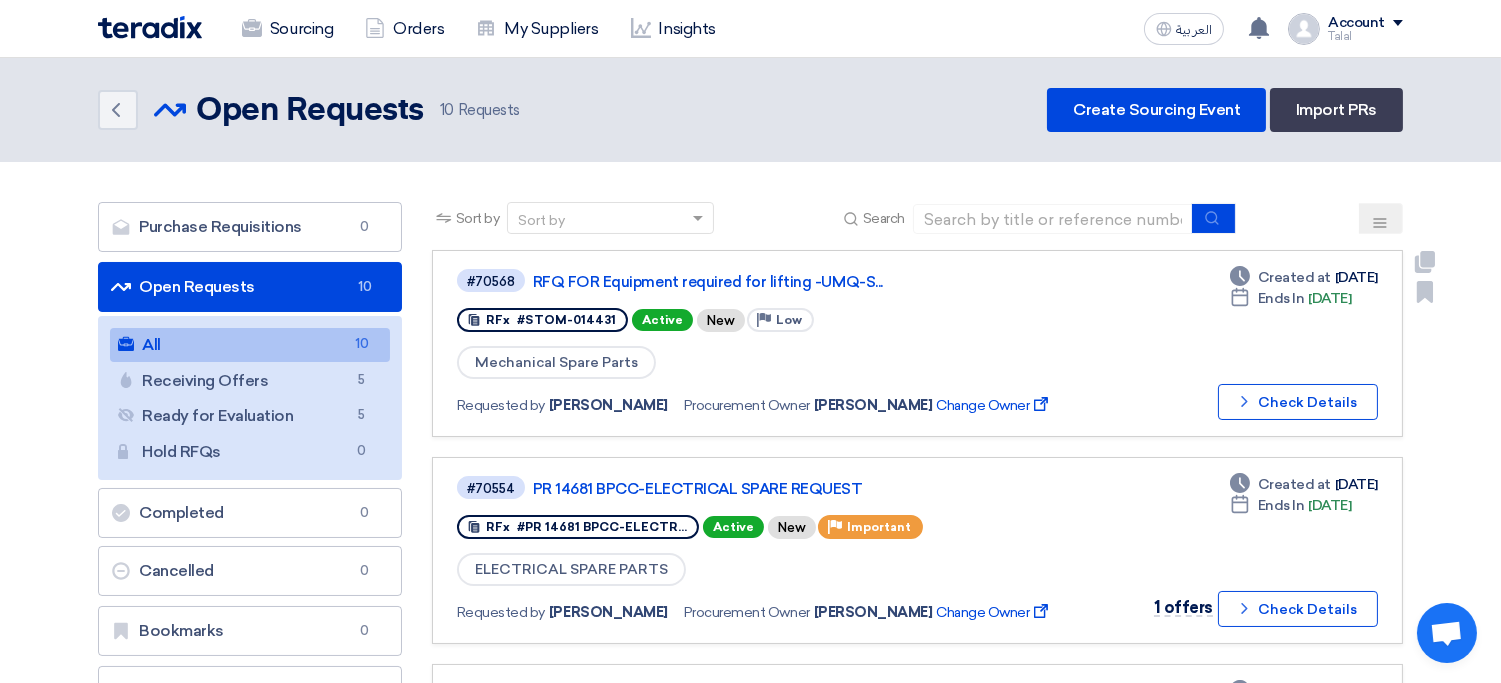 click on "#70568
RFQ FOR Equipment required for lifting -UMQ-S...
RFx
#STOM-014431
Active
New
Priority
Low
Mechanical Spare Parts
Requested by" 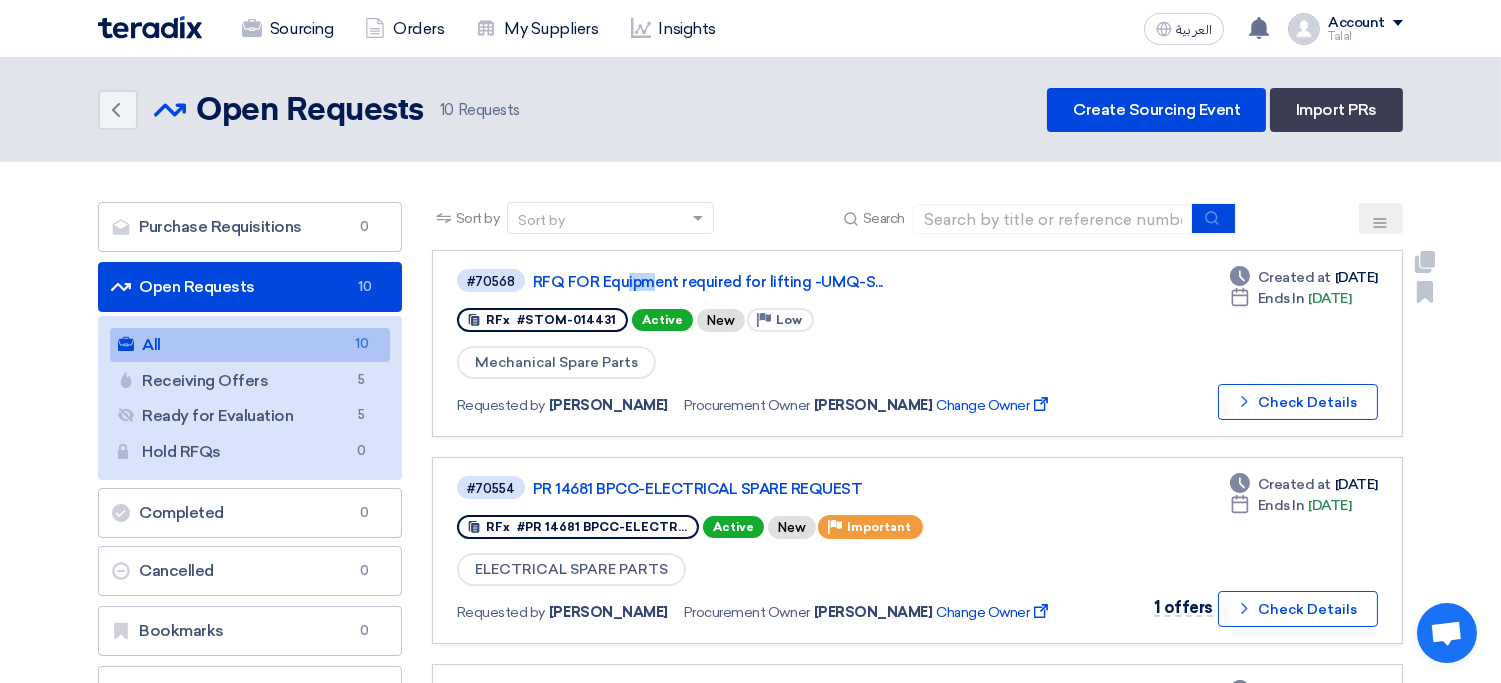 click on "#70568
RFQ FOR Equipment required for lifting -UMQ-S...
RFx
#STOM-014431
Active
New
Priority
Low
Mechanical Spare Parts
Requested by" 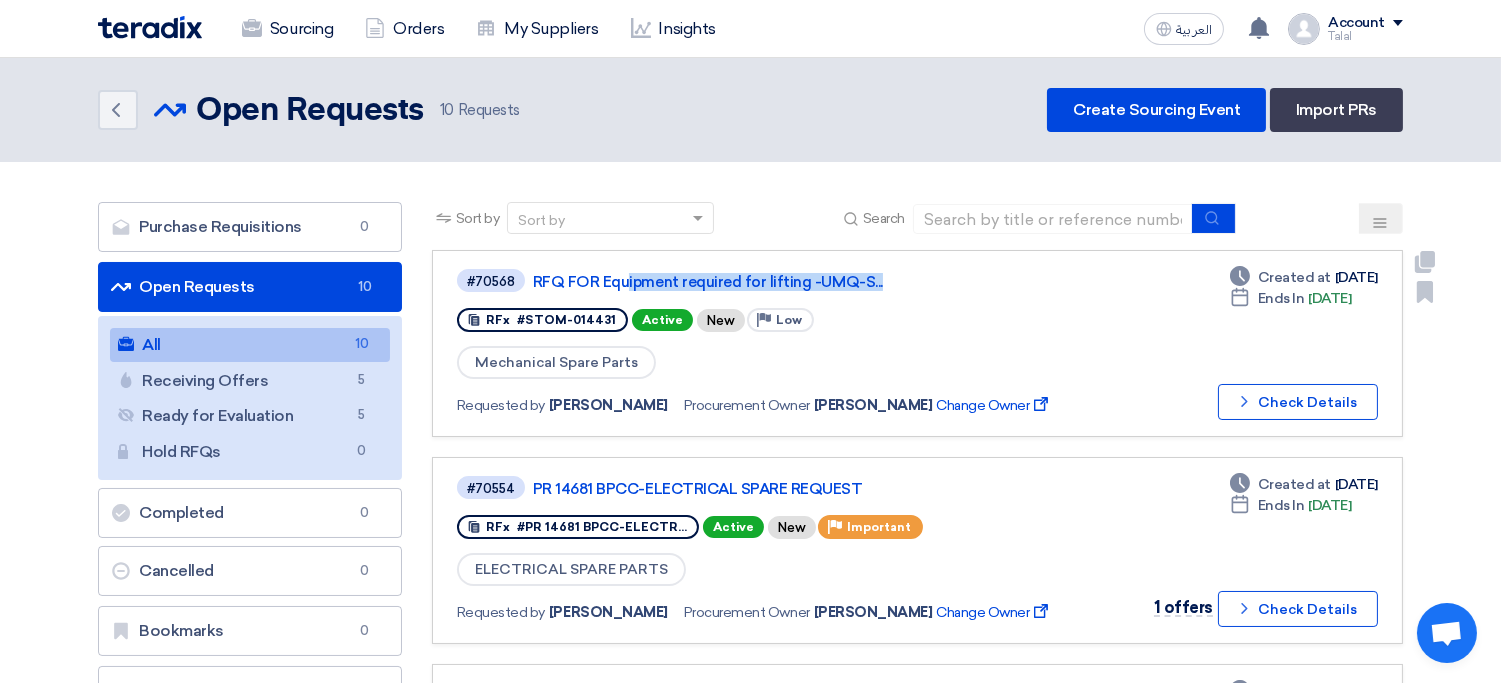 click on "#70568
RFQ FOR Equipment required for lifting -UMQ-S...
RFx
#STOM-014431
Active
New
Priority
Low
Mechanical Spare Parts
Requested by" 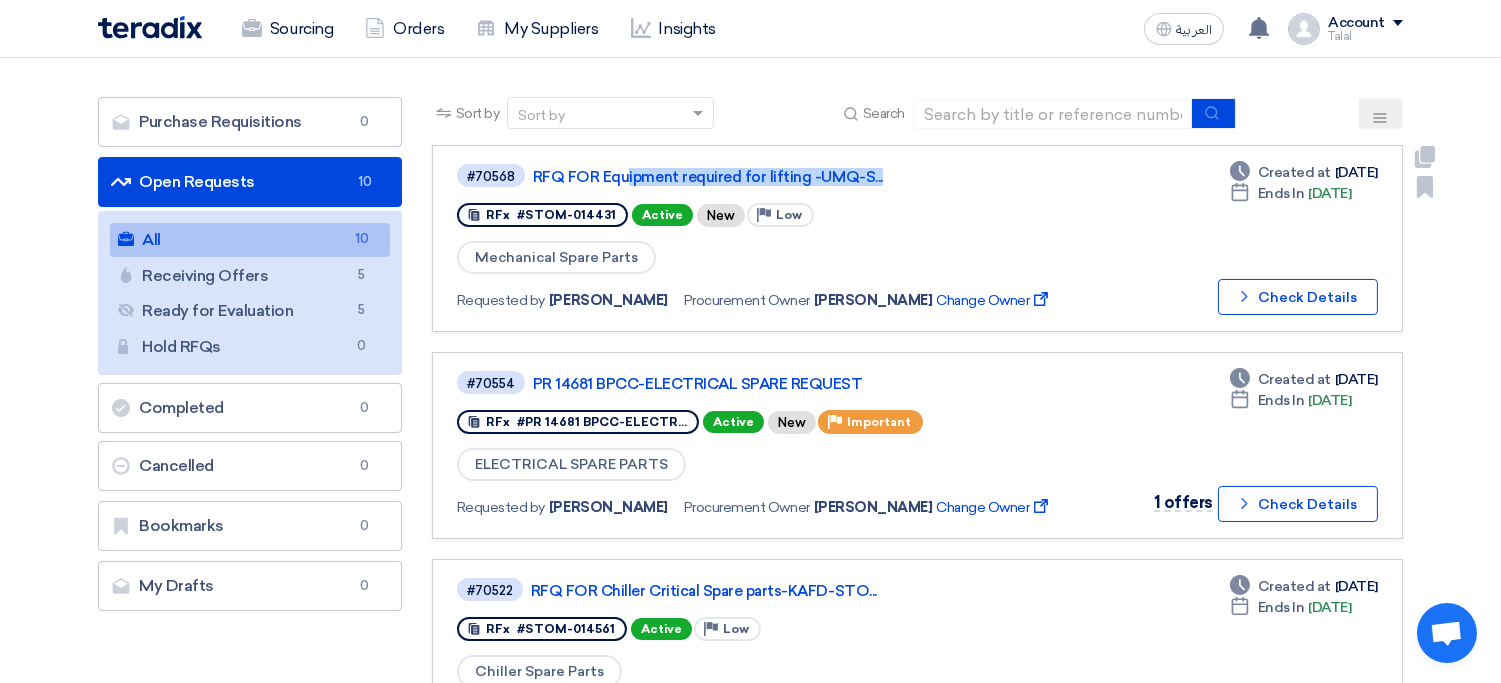 scroll, scrollTop: 125, scrollLeft: 0, axis: vertical 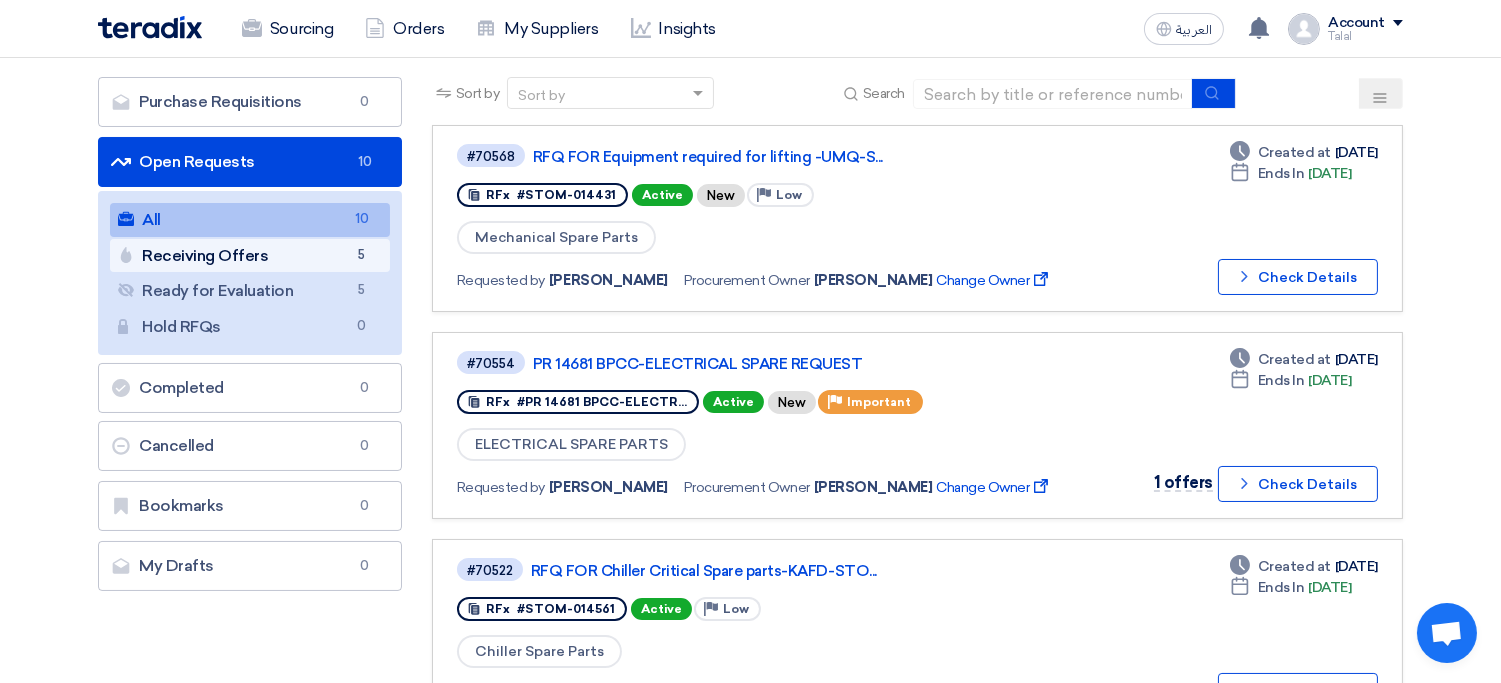 click on "Receiving Offers
Receiving Offers
5" 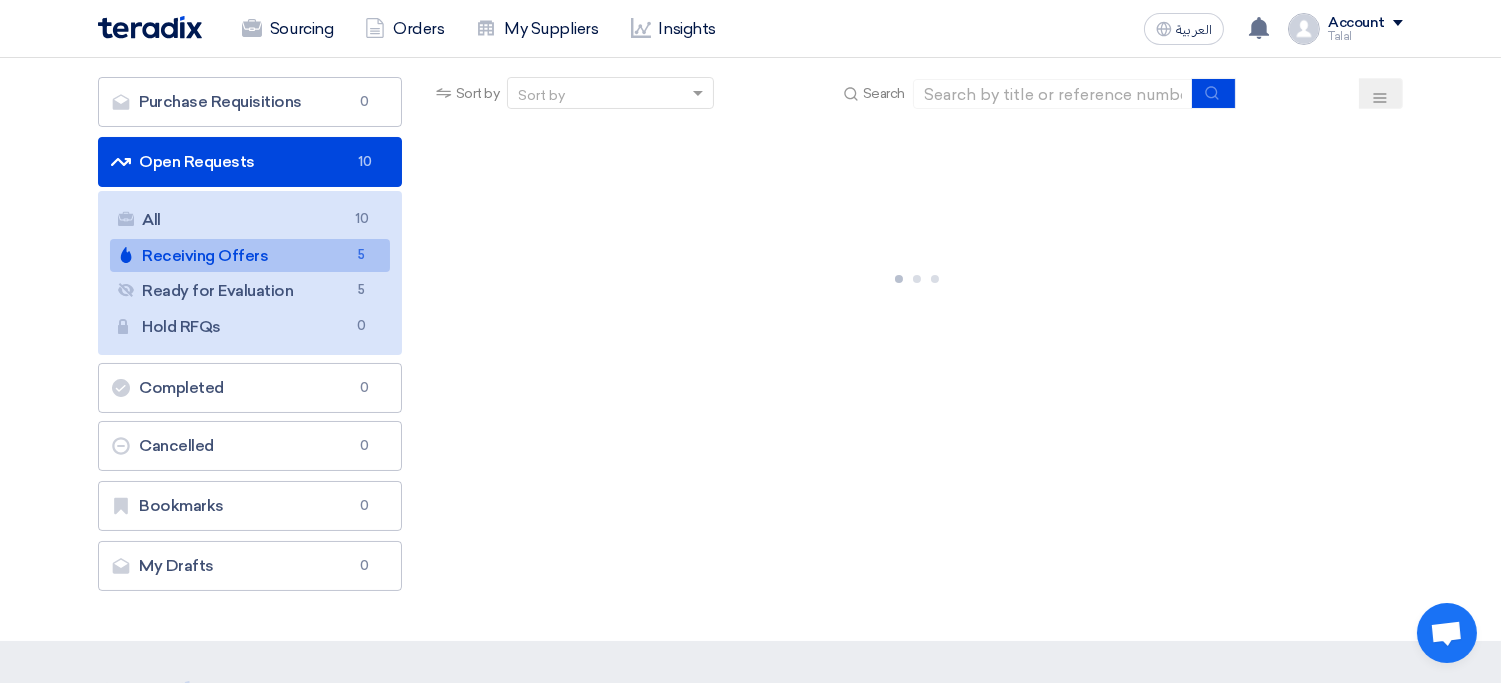 scroll, scrollTop: 0, scrollLeft: 0, axis: both 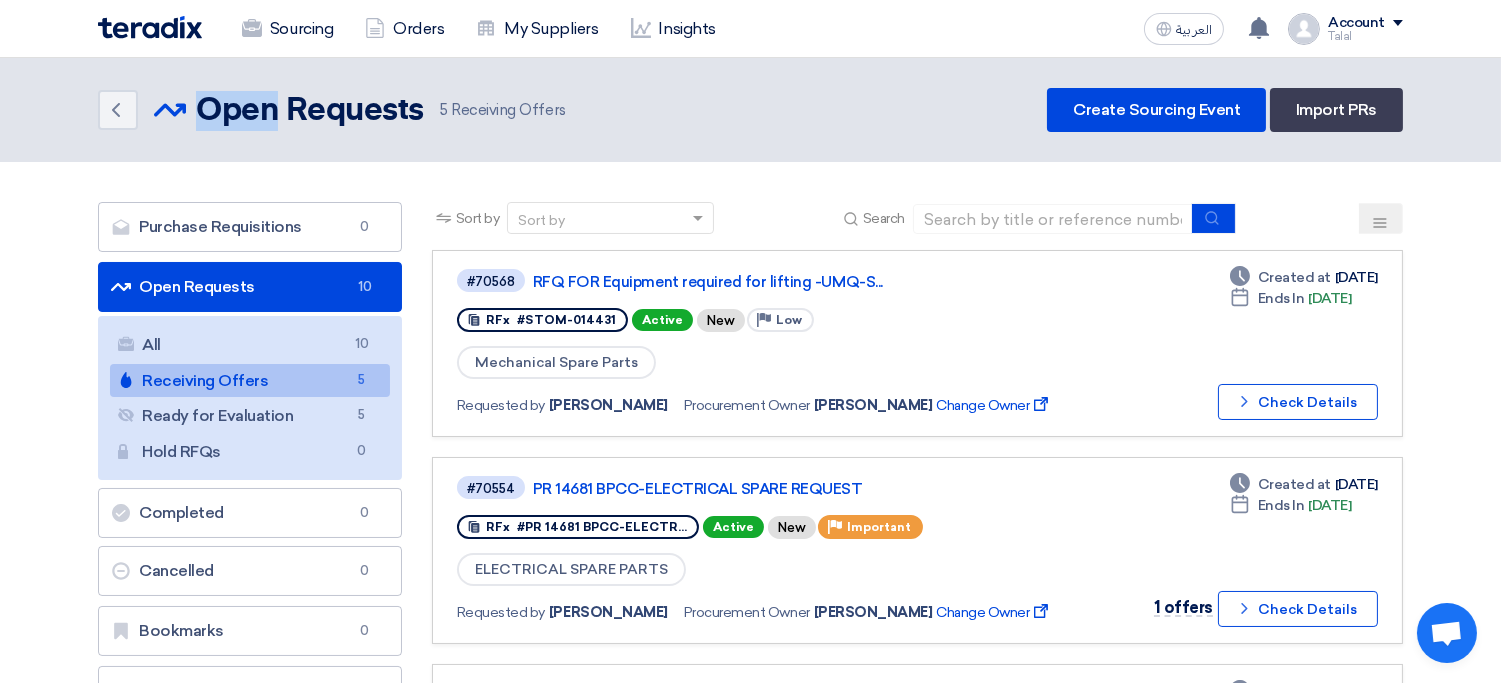 click on "Open Requests" 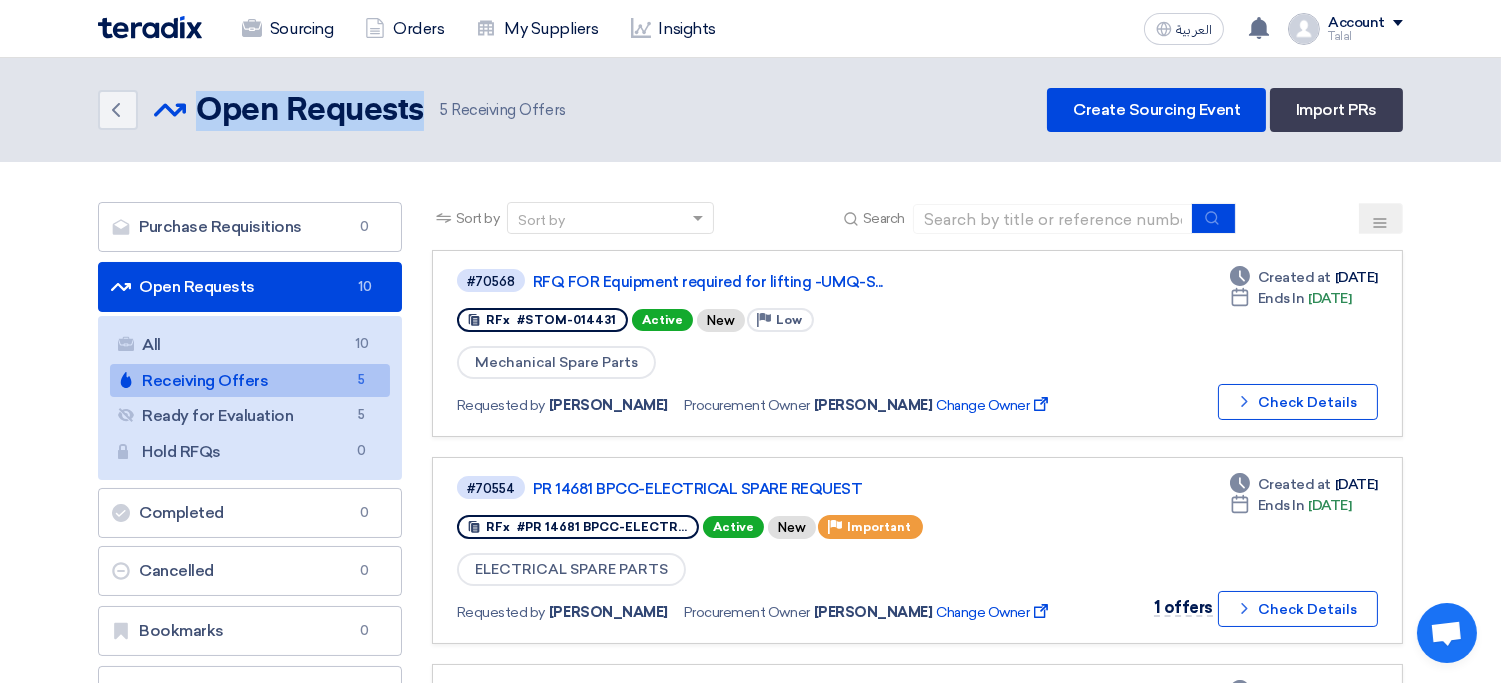 click on "Open Requests" 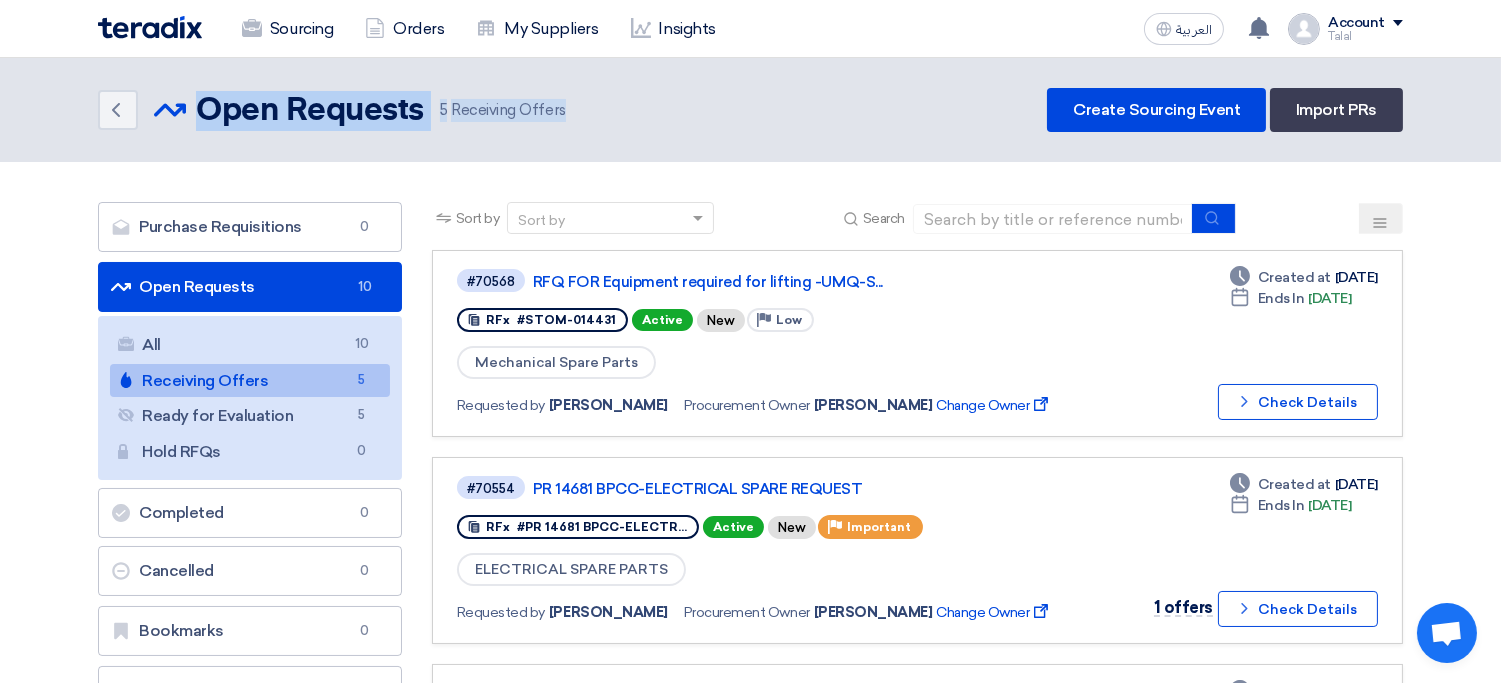 click on "Open Requests
Open Requests
5
Receiving Offers" 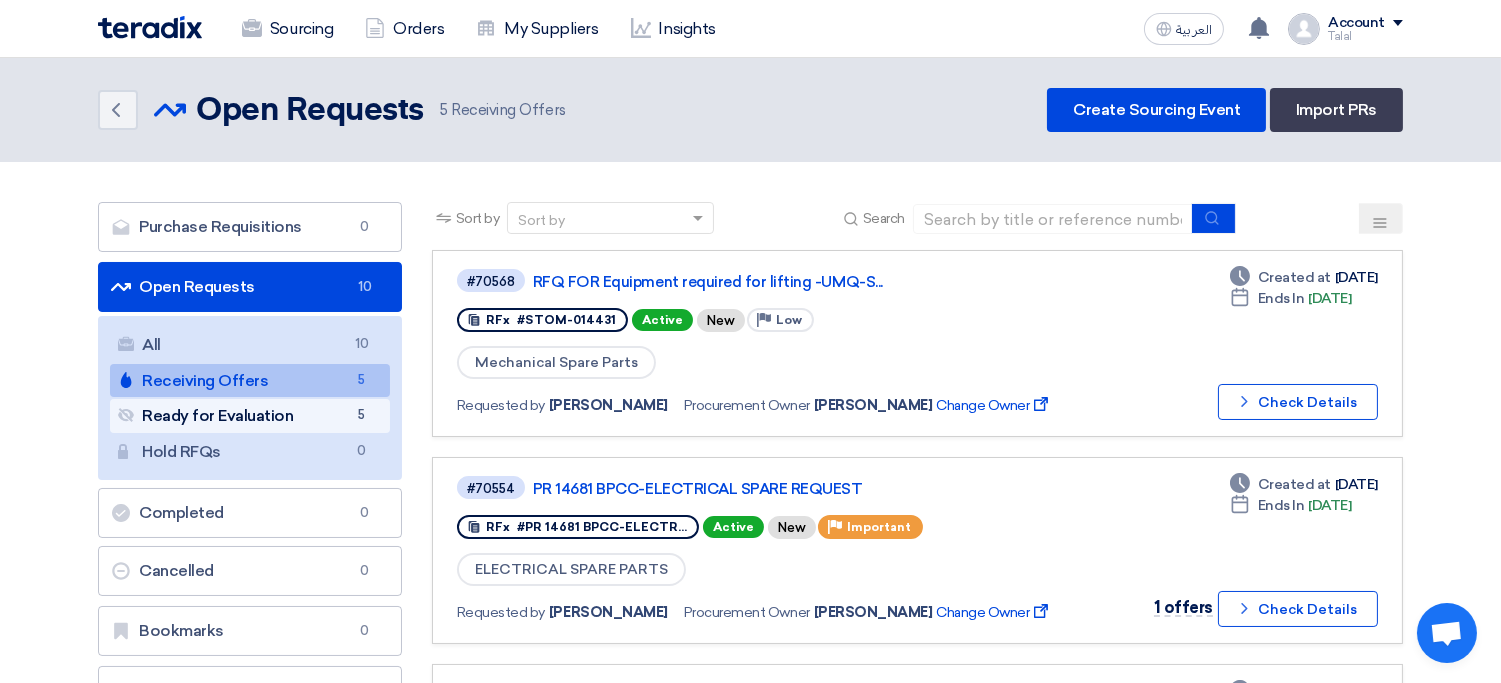 click on "Ready for Evaluation
Ready for Evaluation
5" 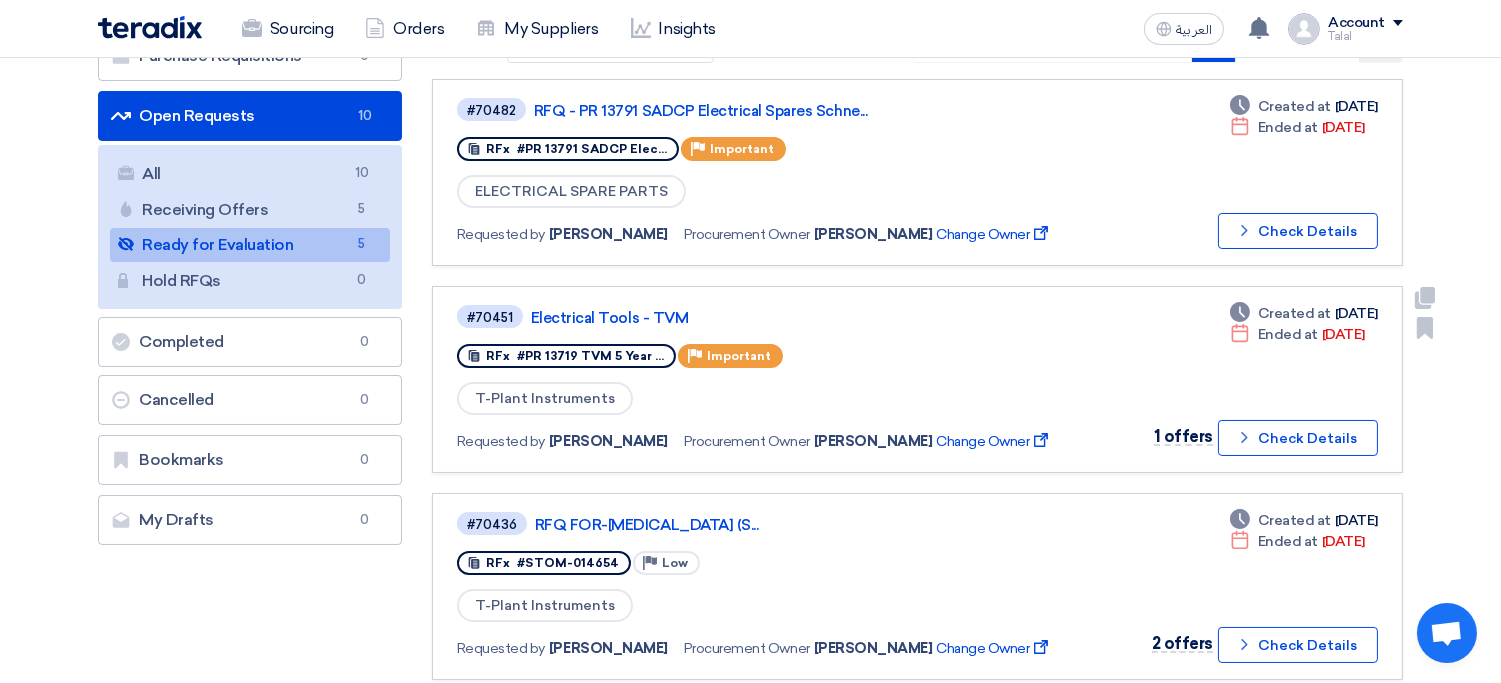 scroll, scrollTop: 0, scrollLeft: 0, axis: both 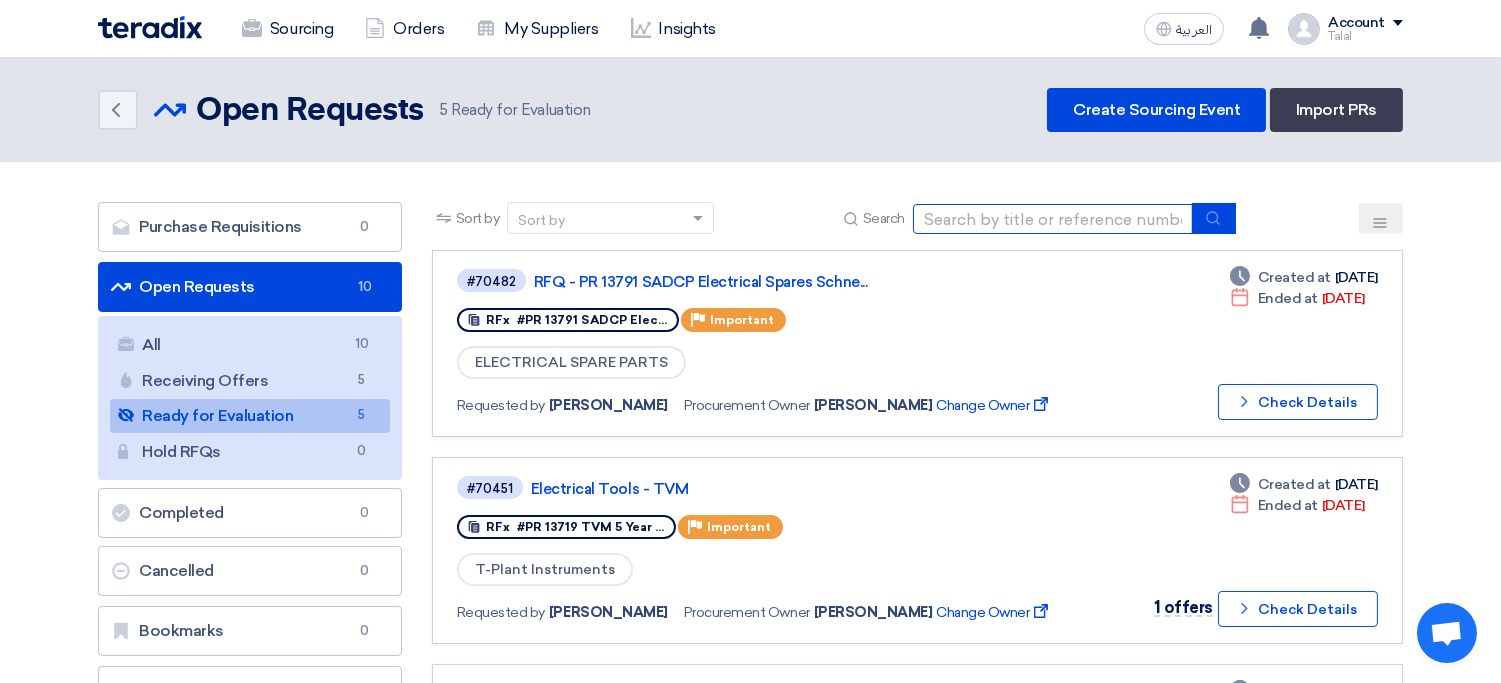 click 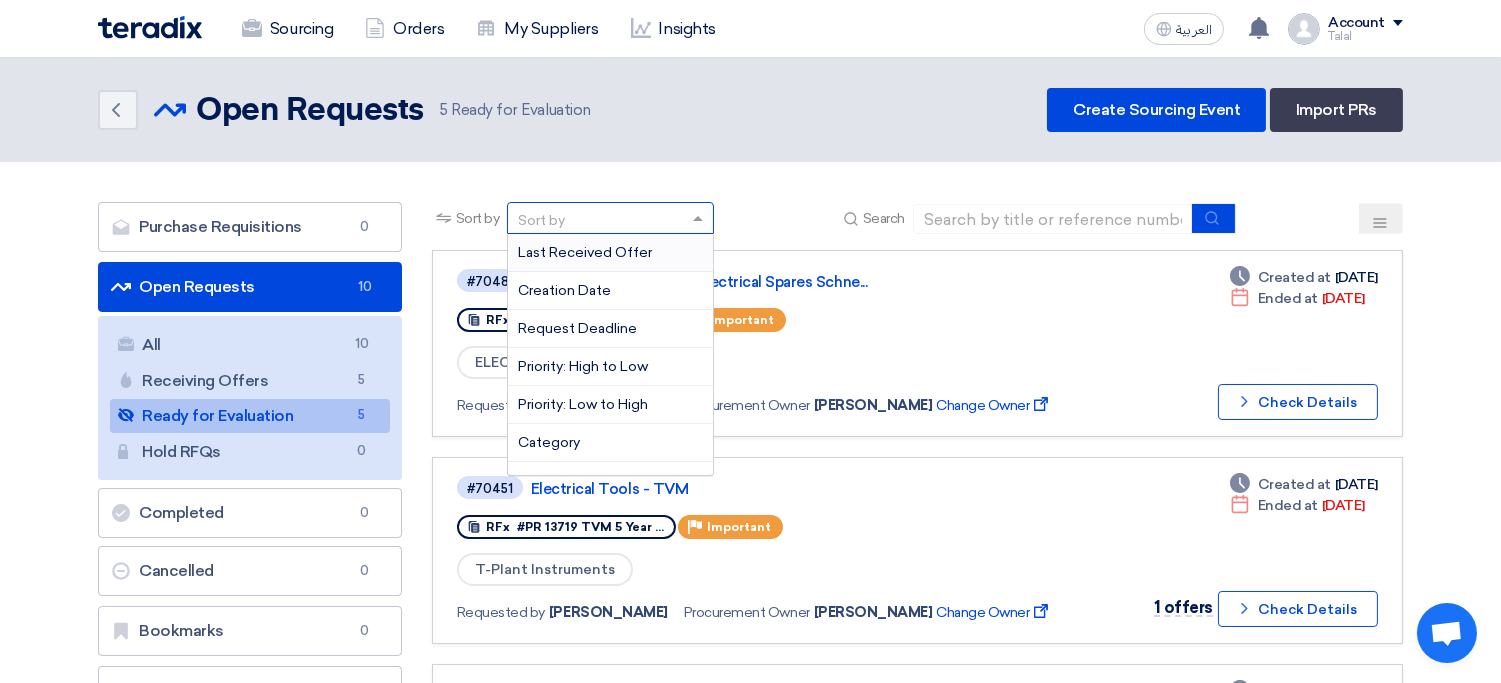 click on "Sort by" 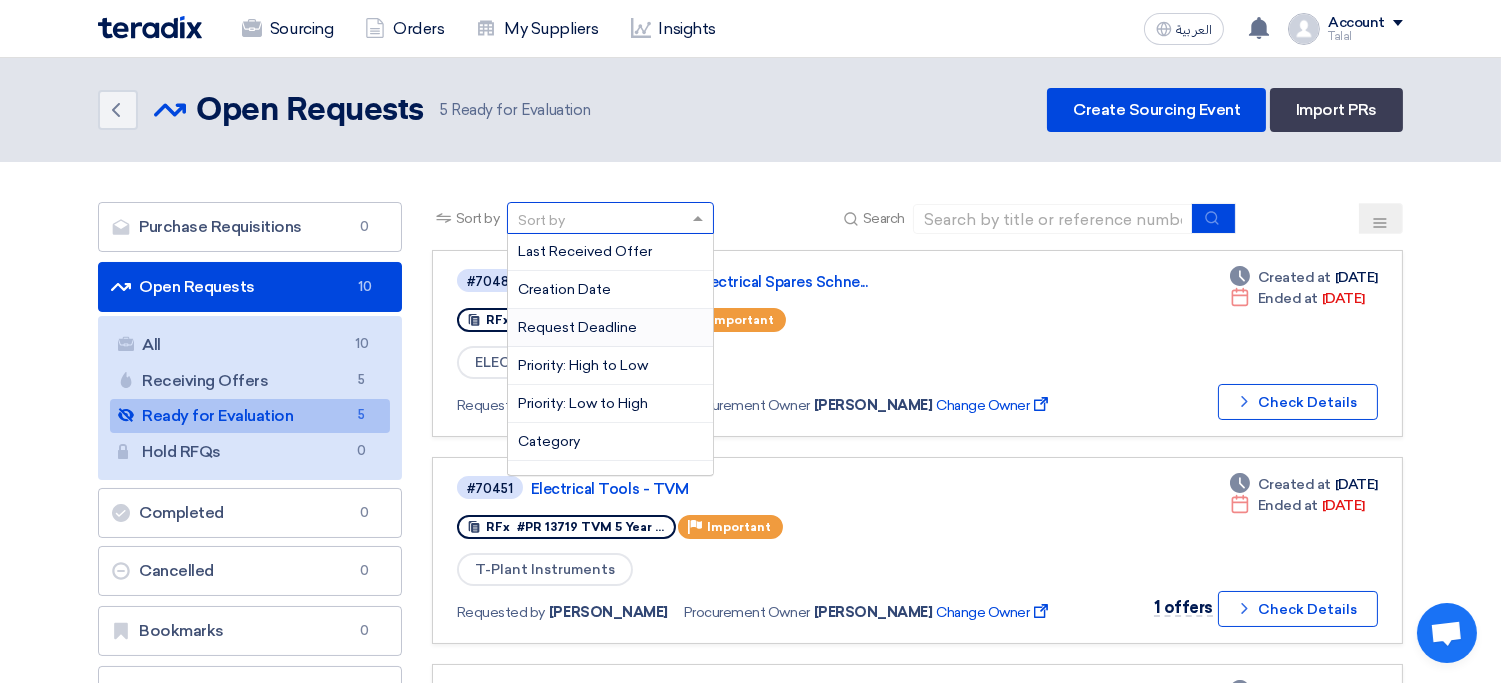 scroll, scrollTop: 0, scrollLeft: 0, axis: both 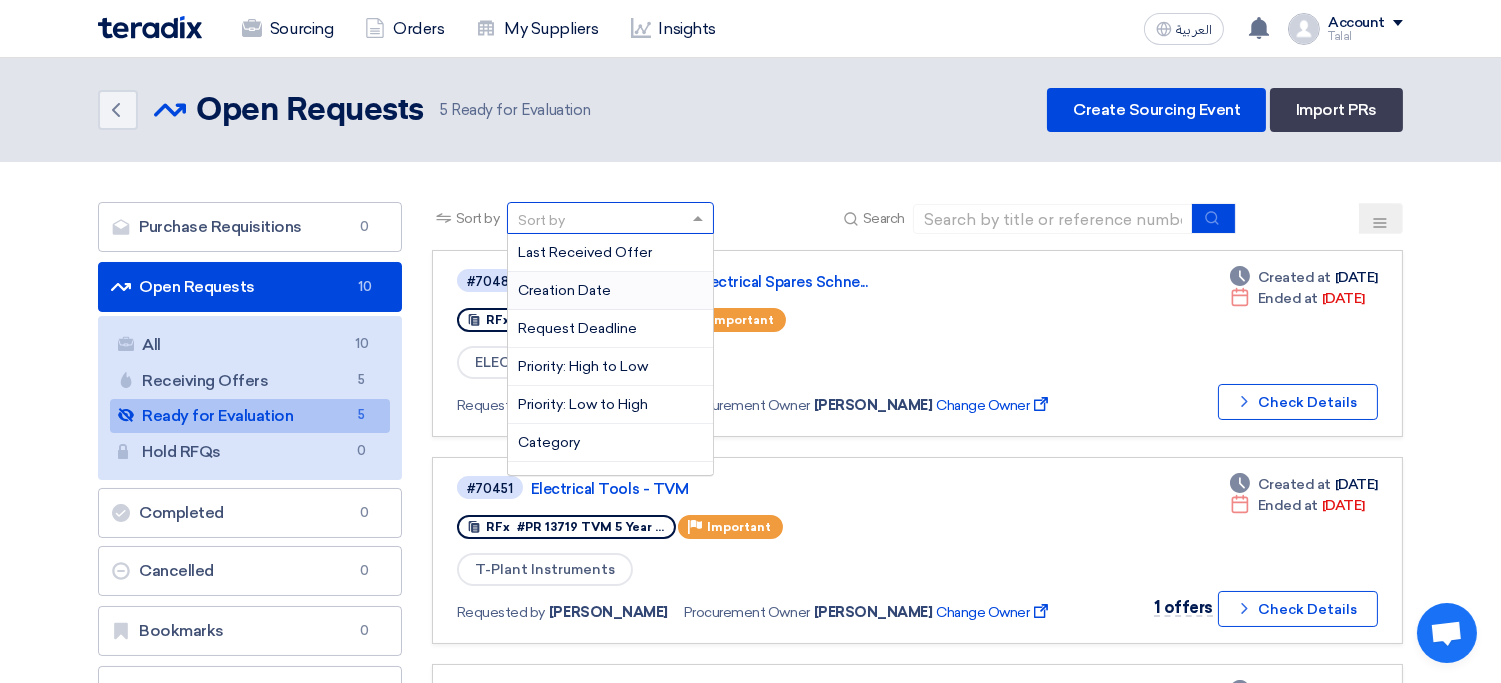 click on "Sort by
Sort by
Last Received Offer
Creation Date
Request Deadline
Priority: High to Low
Priority: Low to High
Category
Quotation Name" 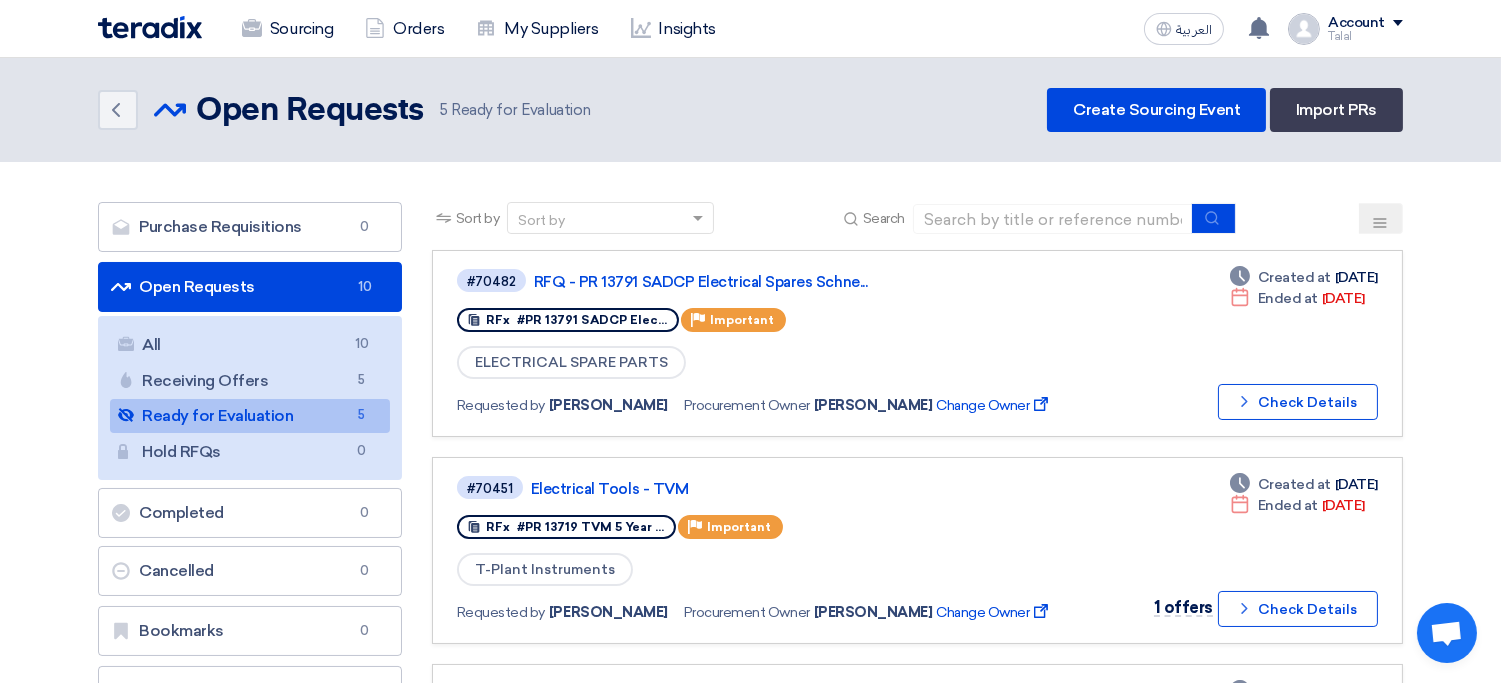 click on "Sort by
Sort by
Search" 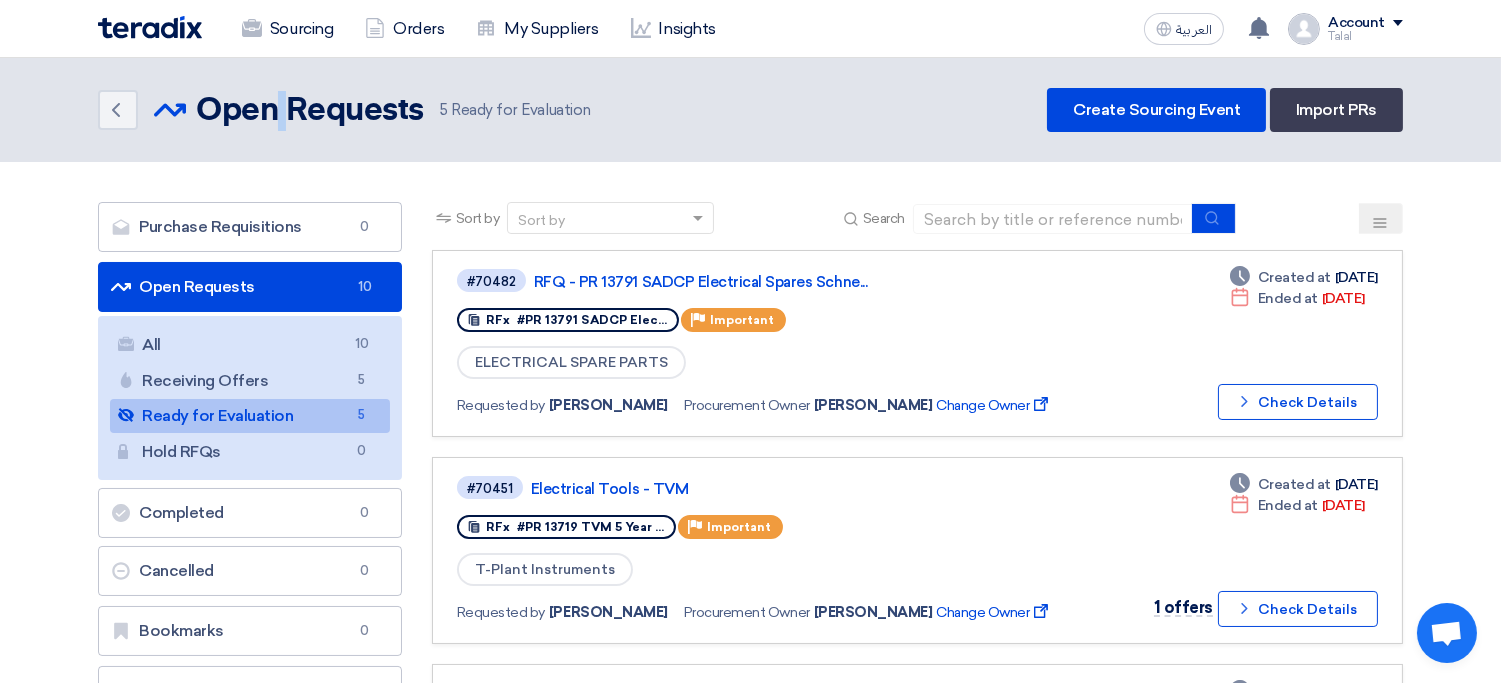 click on "Open Requests" 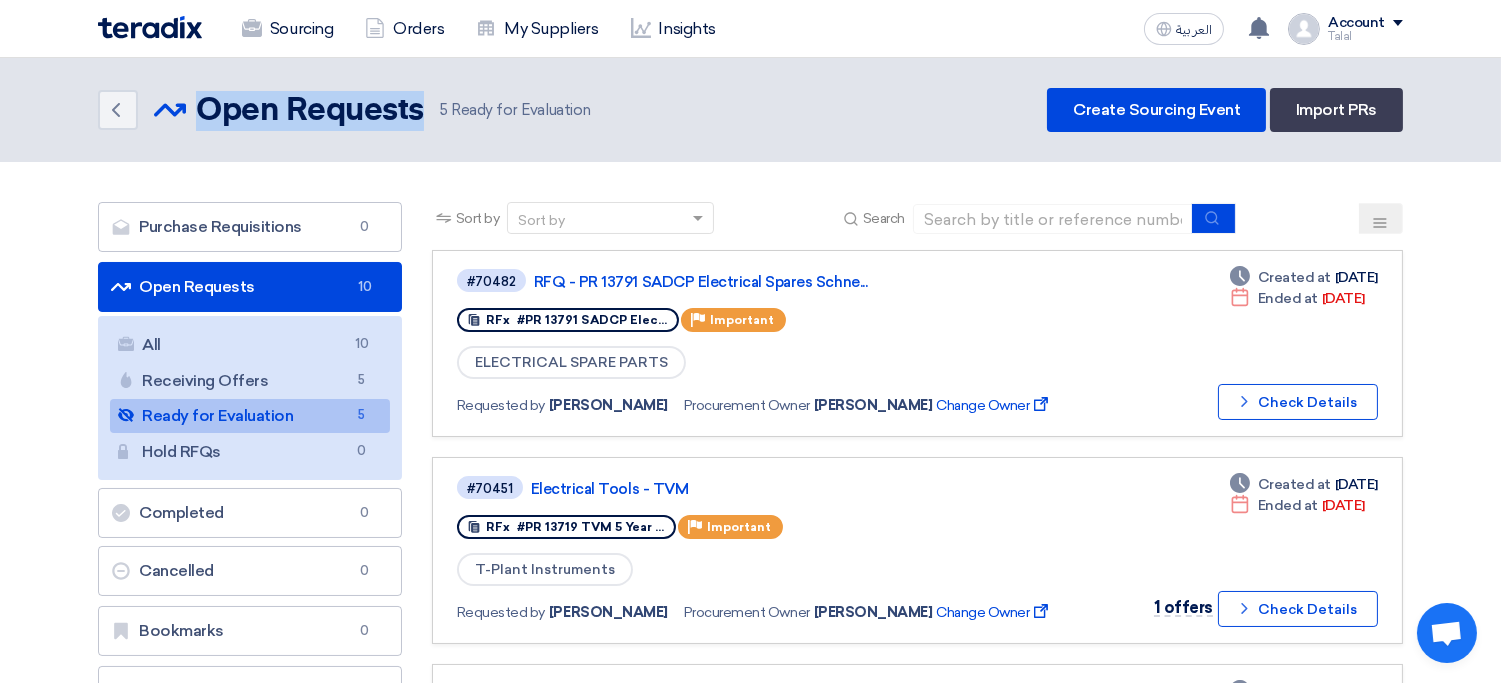 click on "Open Requests" 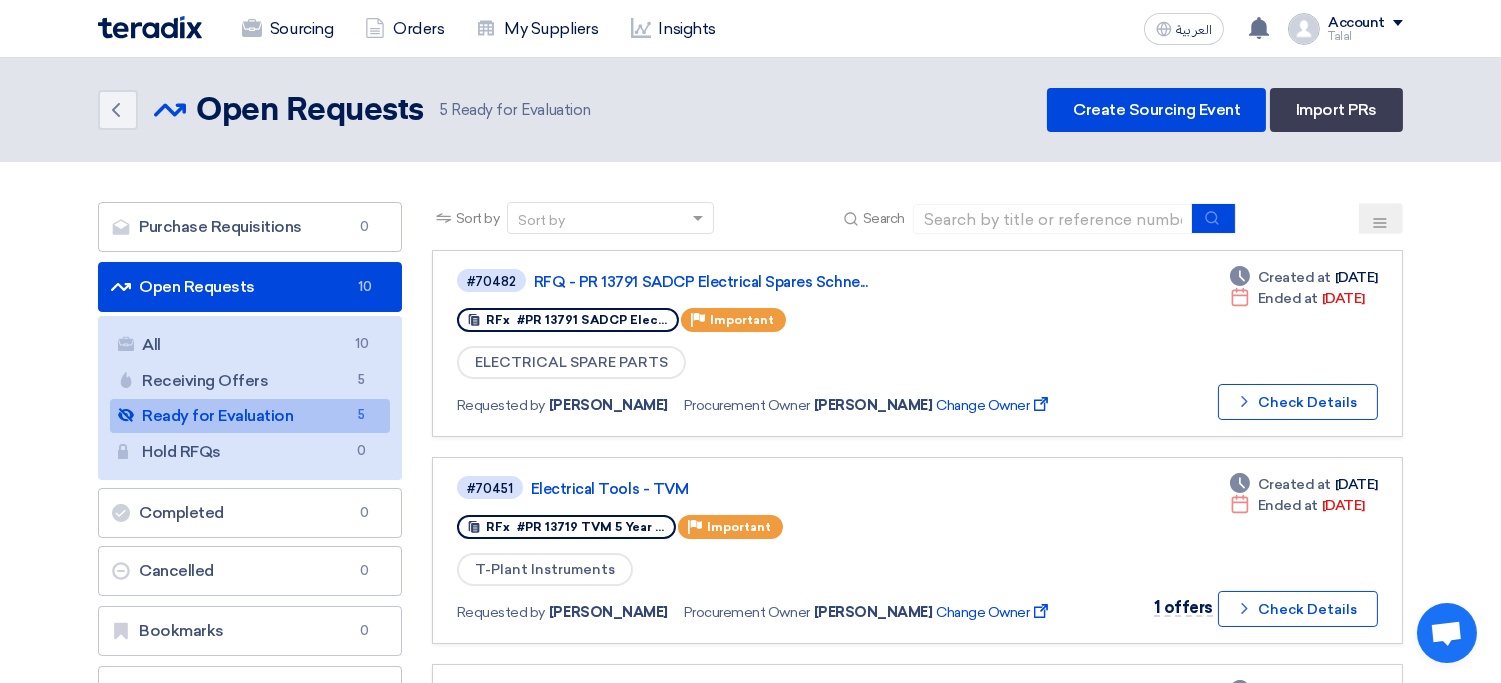 click on "Back
Open Requests
Open Requests
5" 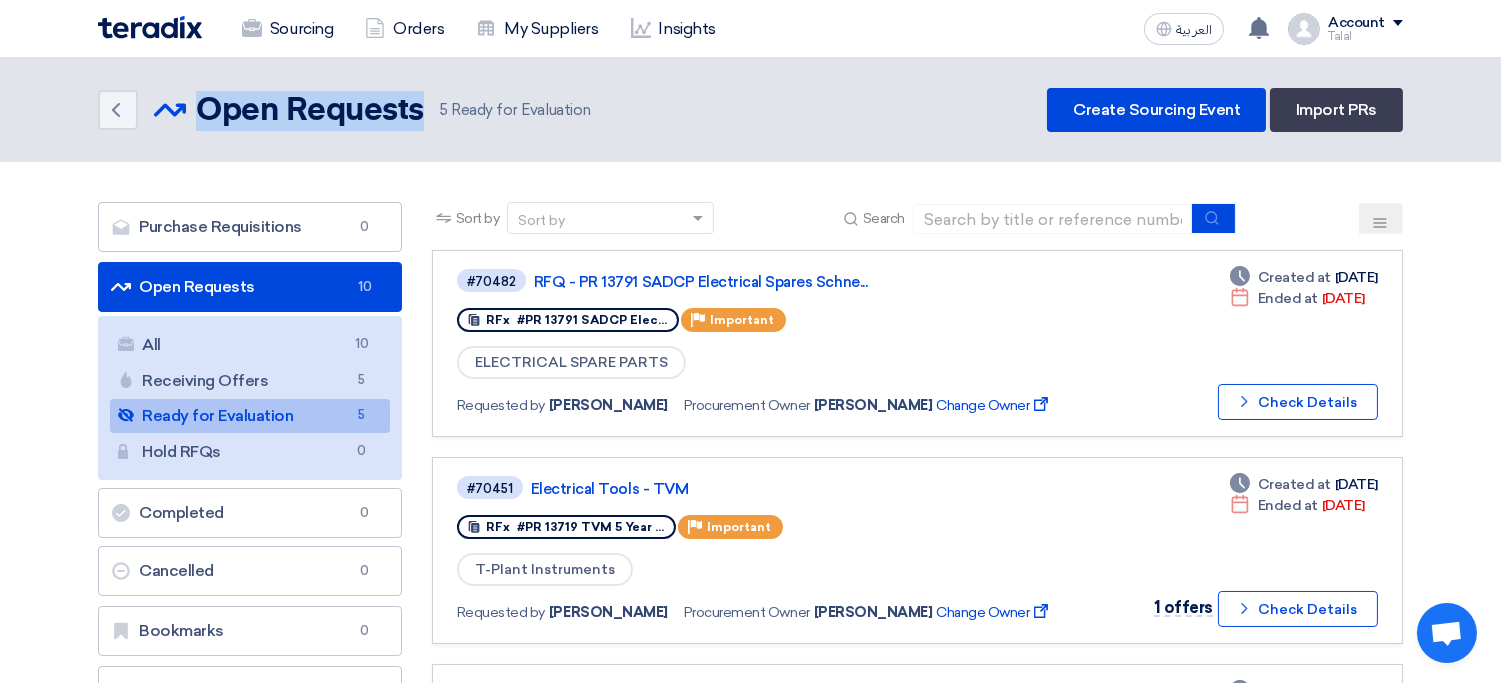click on "Back
Open Requests
Open Requests
5" 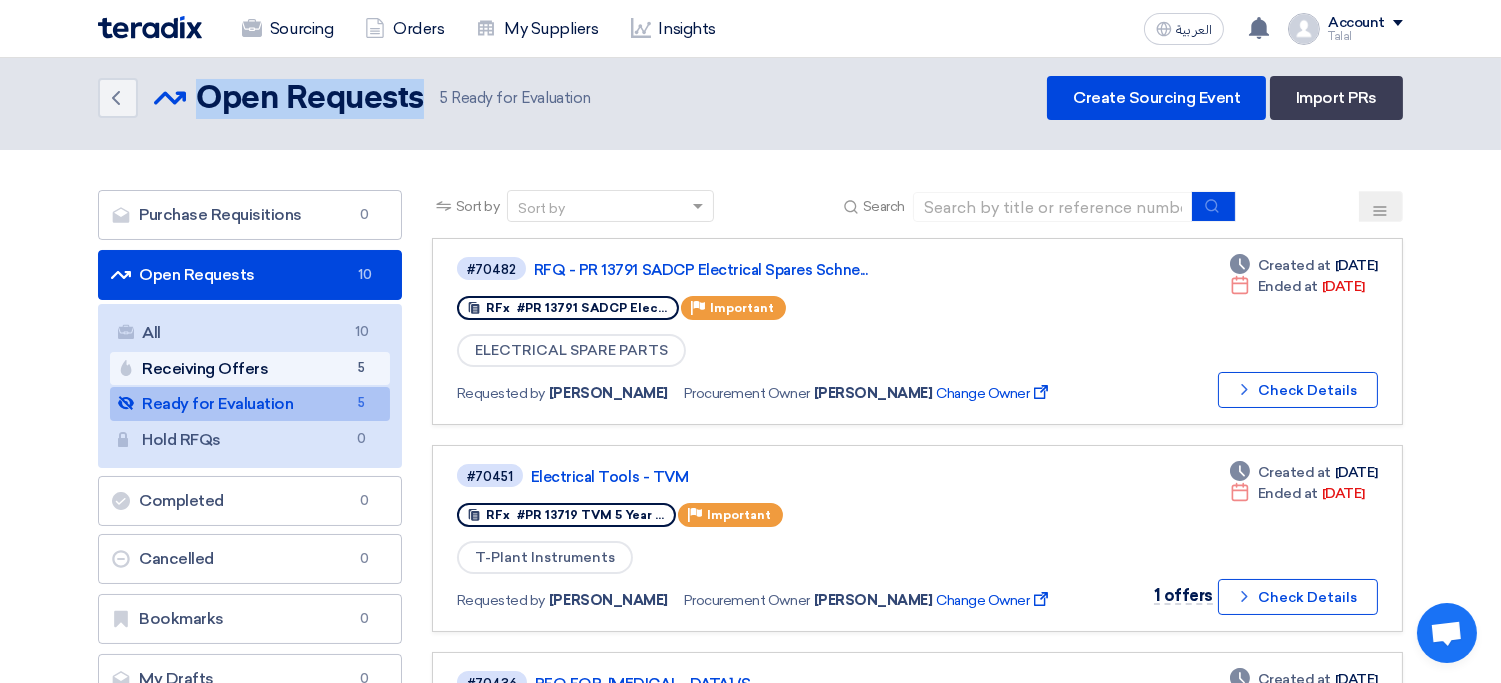 scroll, scrollTop: 0, scrollLeft: 0, axis: both 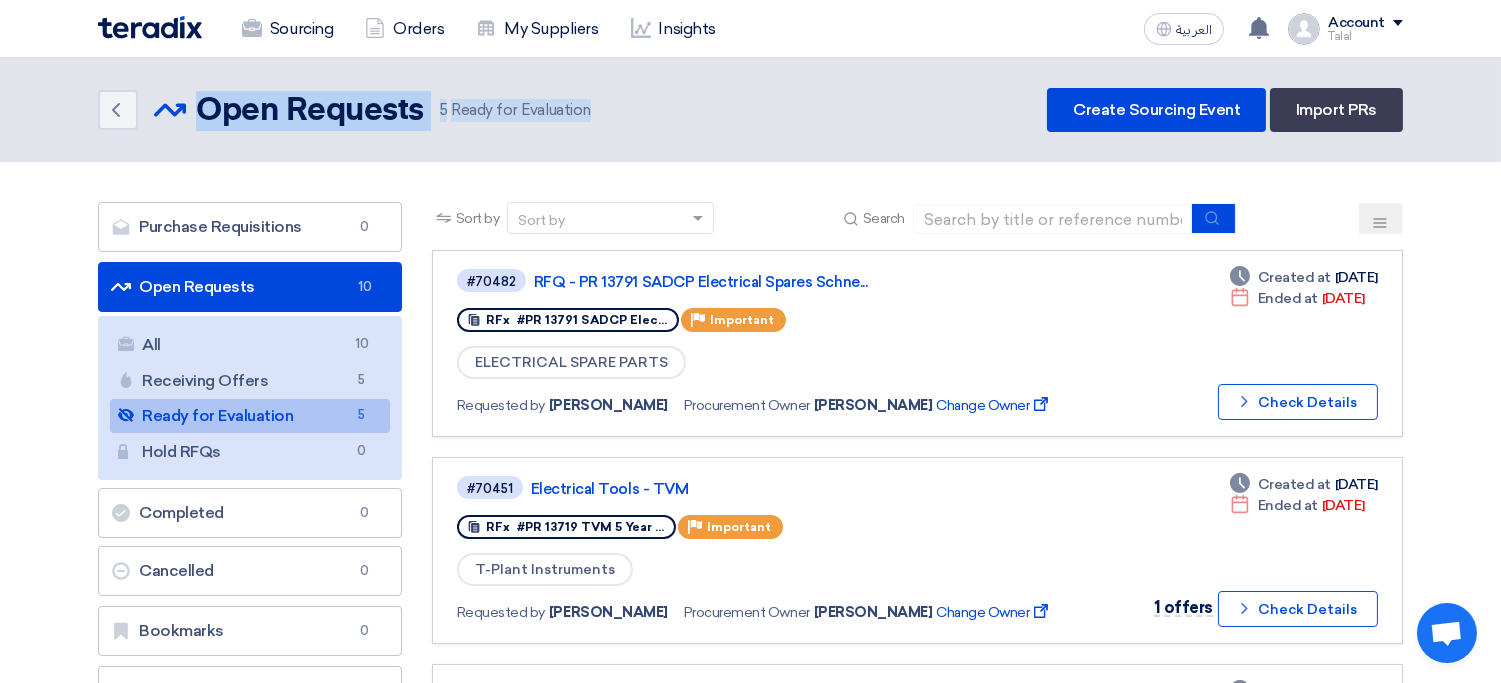 drag, startPoint x: 856, startPoint y: 108, endPoint x: 198, endPoint y: 88, distance: 658.3039 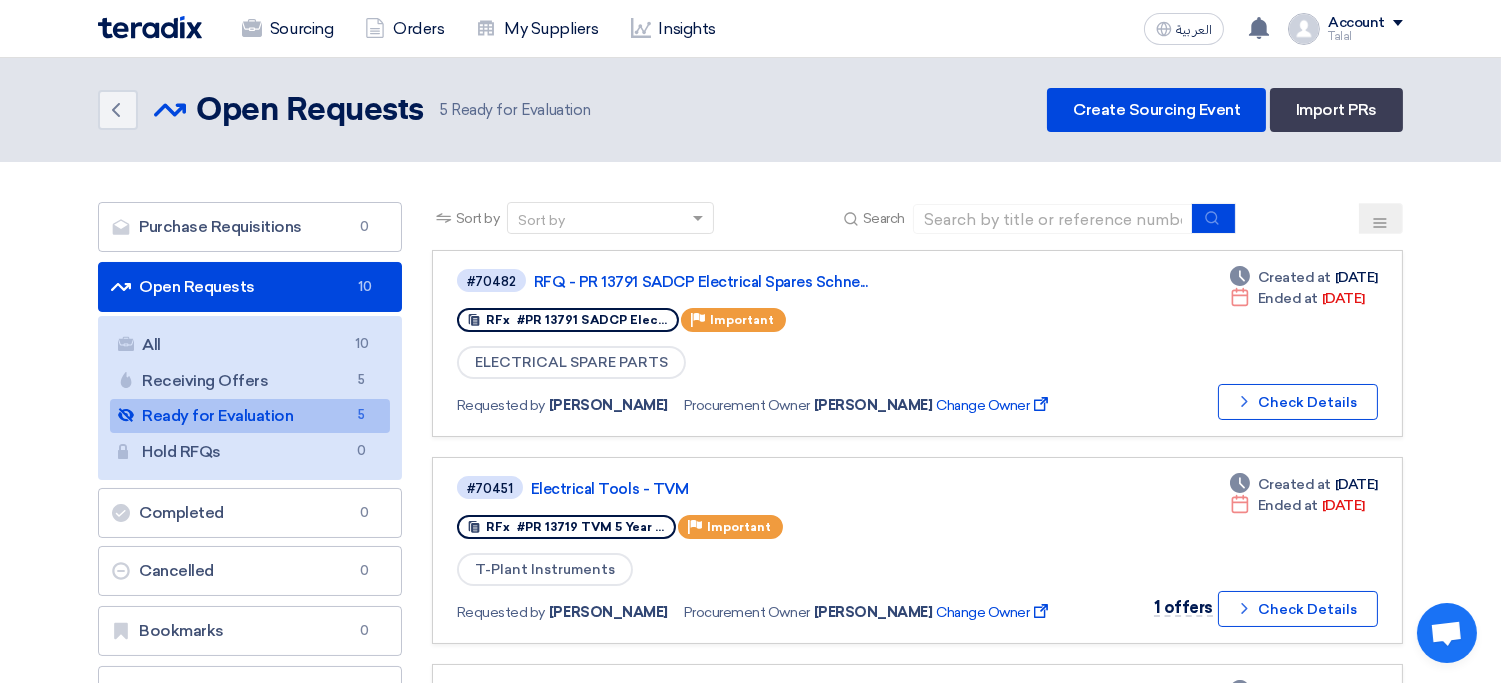 click on "Talal" 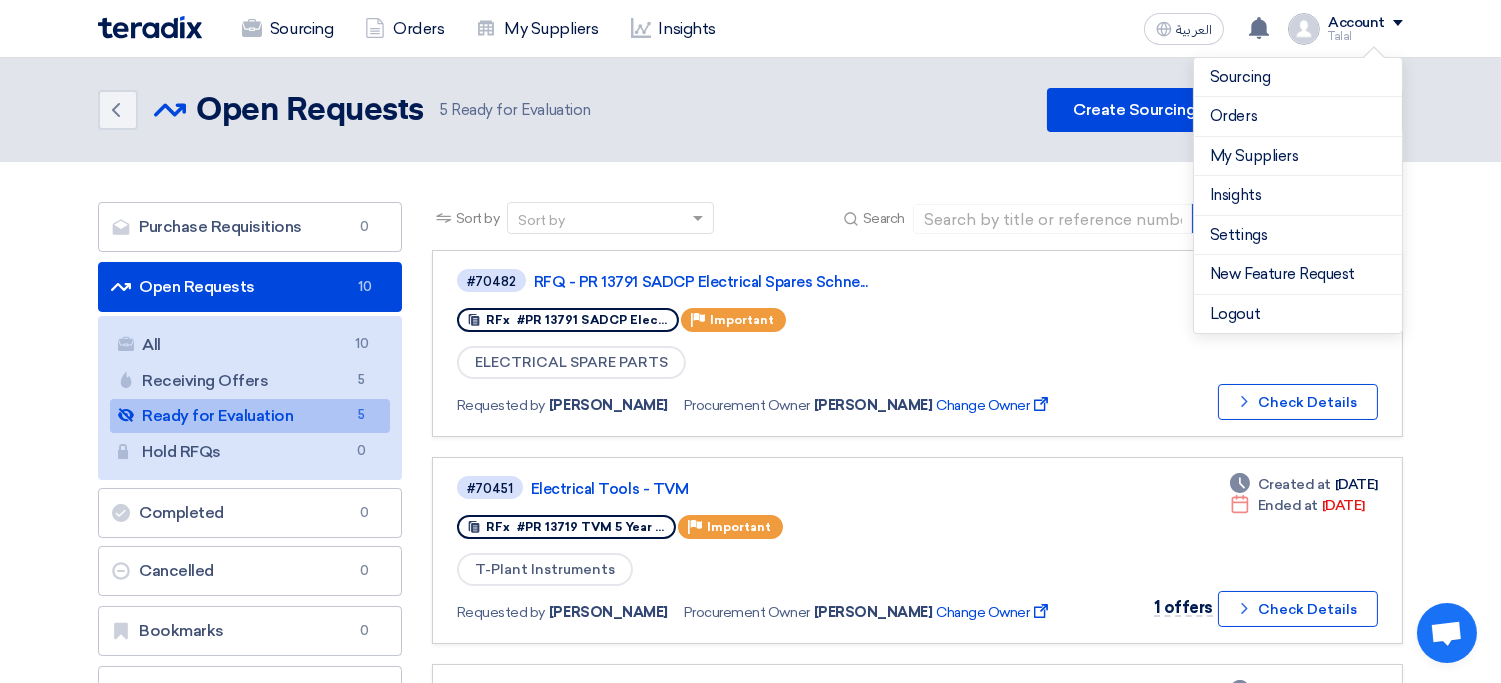 click on "Back
Open Requests
Open Requests
5
Ready for Evaluation
Create Sourcing Event
Import PRs" 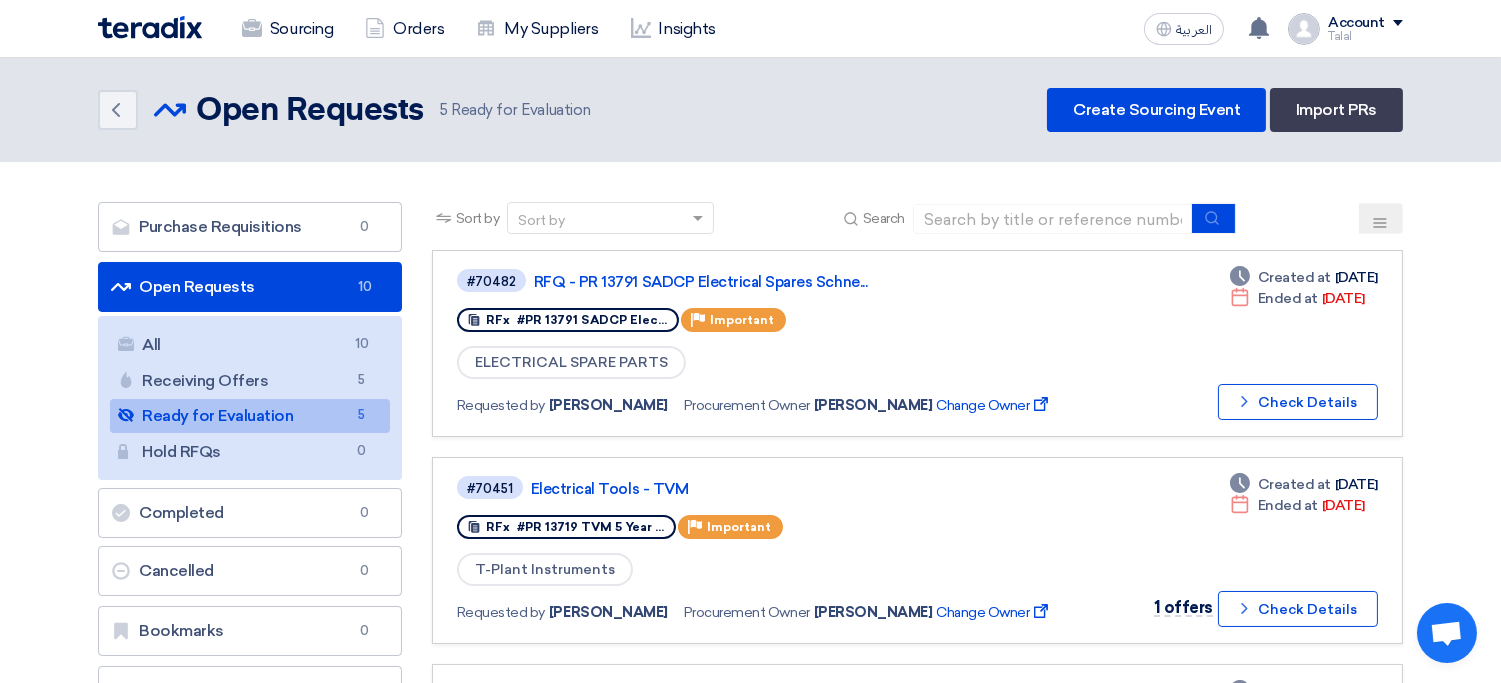 drag, startPoint x: 781, startPoint y: 147, endPoint x: 81, endPoint y: 35, distance: 708.9034 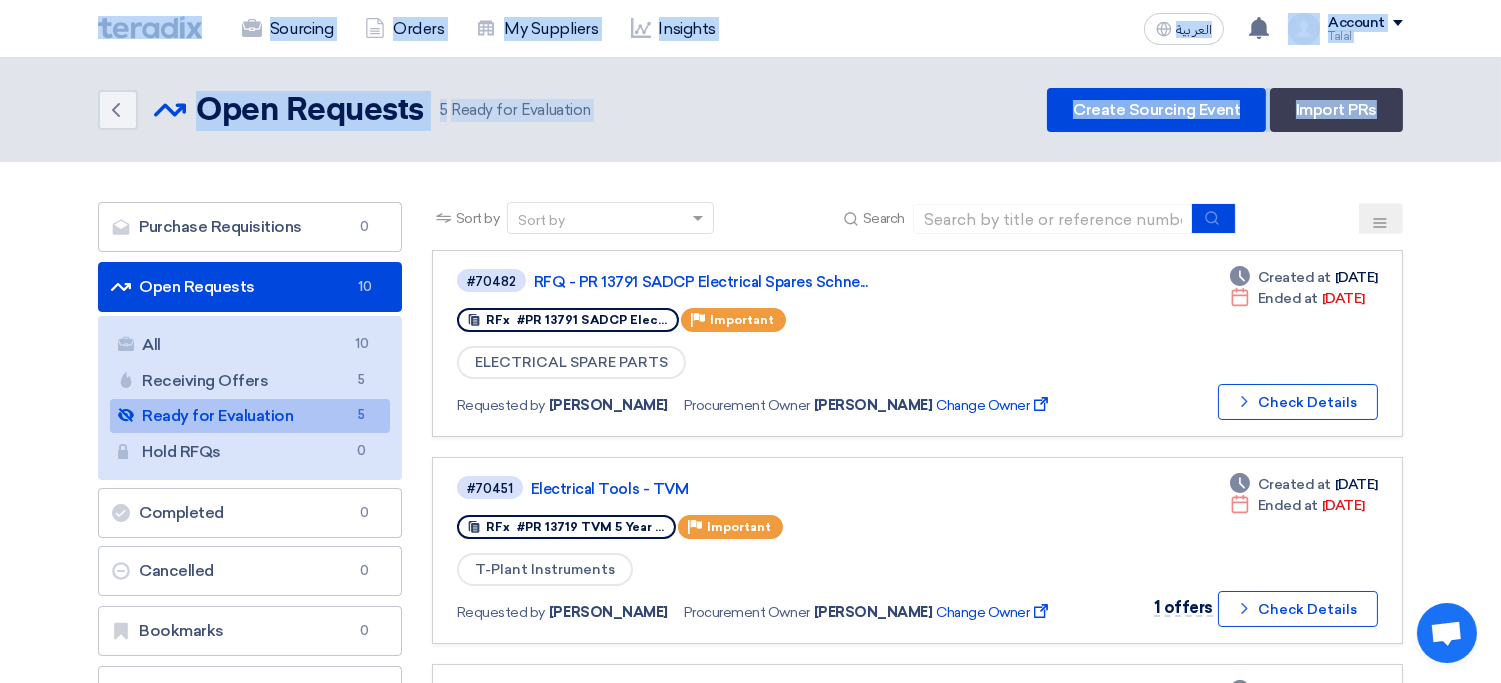 drag, startPoint x: 81, startPoint y: 35, endPoint x: 1427, endPoint y: 105, distance: 1347.819 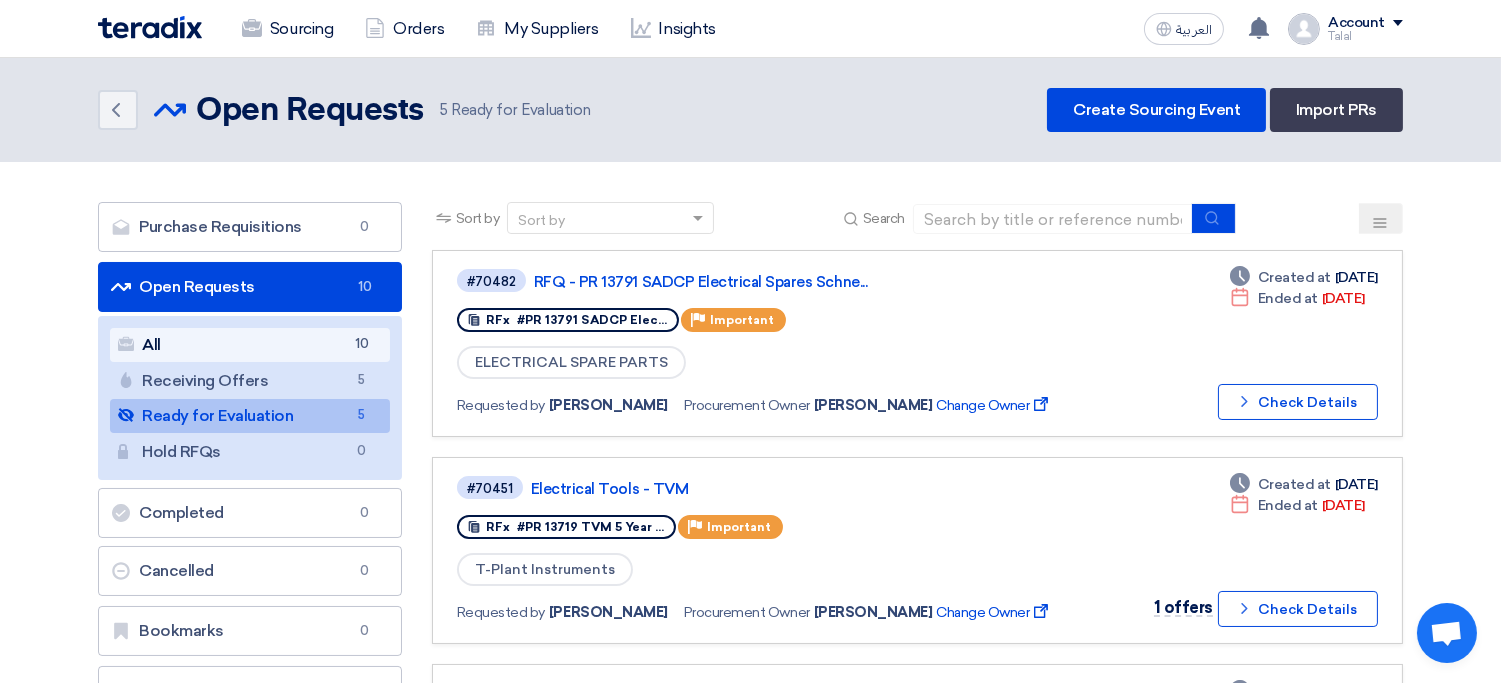 click on "All
All
10" 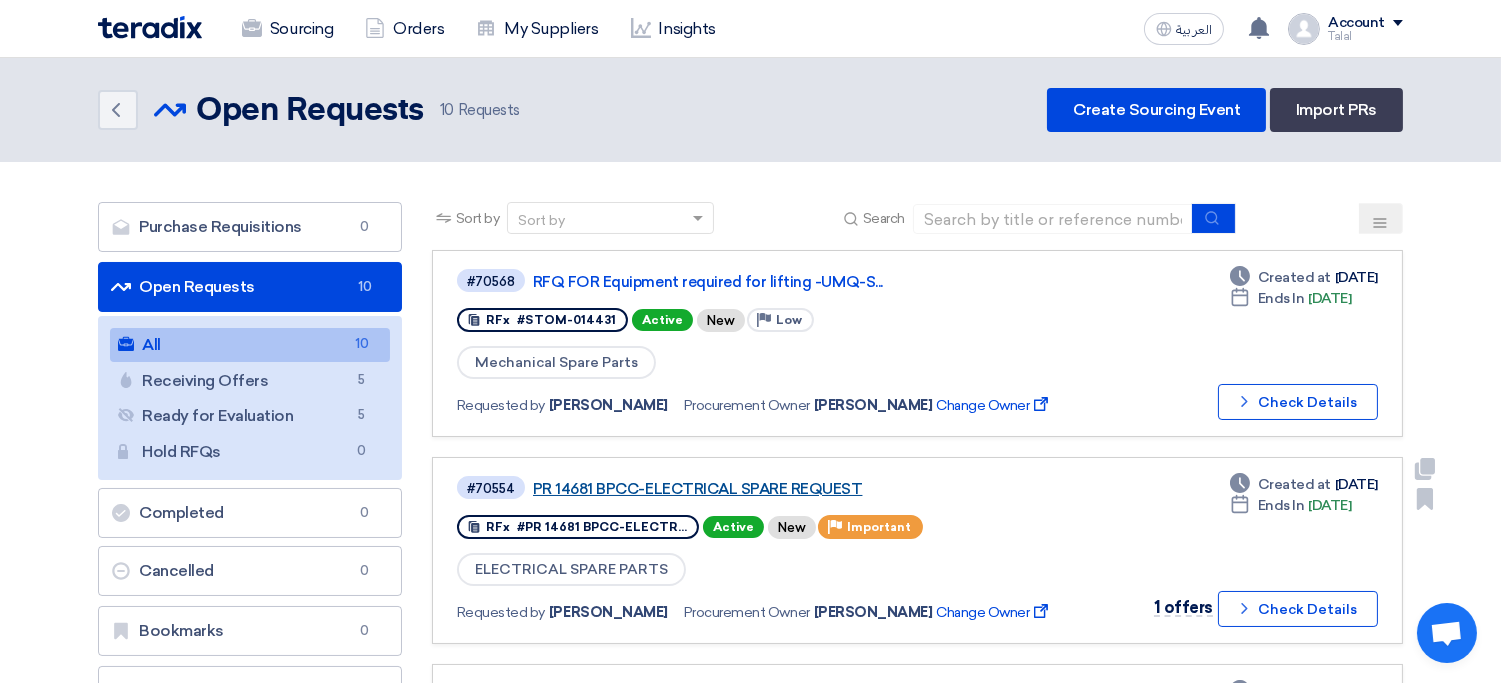 click on "PR 14681 BPCC-ELECTRICAL SPARE REQUEST" 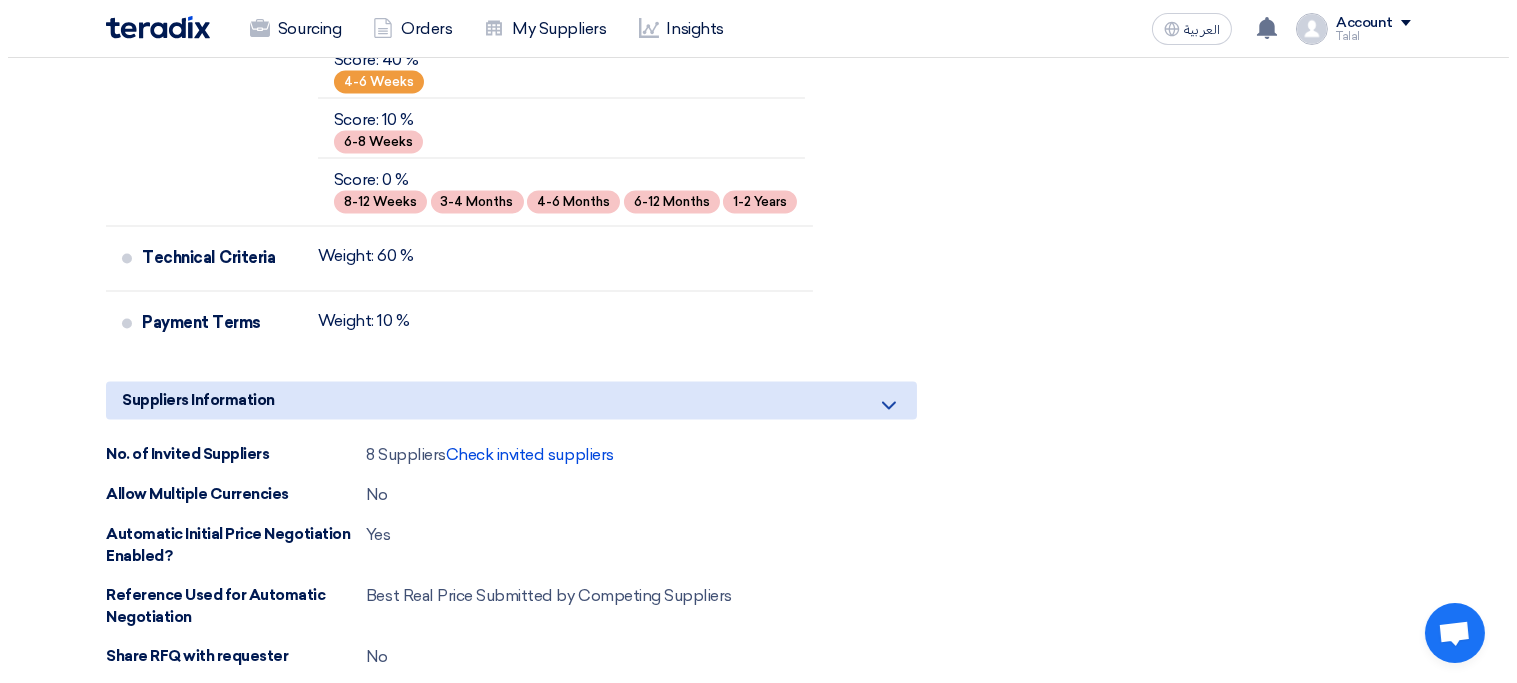 scroll, scrollTop: 6838, scrollLeft: 0, axis: vertical 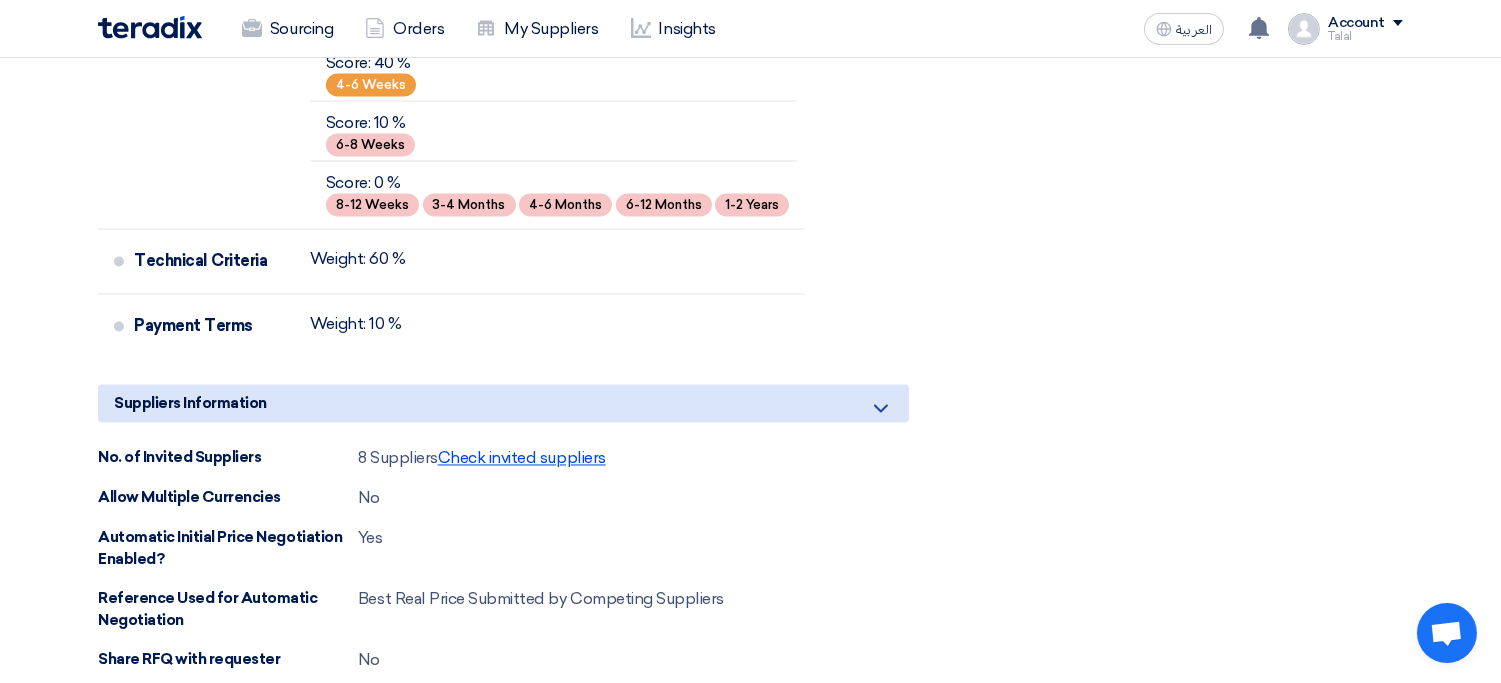 click on "Check invited suppliers" at bounding box center [522, 457] 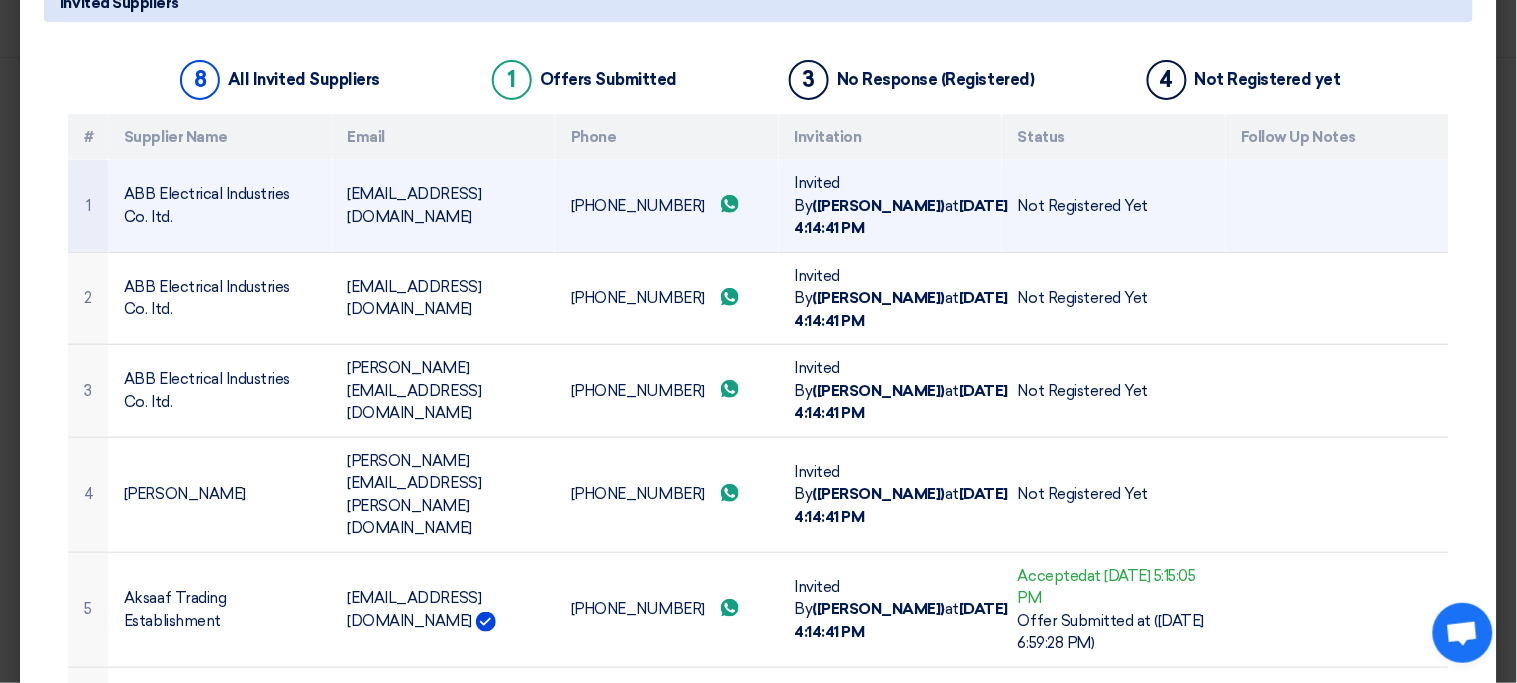 scroll, scrollTop: 120, scrollLeft: 0, axis: vertical 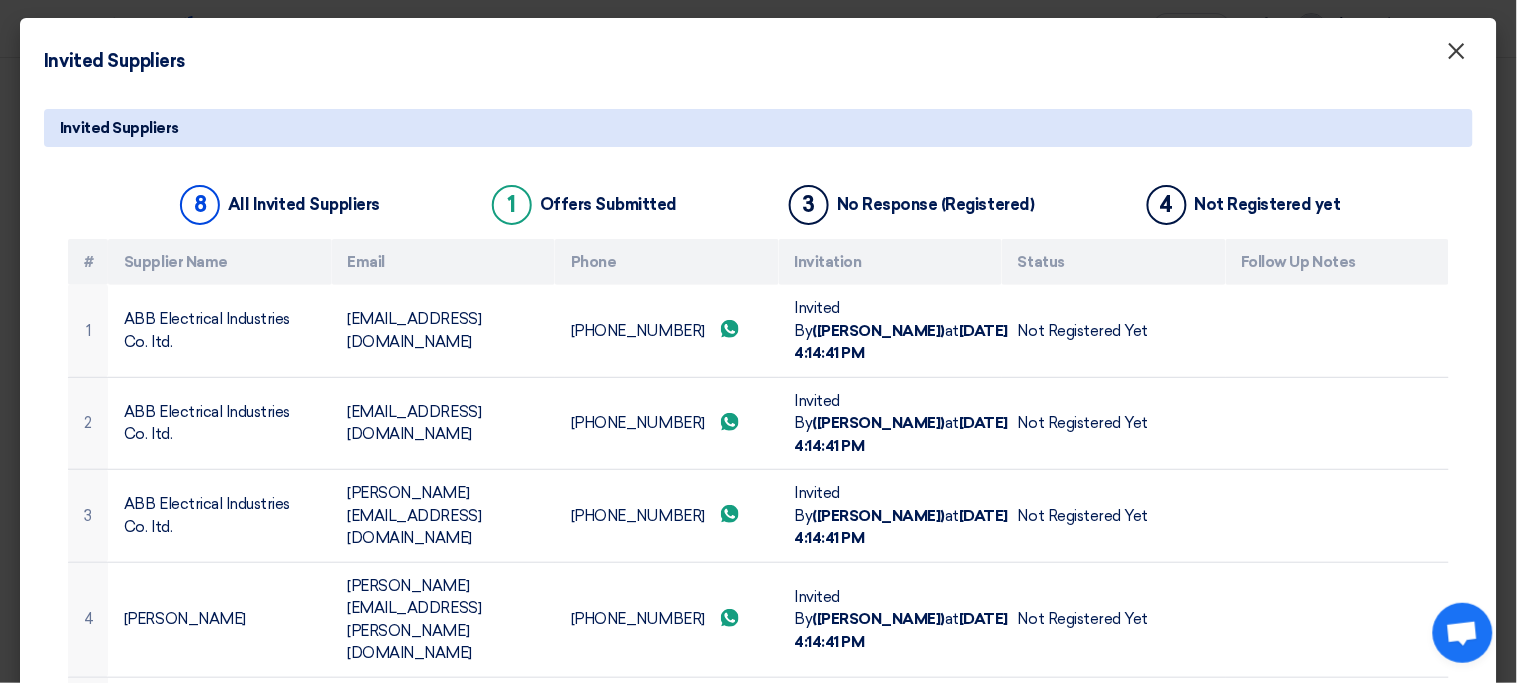 click on "×" 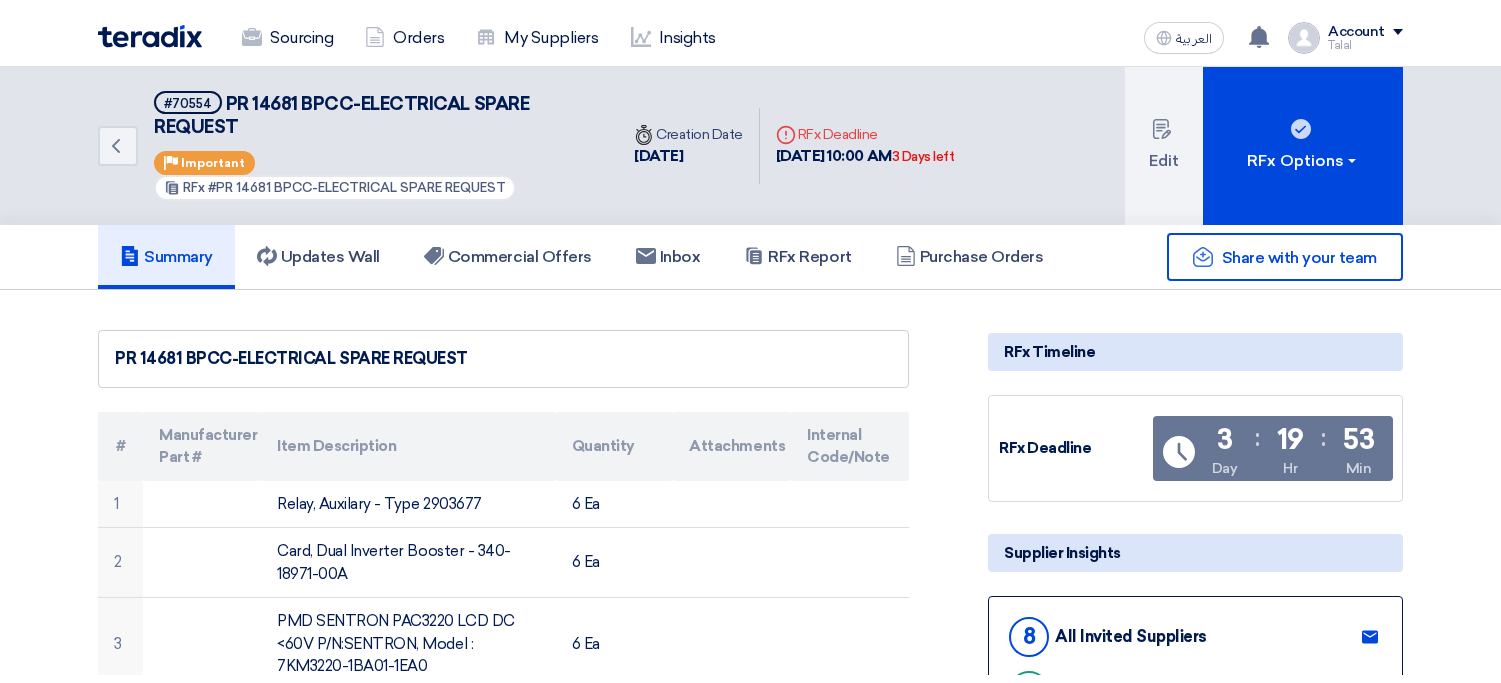 scroll, scrollTop: 6871, scrollLeft: 0, axis: vertical 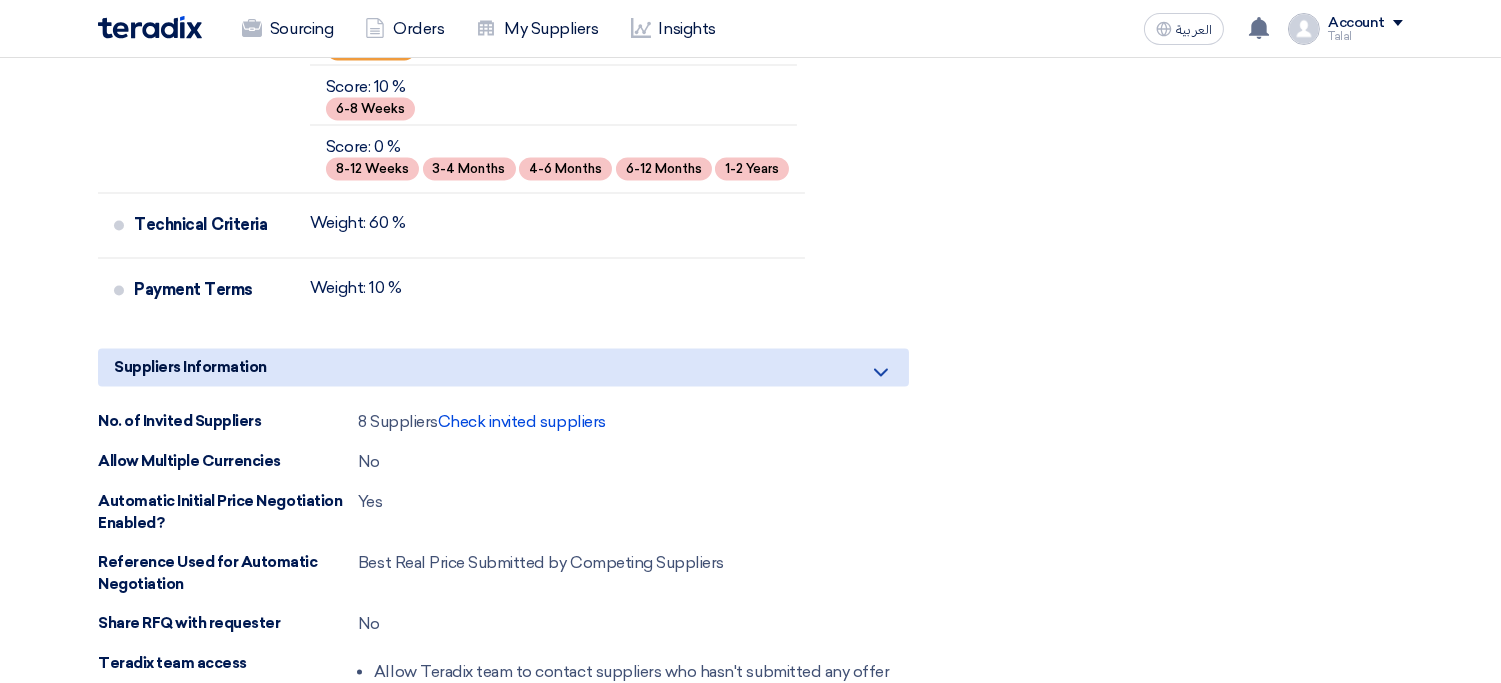 click on "8 Suppliers
Check invited suppliers" at bounding box center [482, 422] 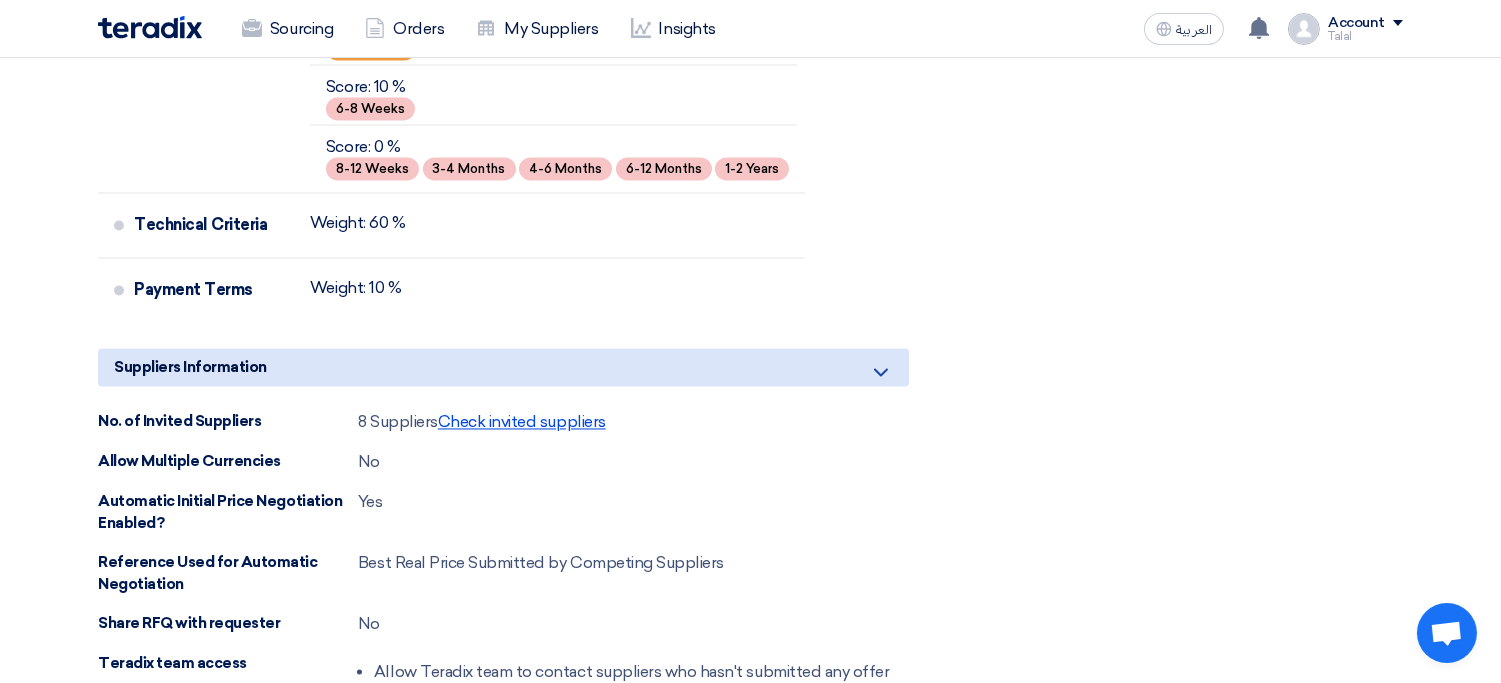 click on "Check invited suppliers" at bounding box center (522, 421) 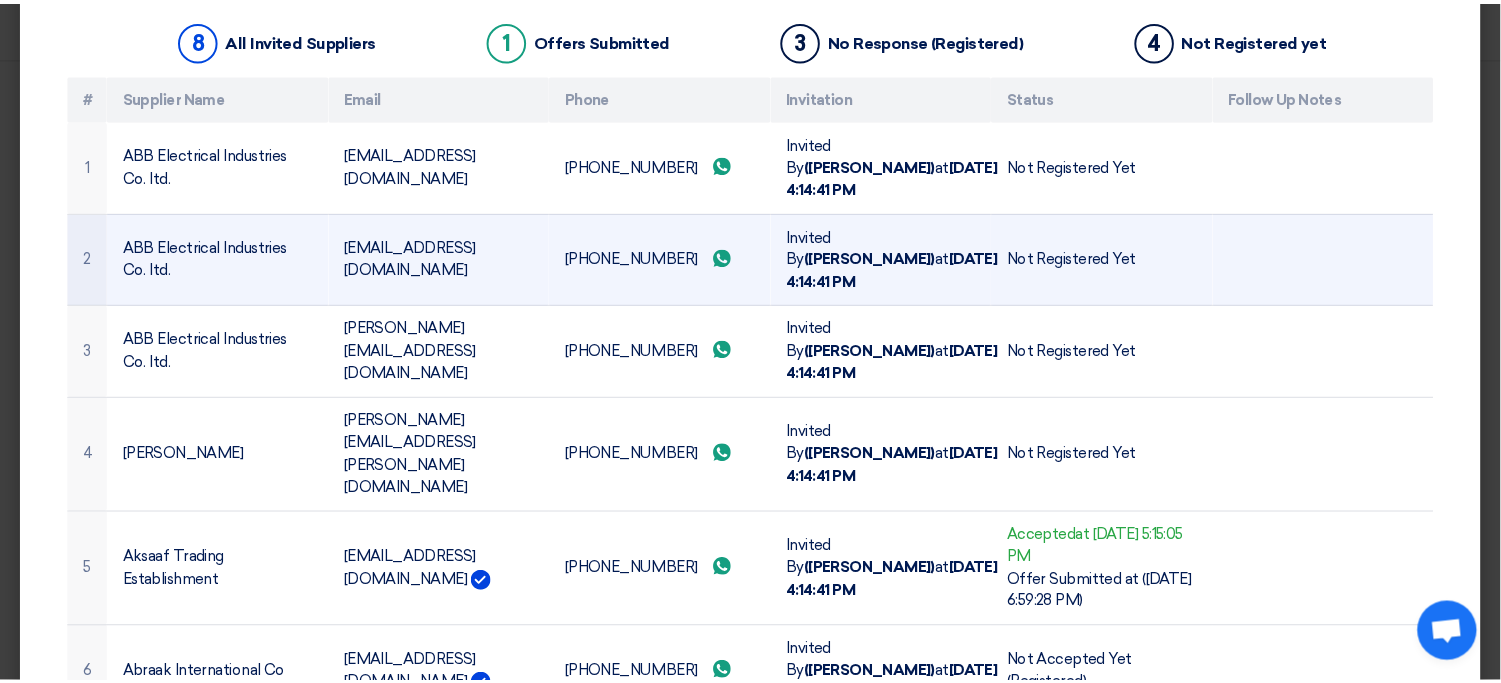 scroll, scrollTop: 0, scrollLeft: 0, axis: both 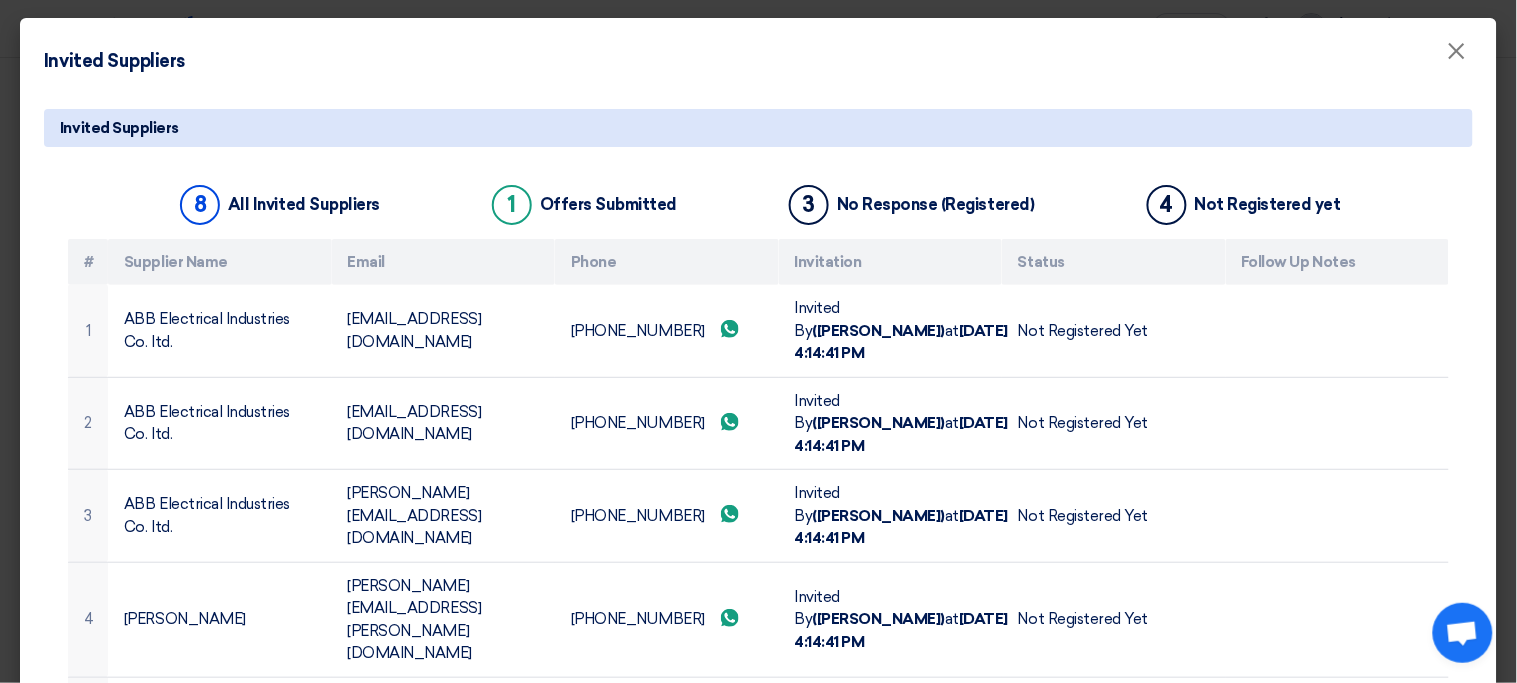 click on "Invited Suppliers
×
Invited Suppliers
8
All Invited Suppliers
1
Offers Submitted
3
No Response (Registered)
4
Not Registered yet
#
Supplier Name
Email
Phone
Invitation
Status
Follow Up Notes
1
ABB Electrical Industries Co. ltd.
[PERSON_NAME][EMAIL_ADDRESS][DOMAIN_NAME]
[PHONE_NUMBER]
at" 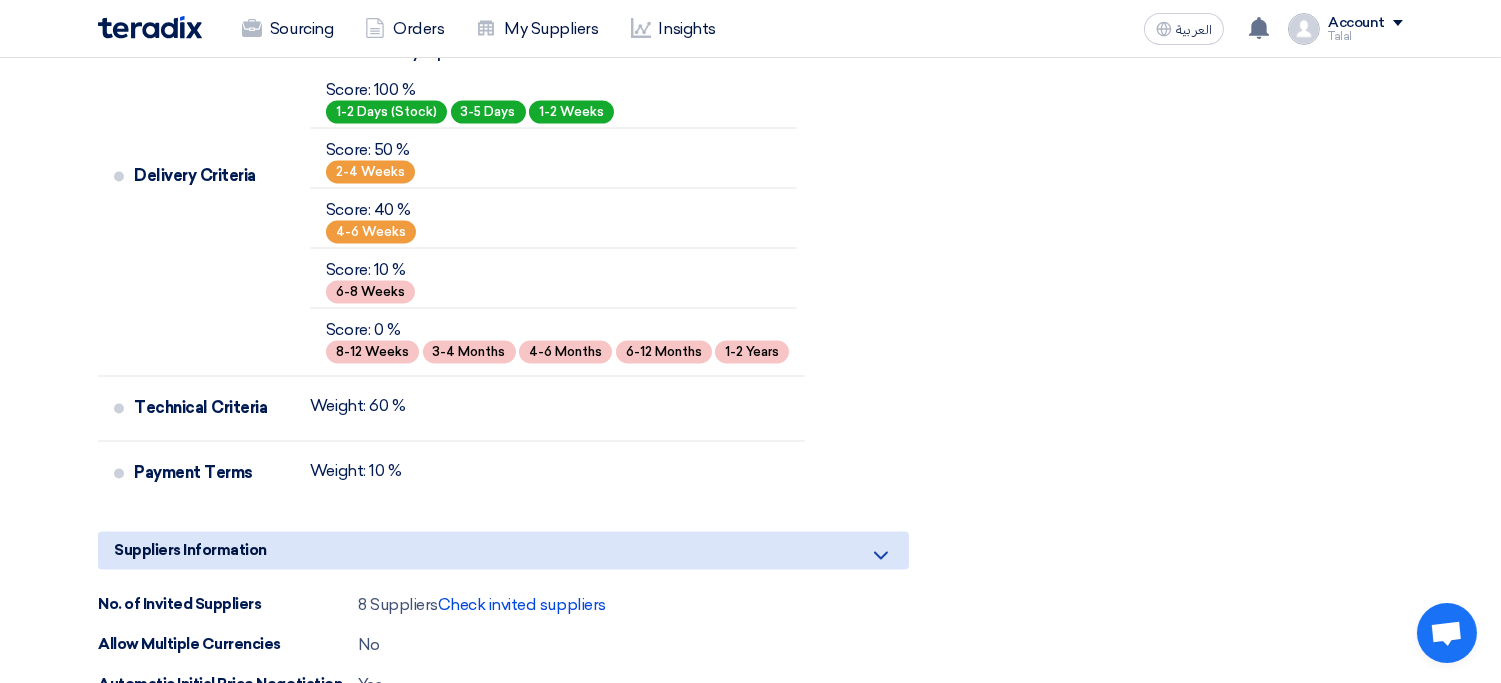 scroll, scrollTop: 6688, scrollLeft: 0, axis: vertical 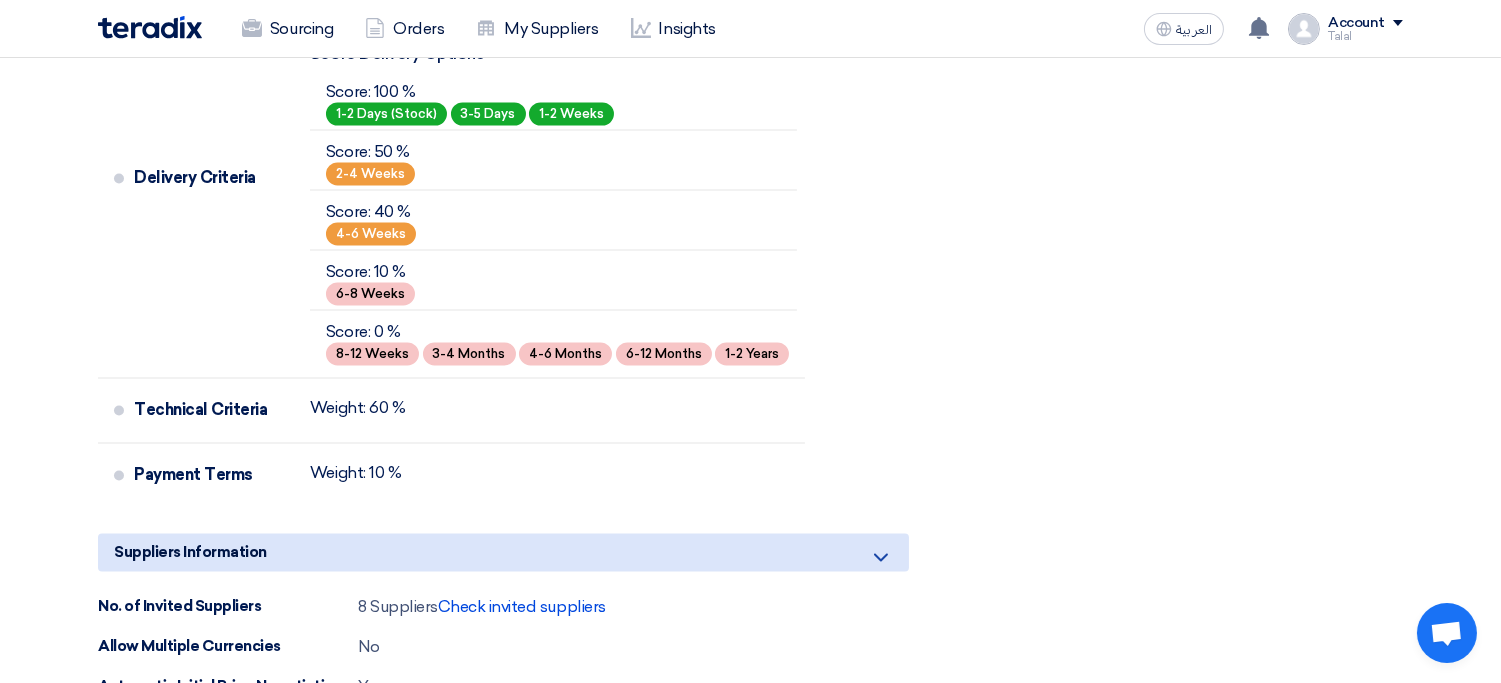 click on "Technical Criteria
Weight: 60 %" at bounding box center (451, 411) 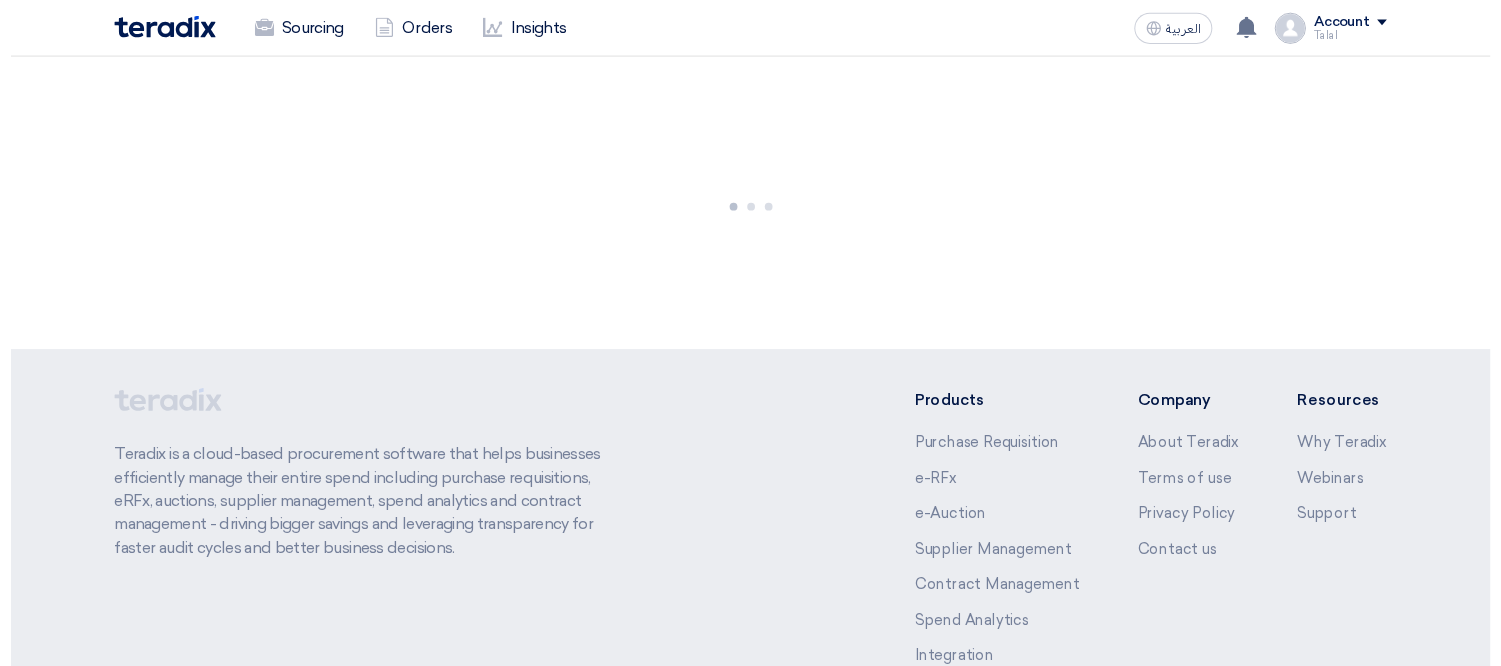 scroll, scrollTop: 0, scrollLeft: 0, axis: both 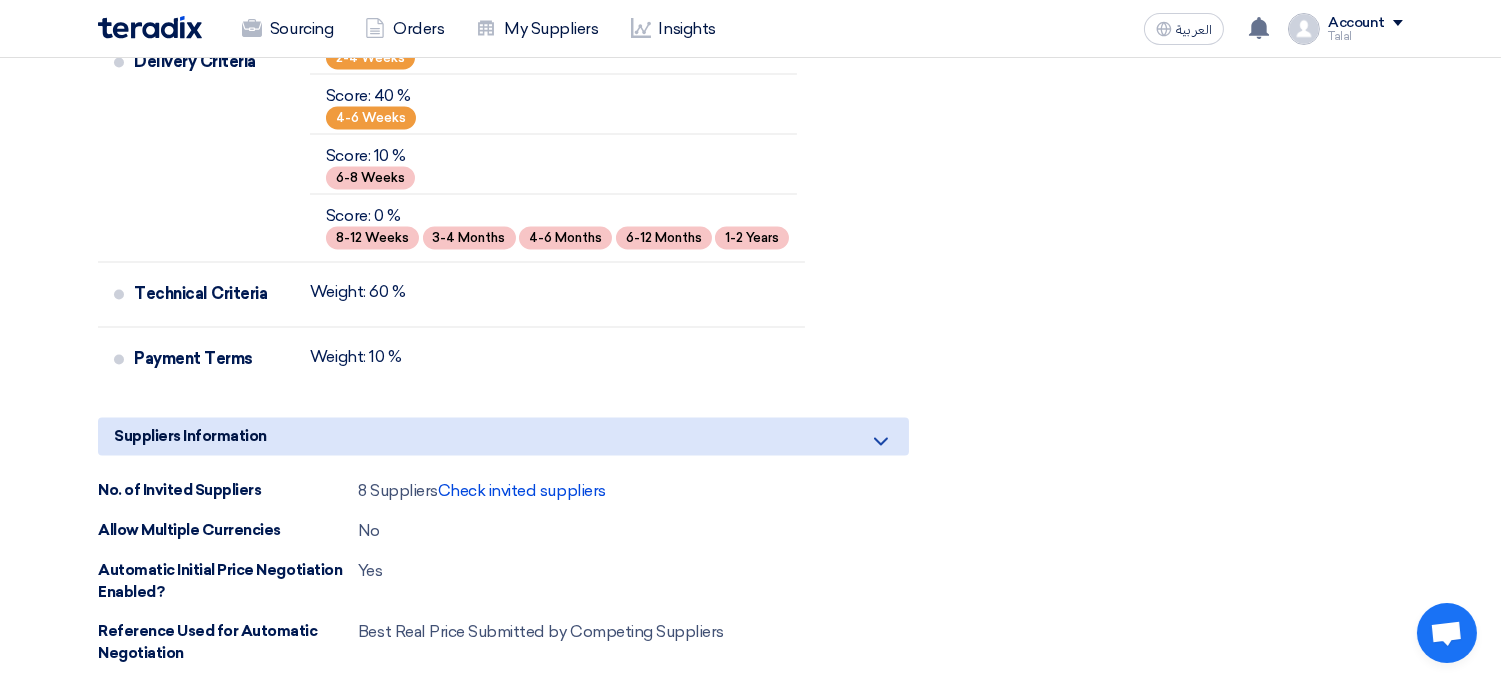 click on "No. of Invited Suppliers
8 Suppliers
Check invited suppliers" at bounding box center (503, 491) 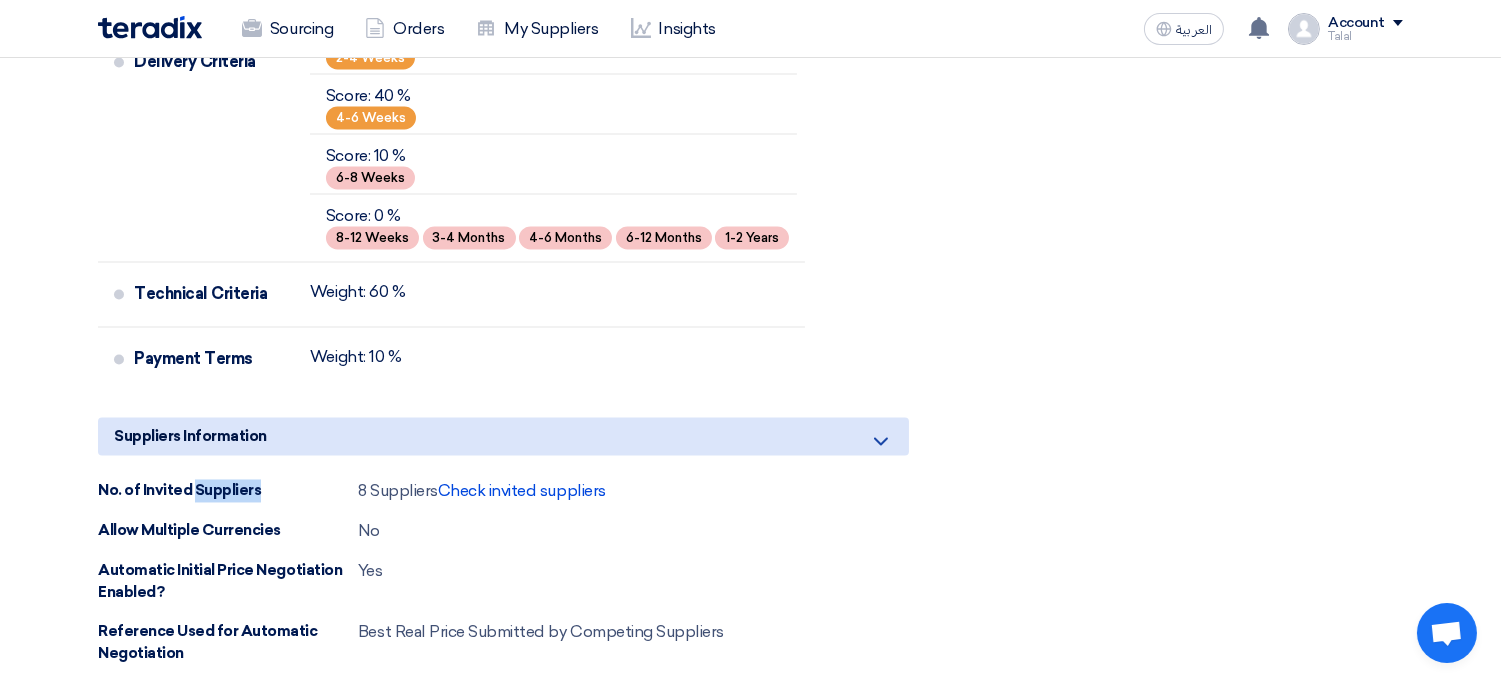 click on "No. of Invited Suppliers" at bounding box center (228, 490) 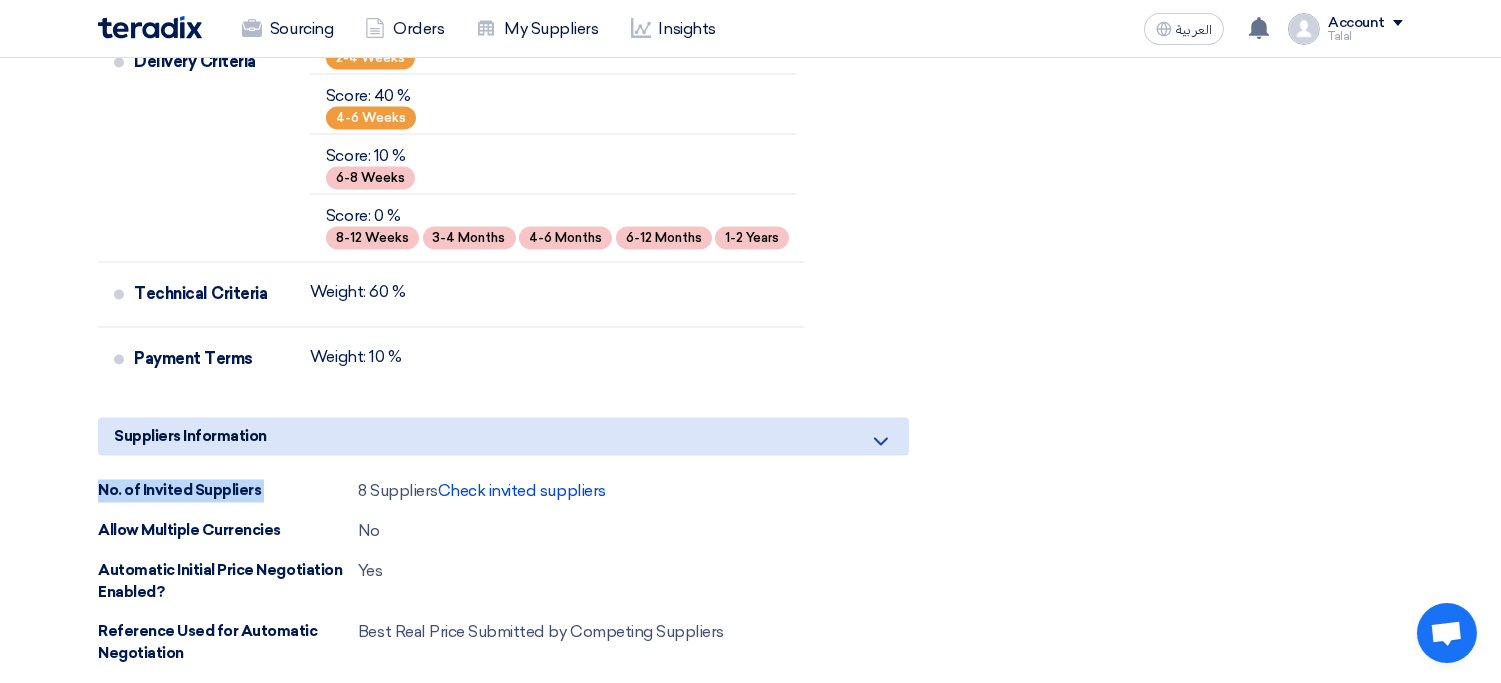 click on "No. of Invited Suppliers" at bounding box center (228, 490) 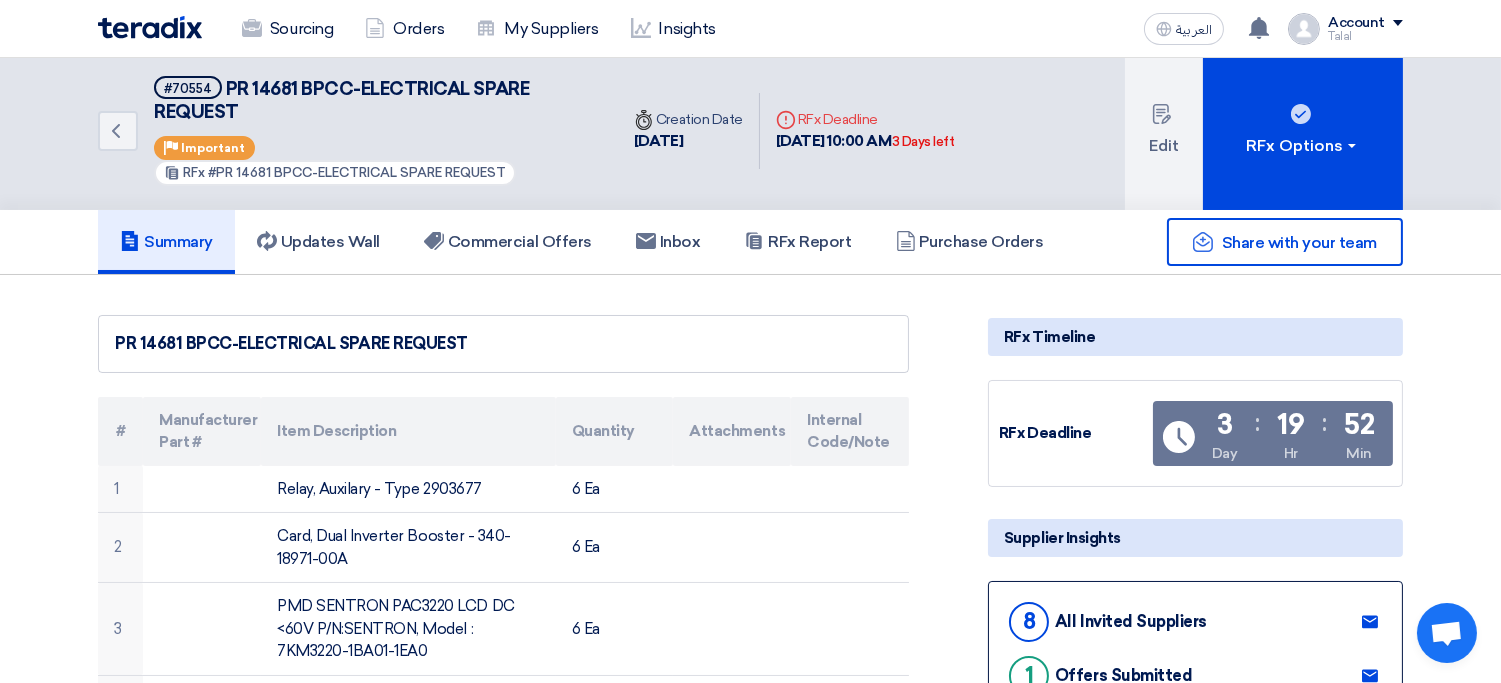 scroll, scrollTop: 7, scrollLeft: 0, axis: vertical 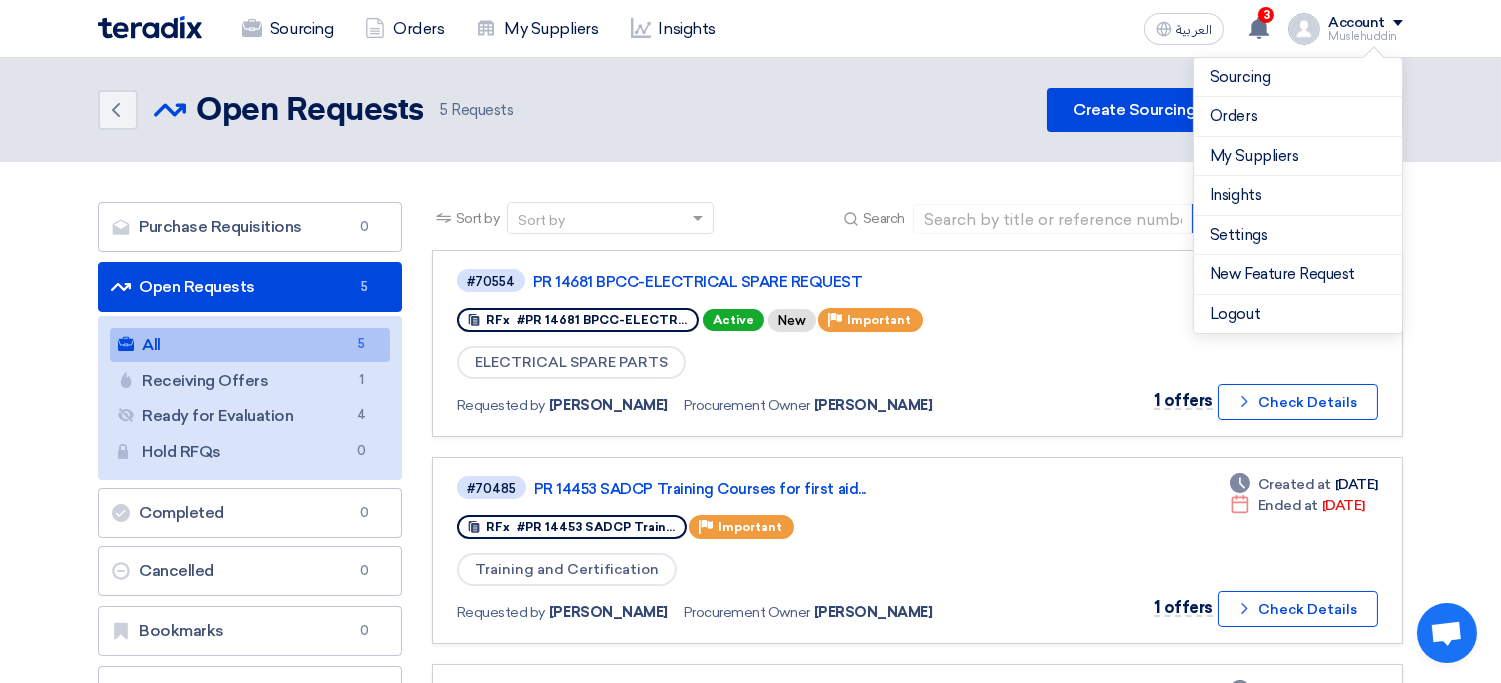 click on "Back
Open Requests
Open Requests
5" 